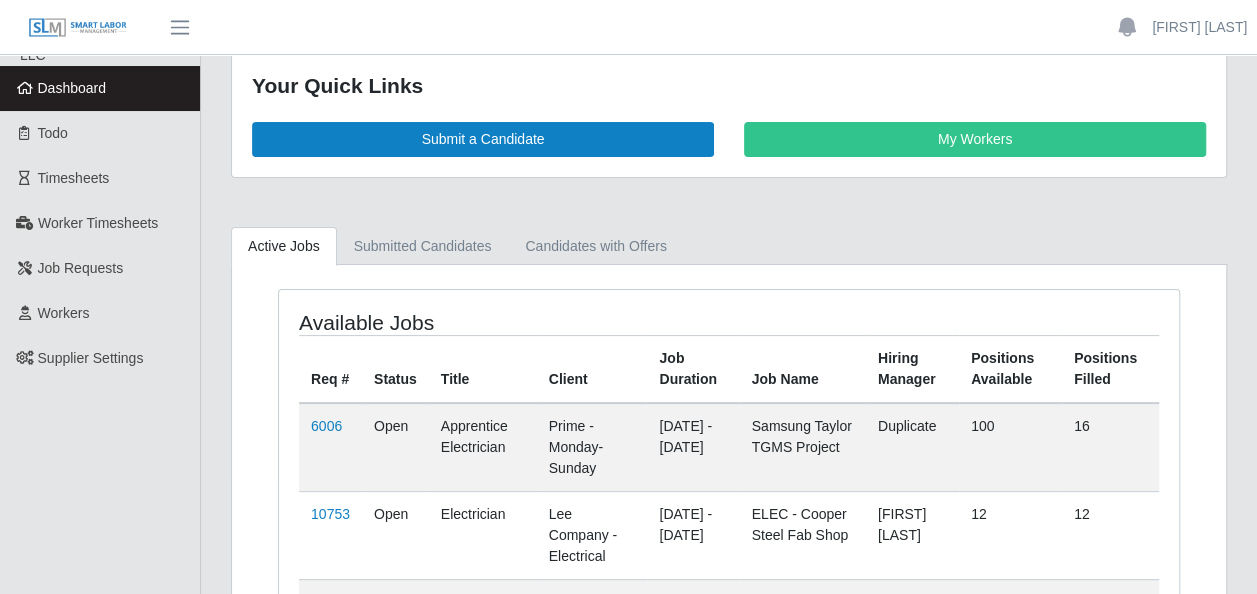scroll, scrollTop: 0, scrollLeft: 0, axis: both 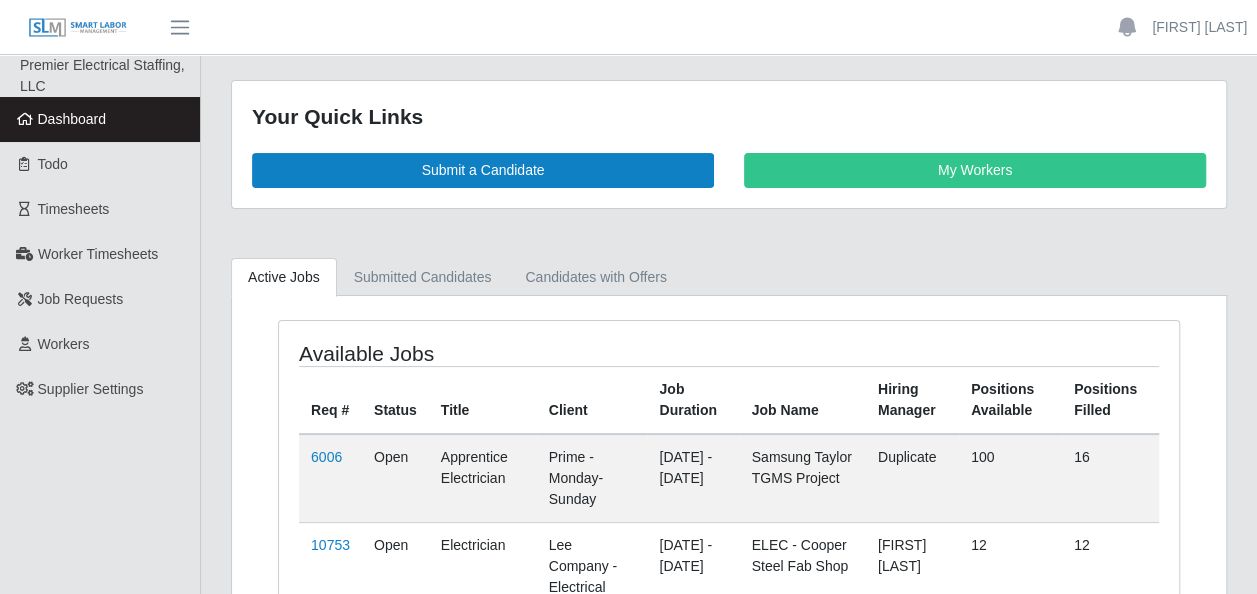 click on "Your Quick Links
Submit a Candidate   My Workers" at bounding box center (729, 144) 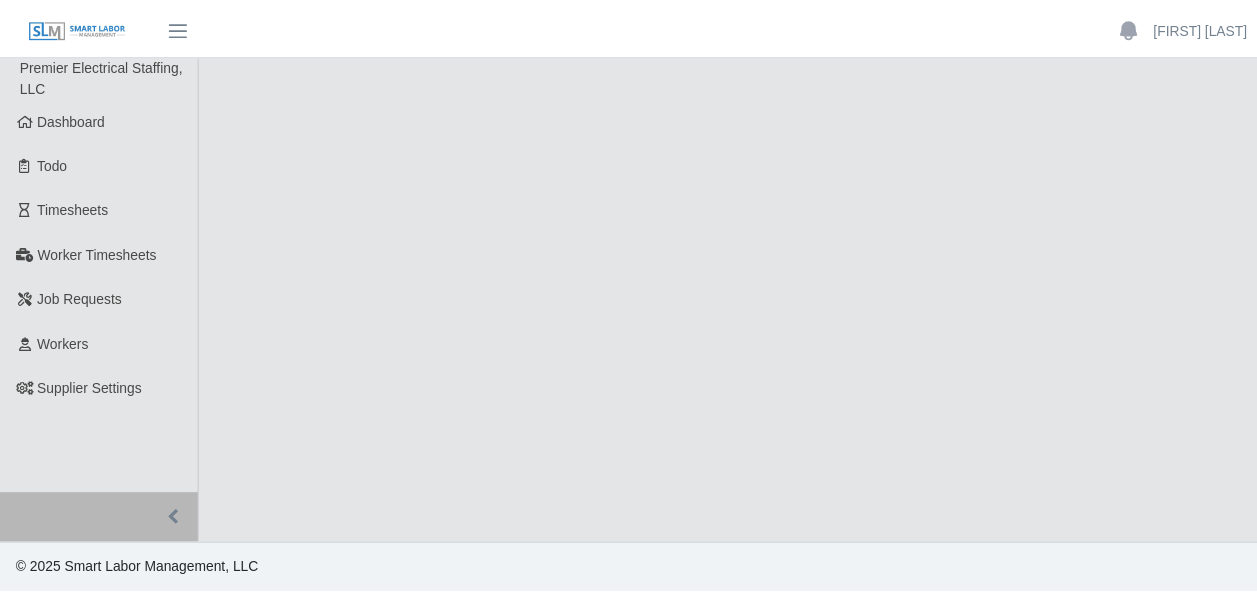 scroll, scrollTop: 0, scrollLeft: 0, axis: both 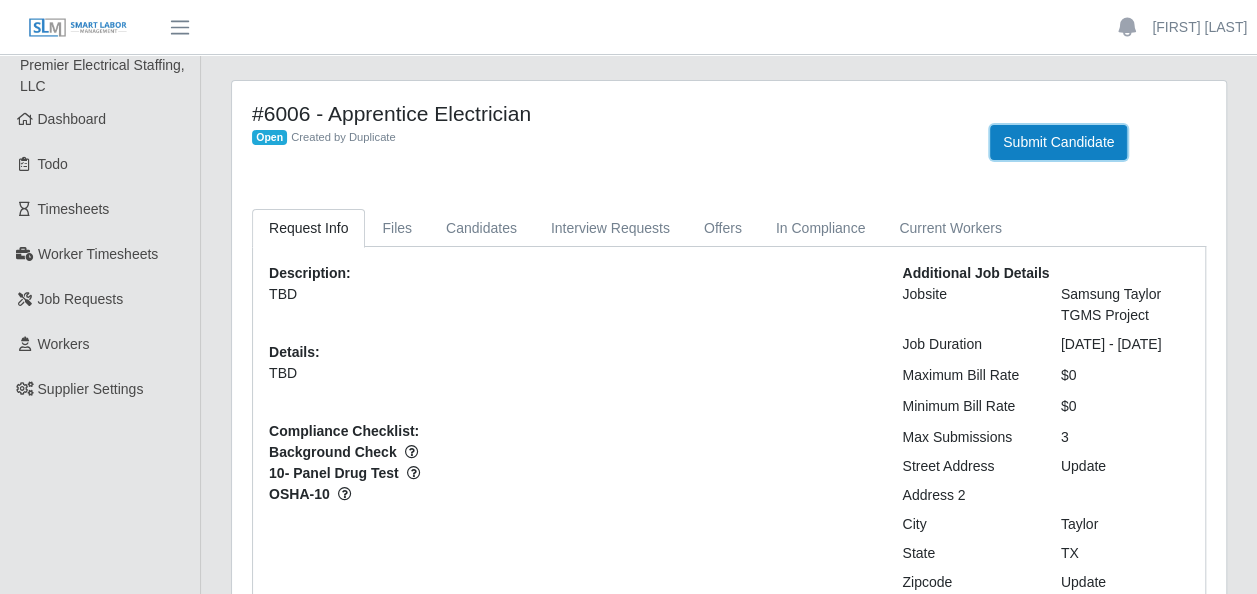 click on "Submit Candidate" at bounding box center (1058, 142) 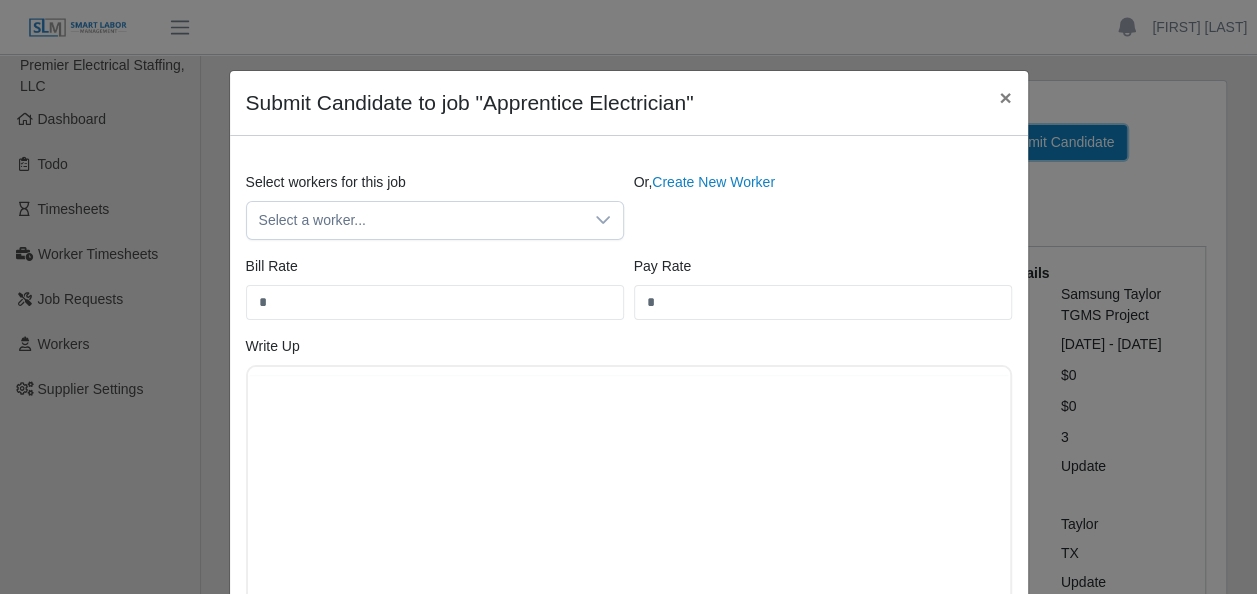 scroll, scrollTop: 0, scrollLeft: 0, axis: both 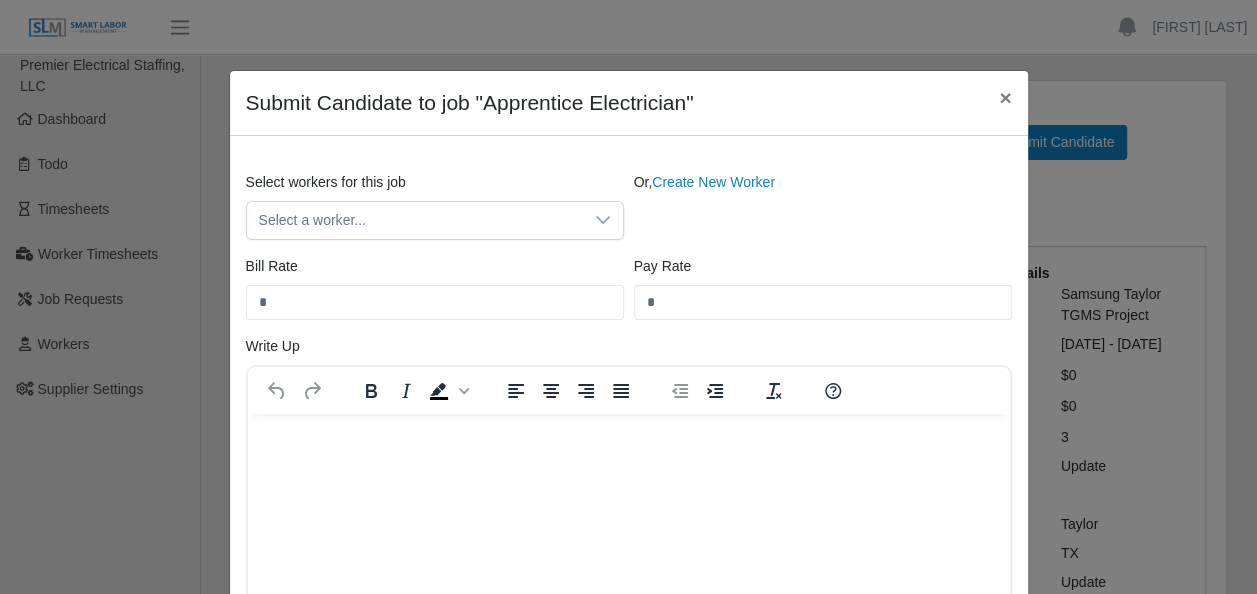 click on "Create New Worker" at bounding box center (713, 182) 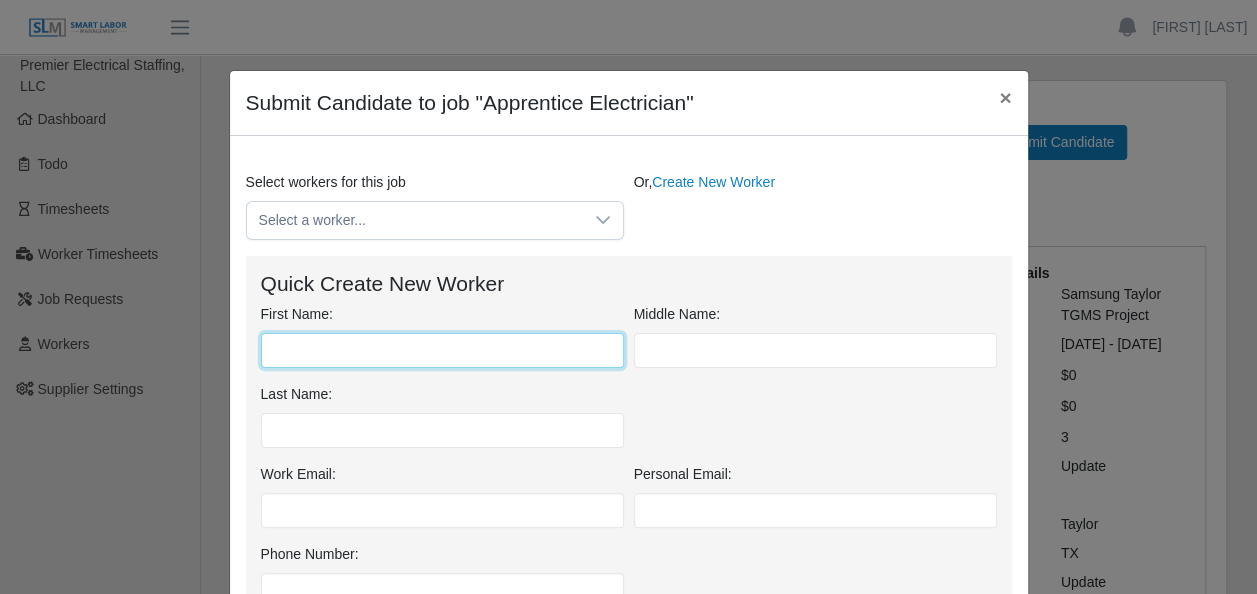 click on "First Name:" at bounding box center (442, 350) 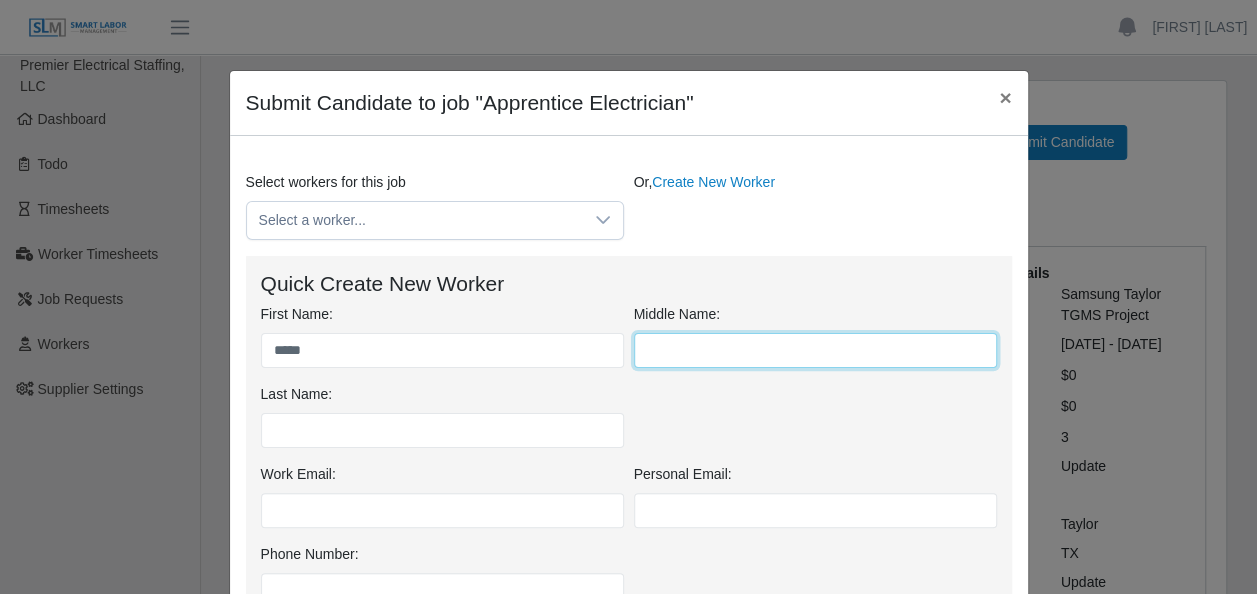 type on "*" 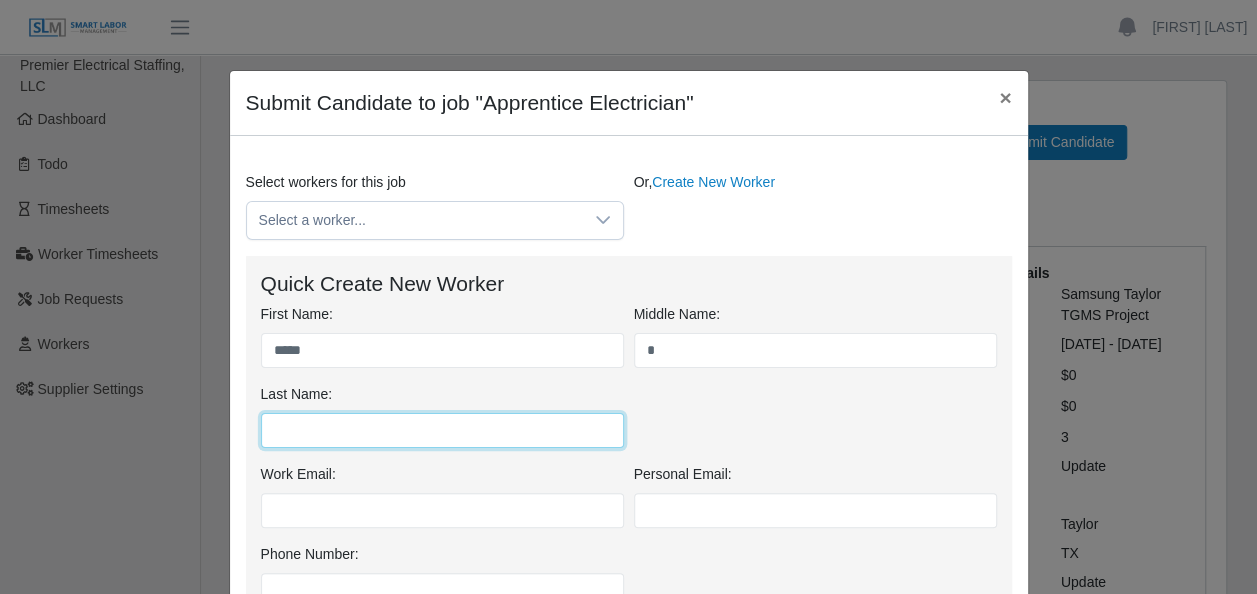 type on "**********" 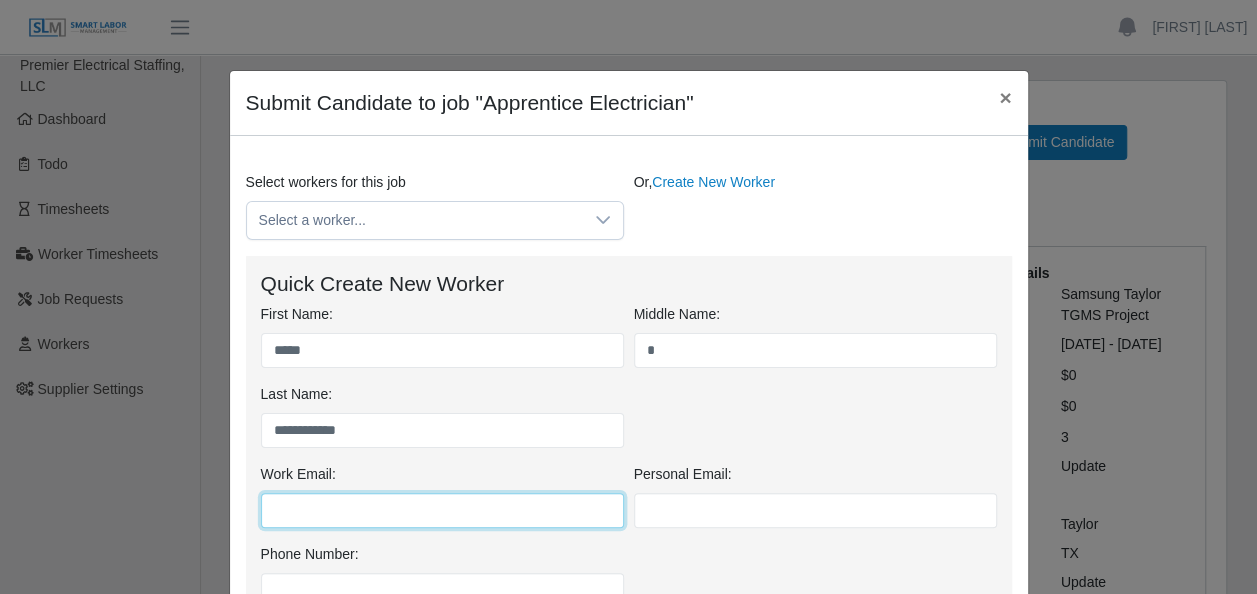 type on "**********" 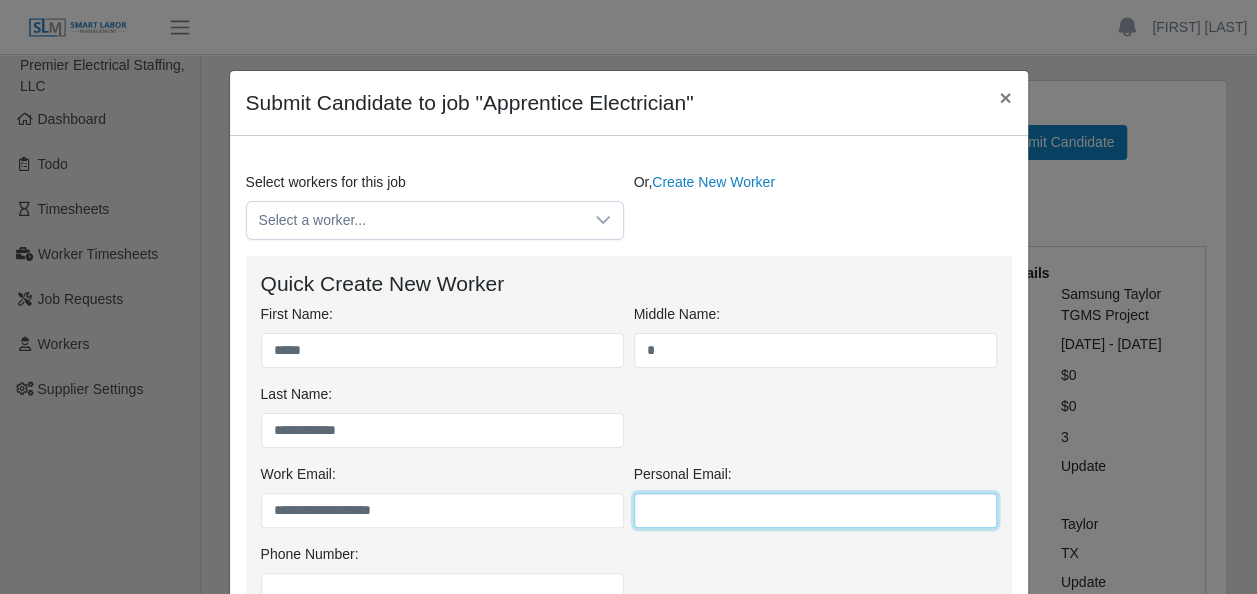 type on "**********" 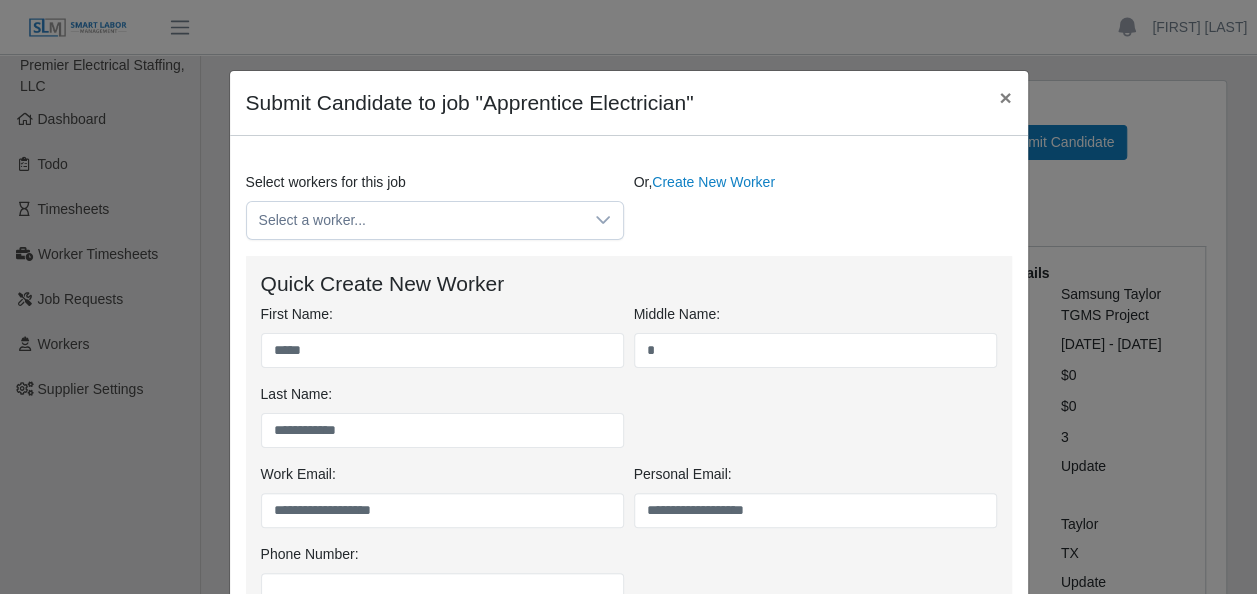 type on "*****" 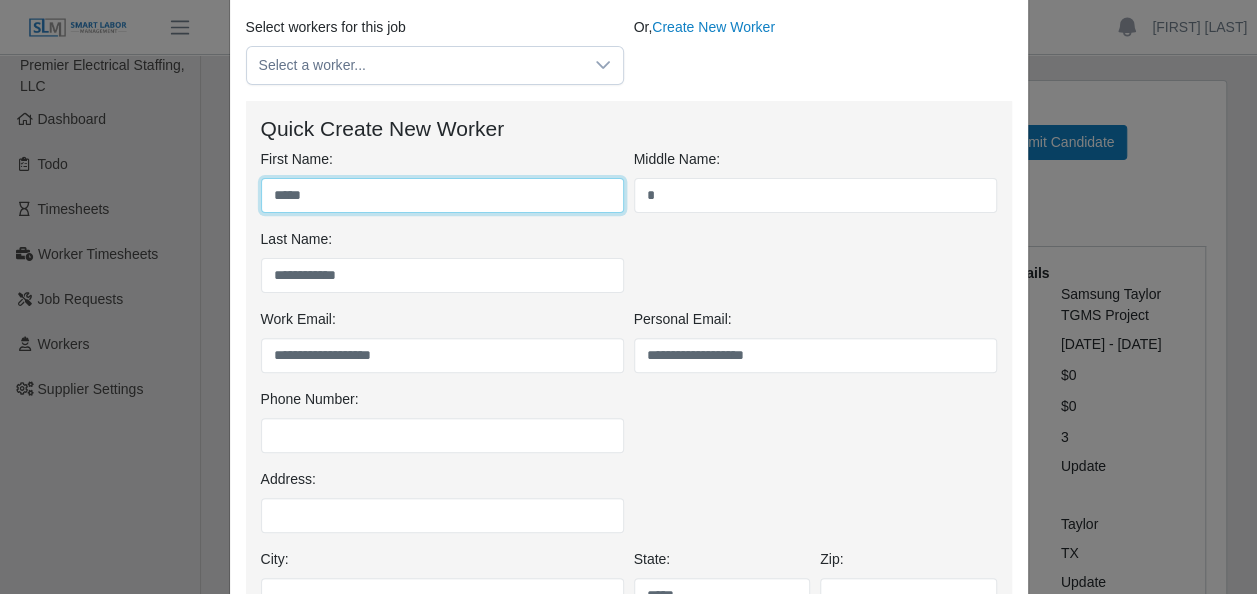 scroll, scrollTop: 200, scrollLeft: 0, axis: vertical 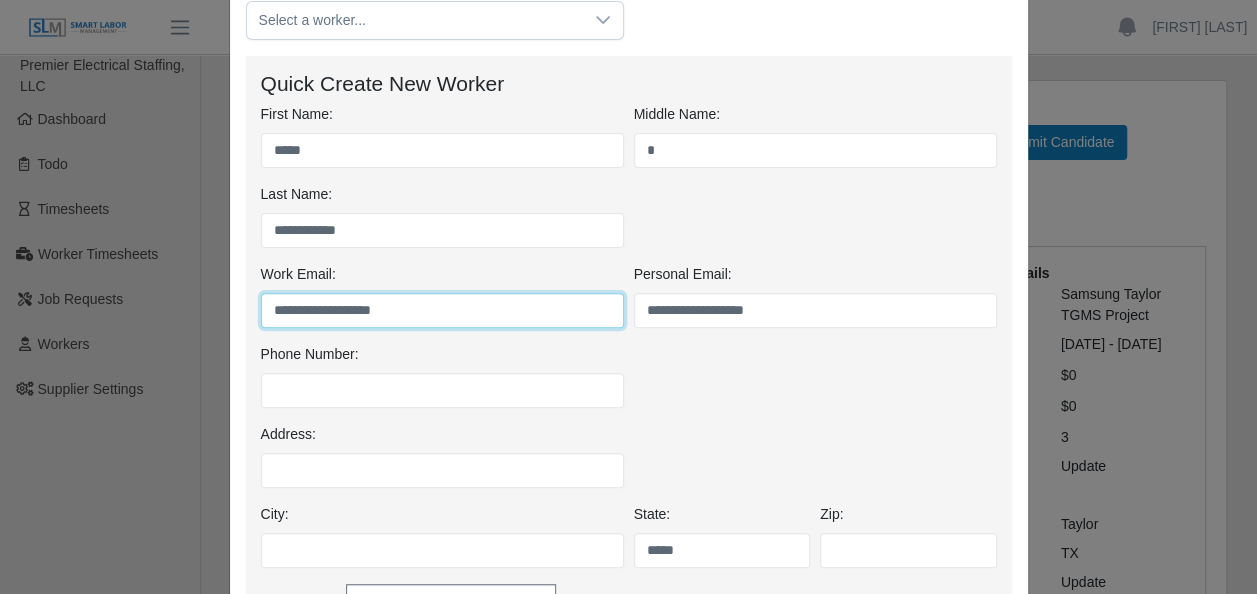 click on "**********" at bounding box center [442, 310] 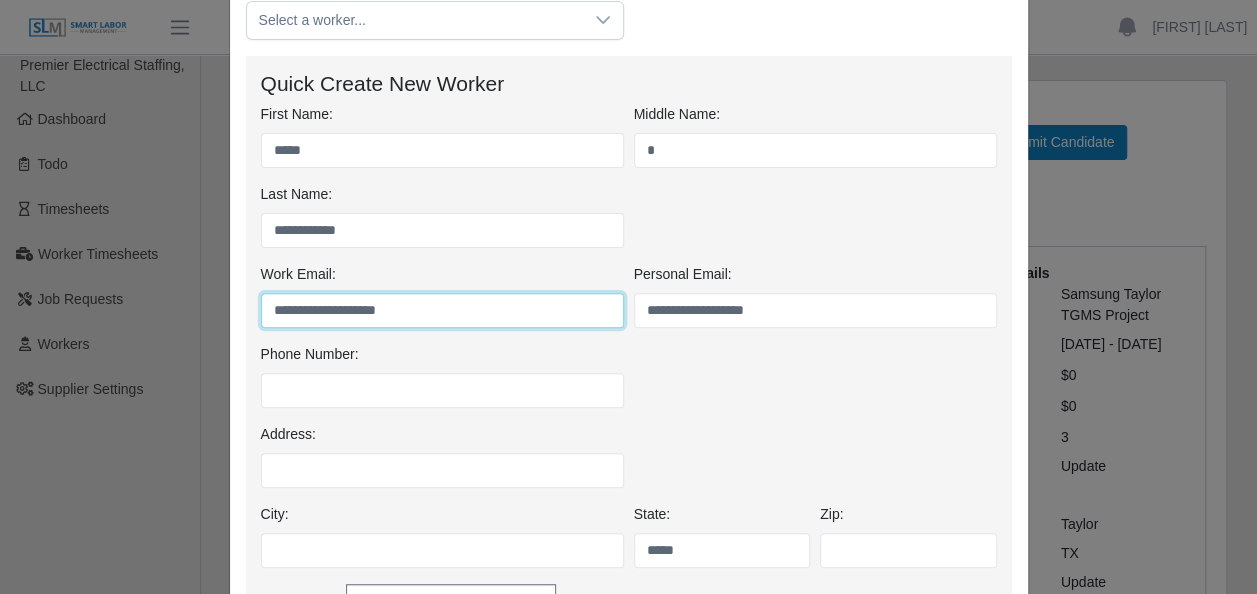type on "**********" 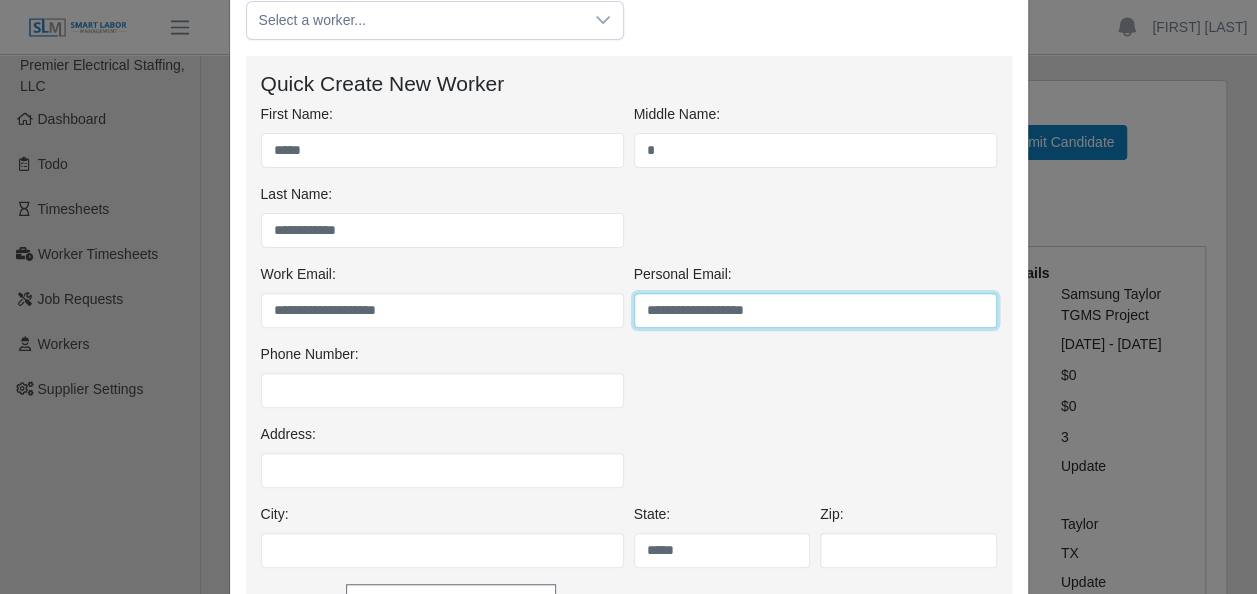 drag, startPoint x: 701, startPoint y: 310, endPoint x: 713, endPoint y: 304, distance: 13.416408 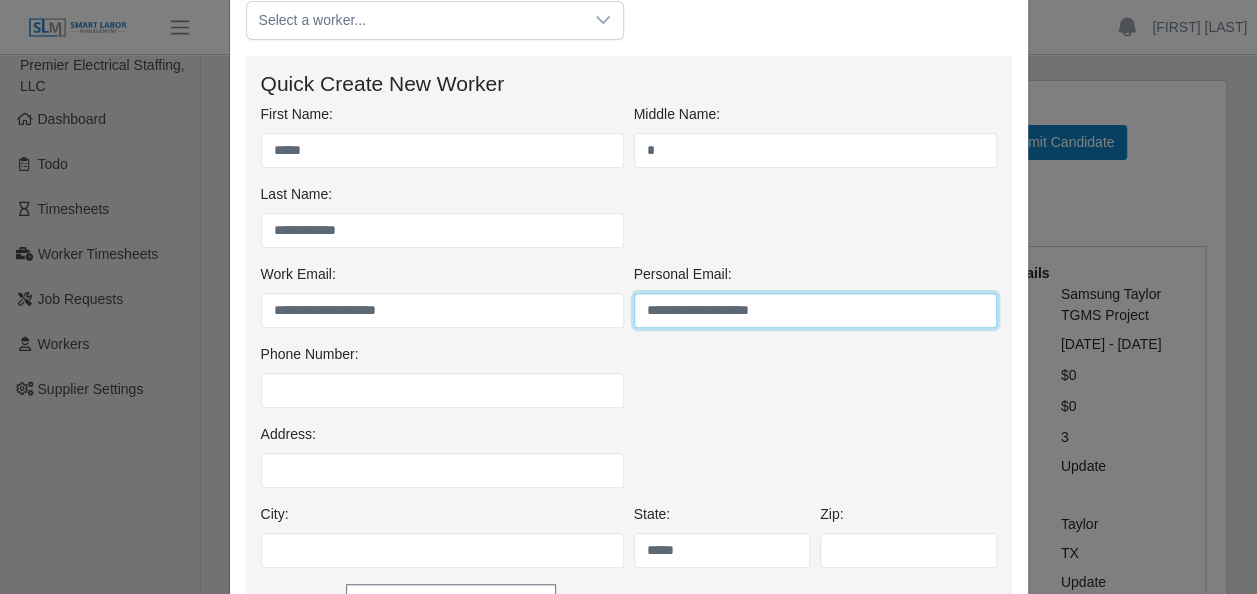 type on "**********" 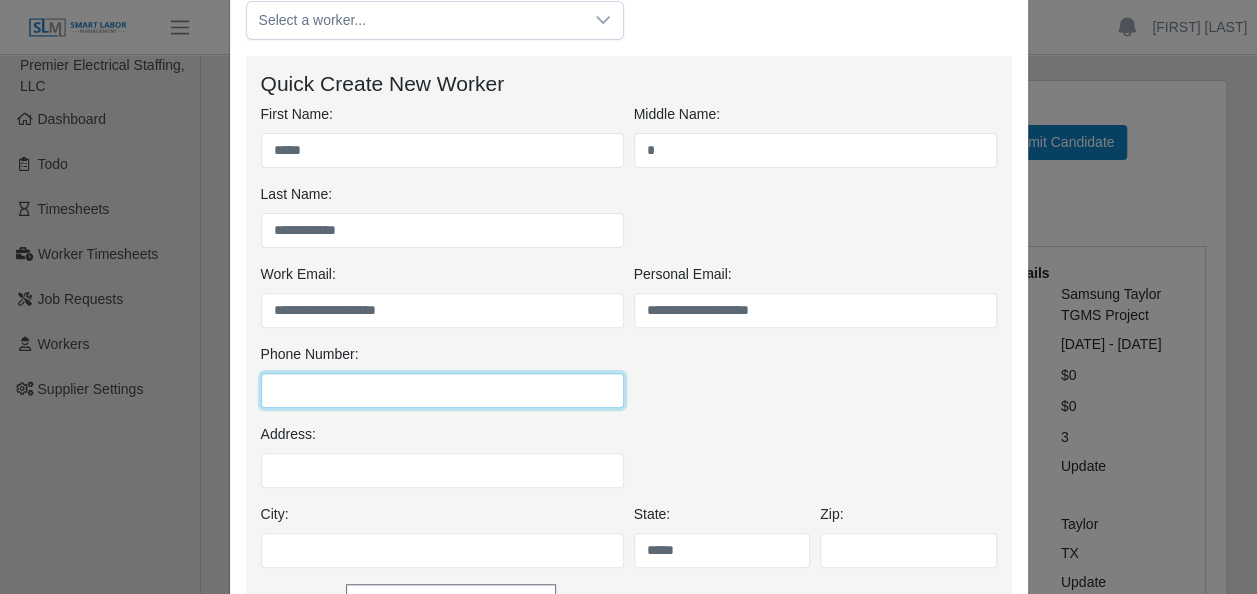 click on "Phone Number:" at bounding box center (442, 390) 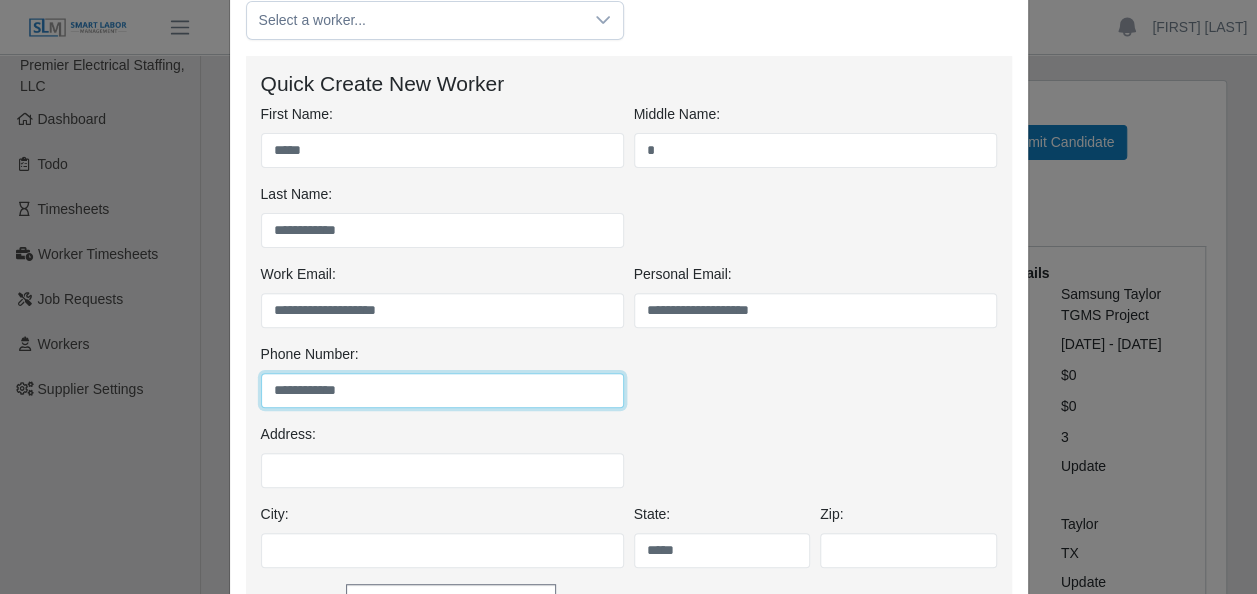 type on "**********" 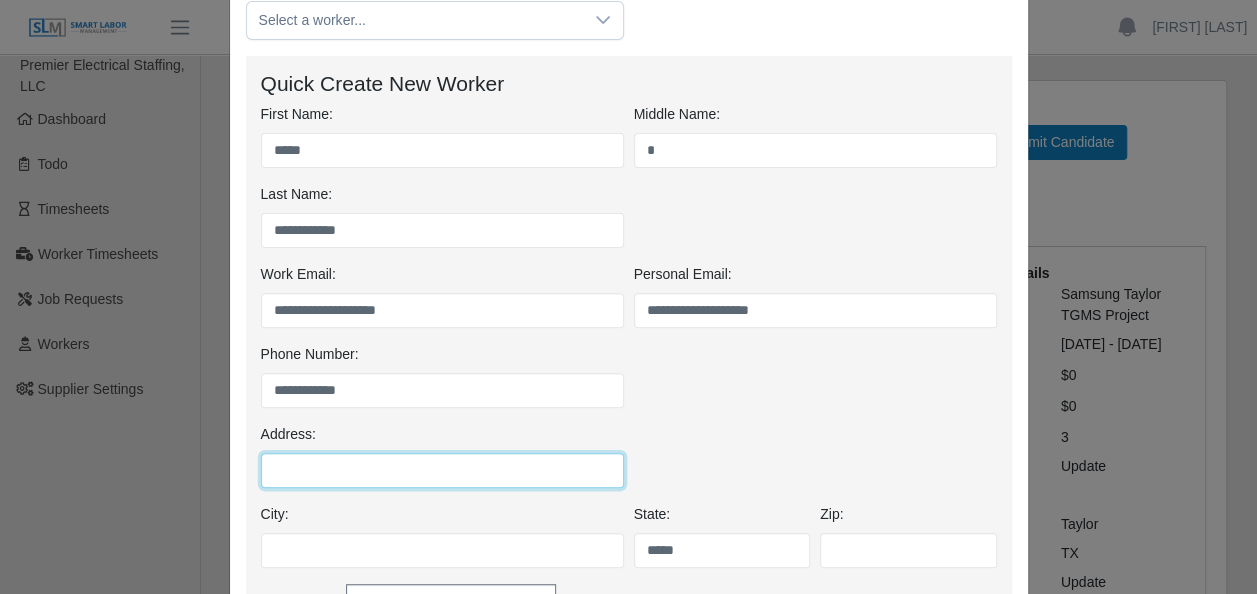 click on "Address:" at bounding box center [442, 470] 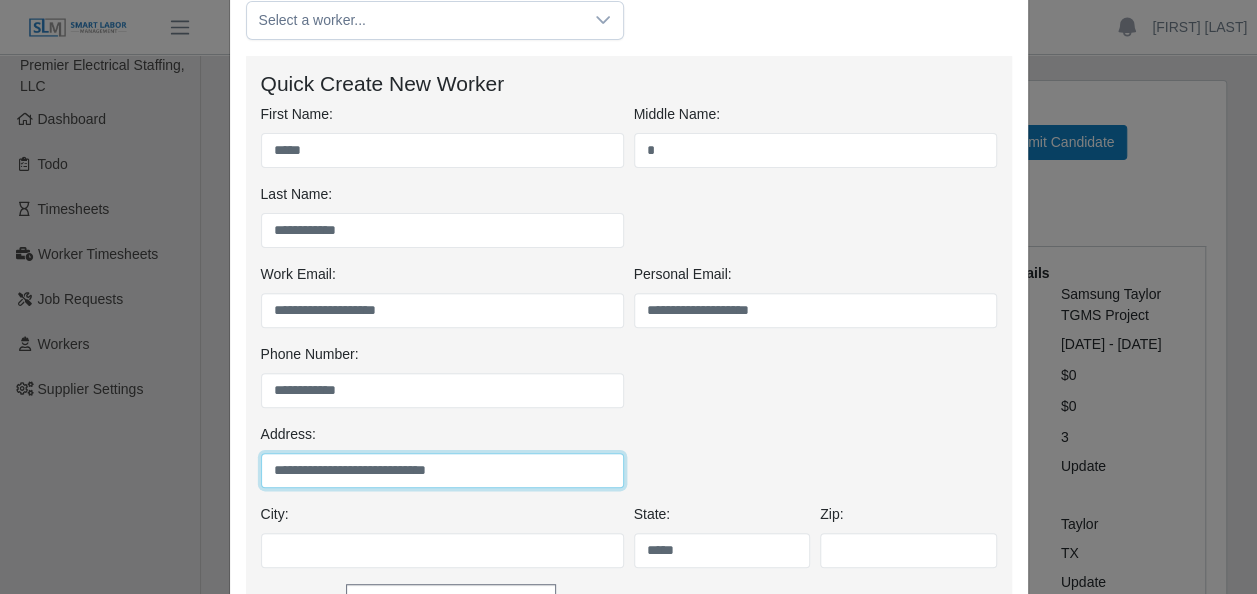 type on "**********" 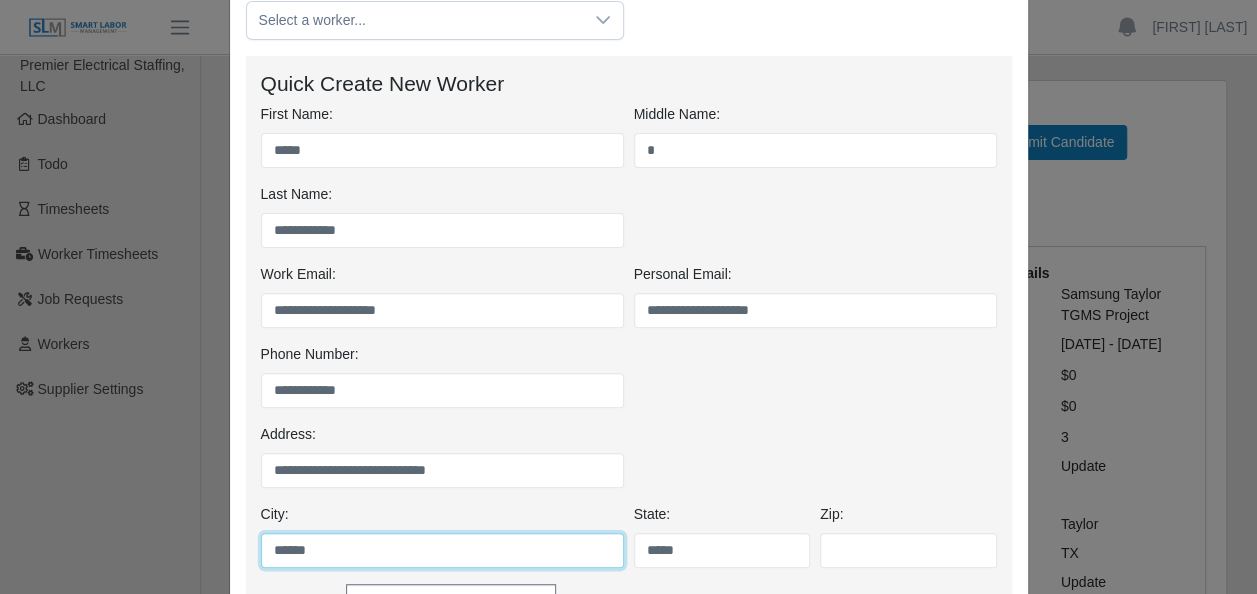 type on "******" 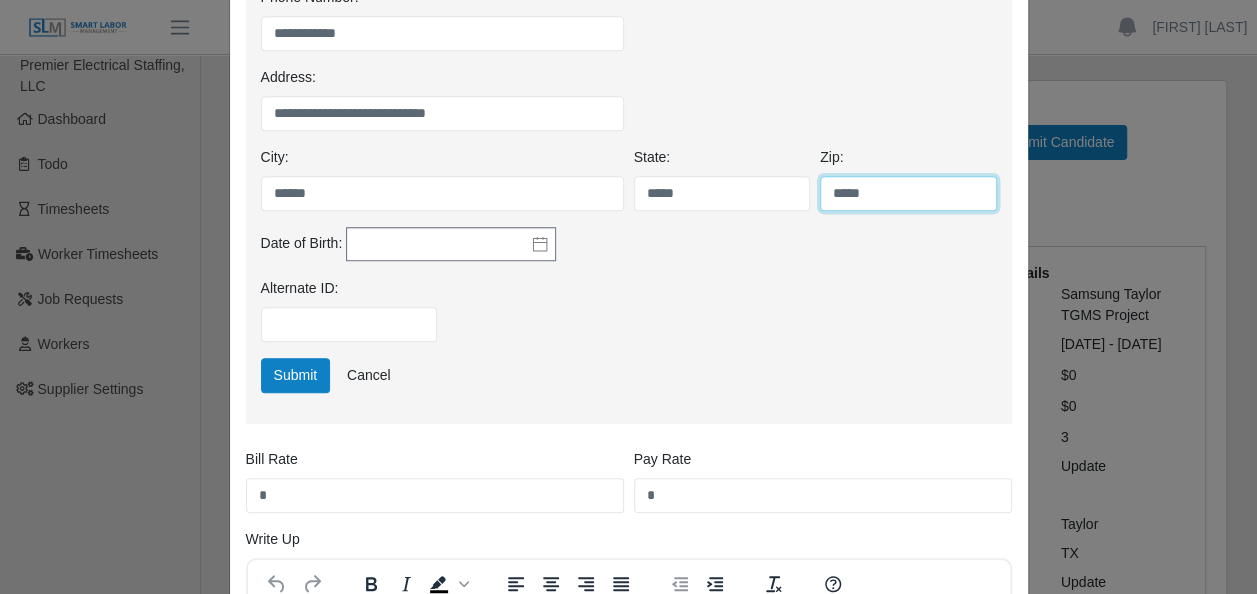 scroll, scrollTop: 600, scrollLeft: 0, axis: vertical 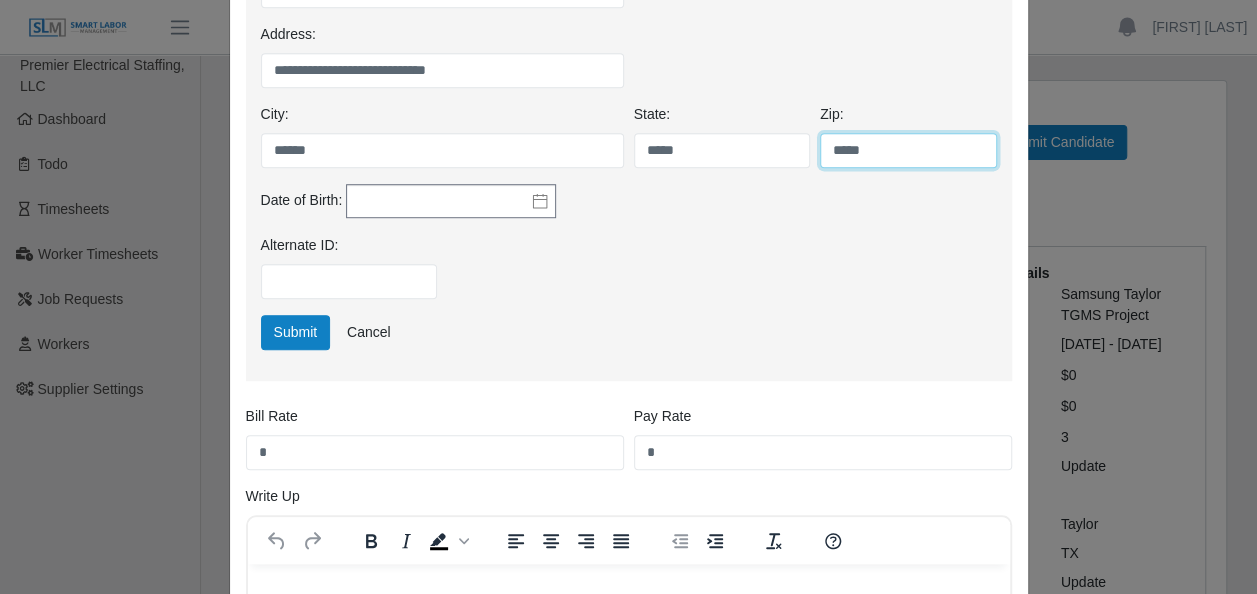 type on "*****" 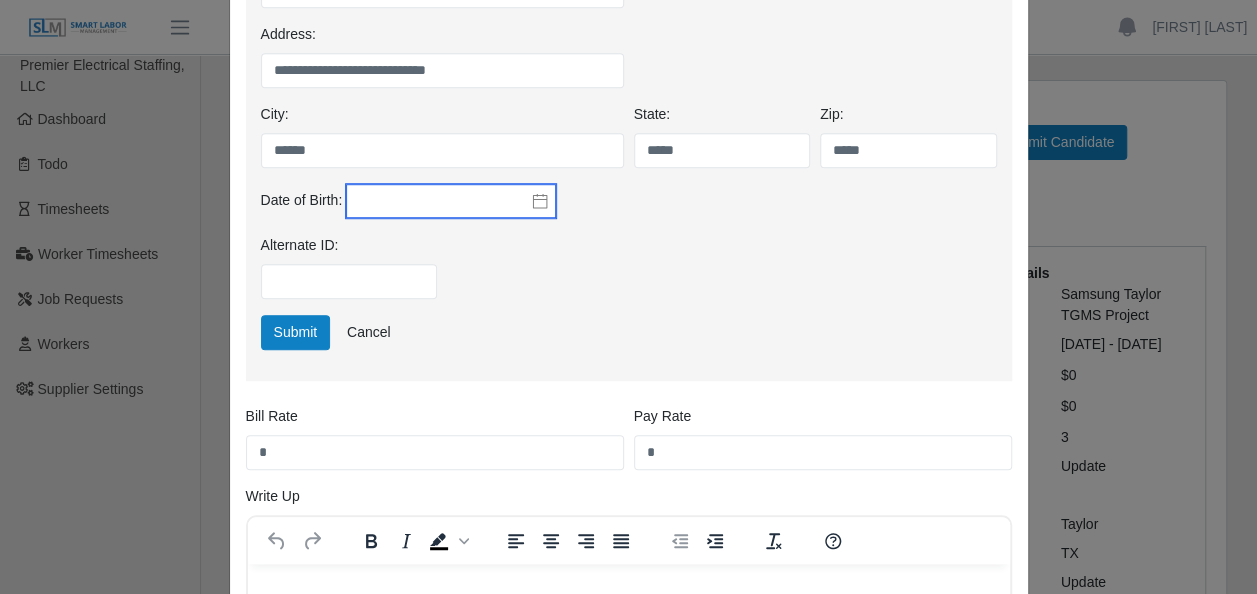 click at bounding box center [451, 201] 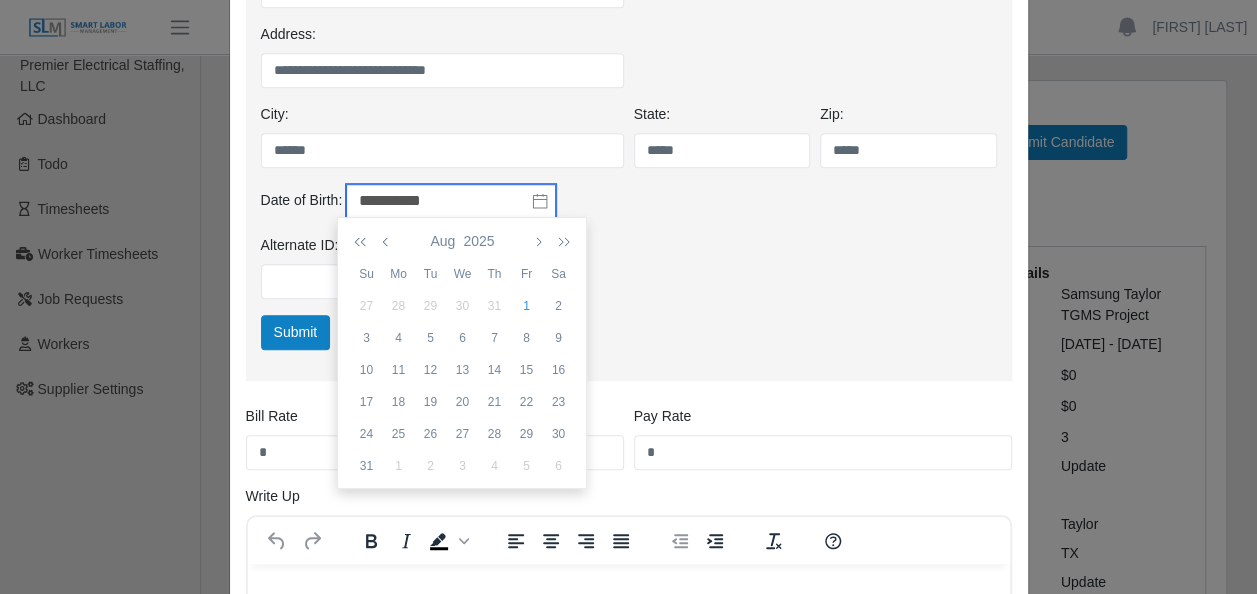 type on "**********" 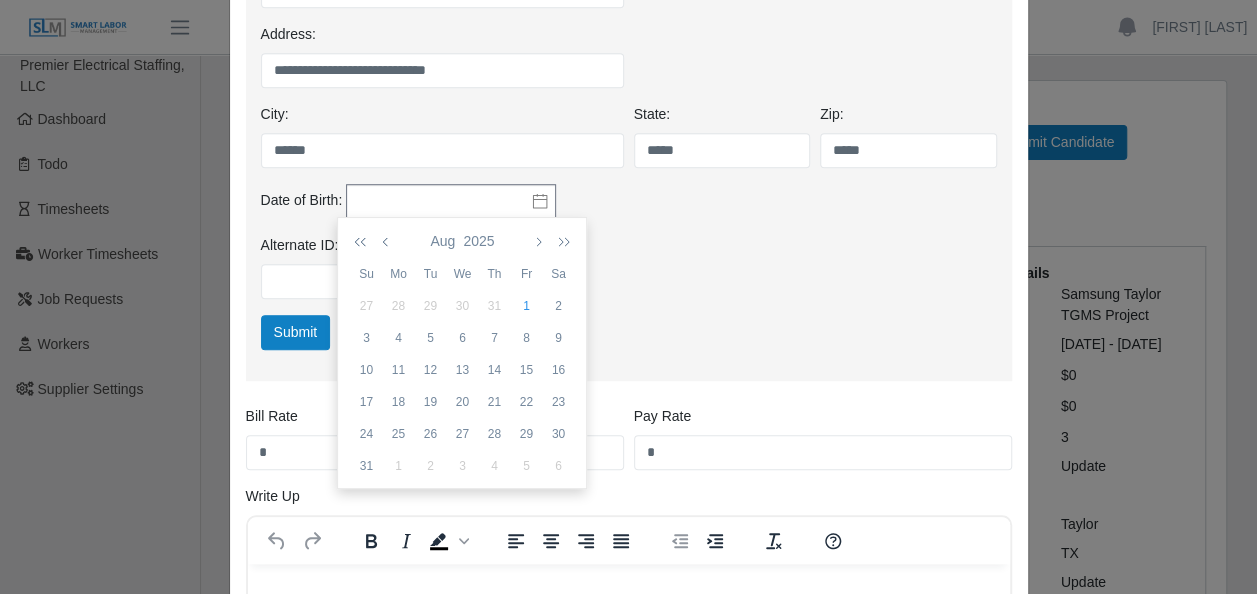 click on "Date of Birth:" at bounding box center (629, 210) 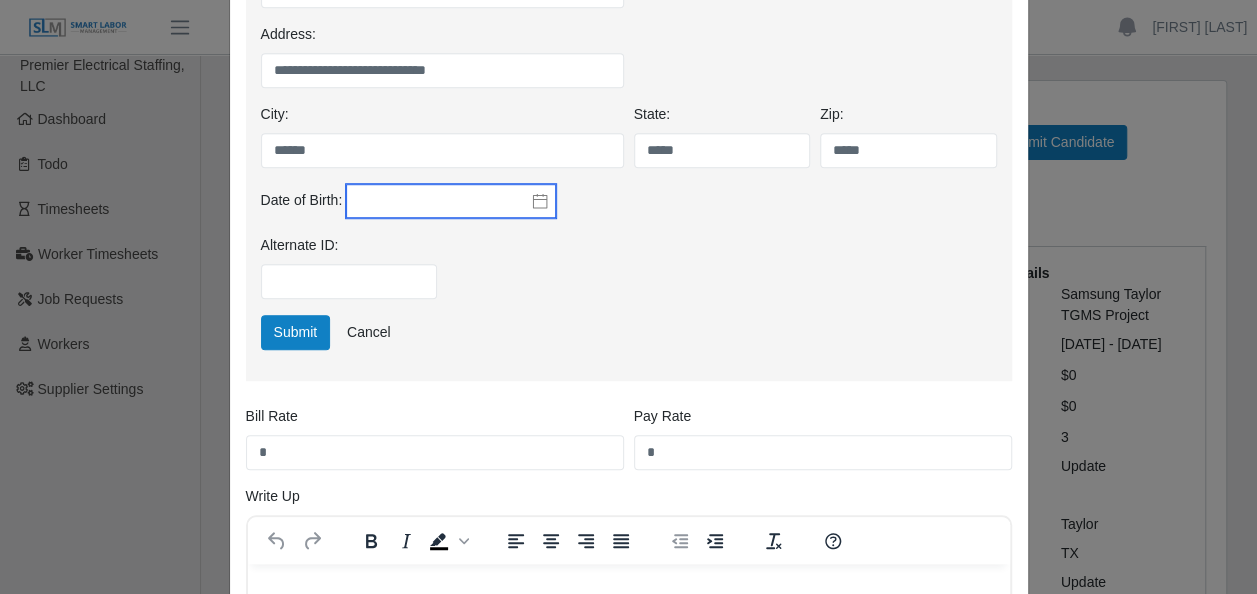 click at bounding box center (451, 201) 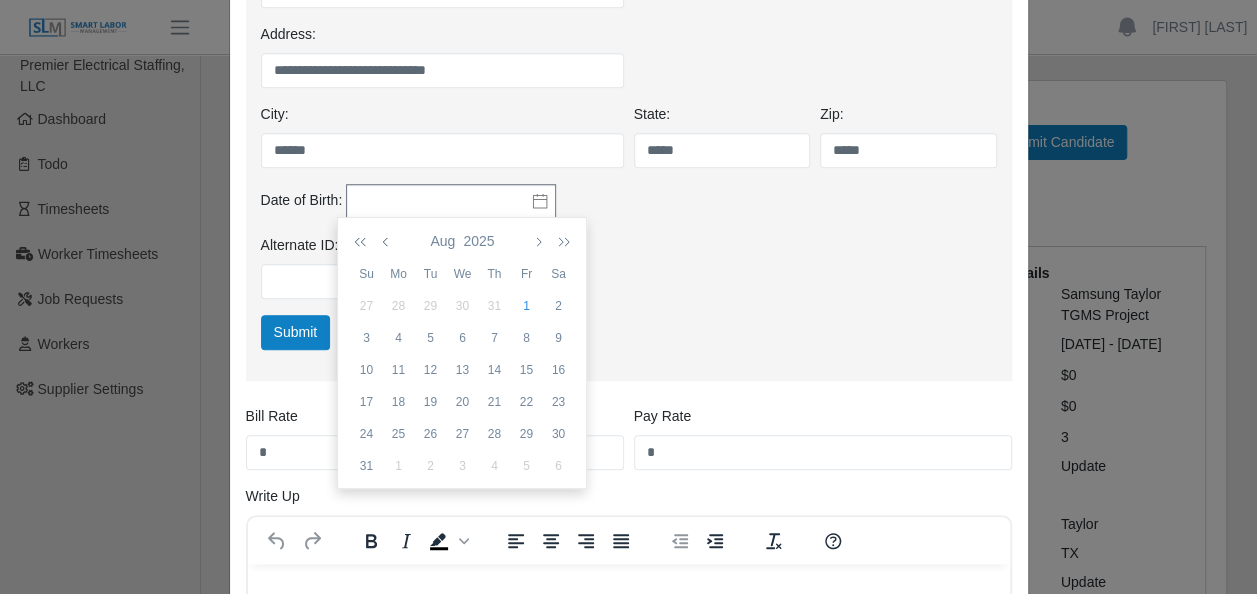 click at bounding box center (364, 241) 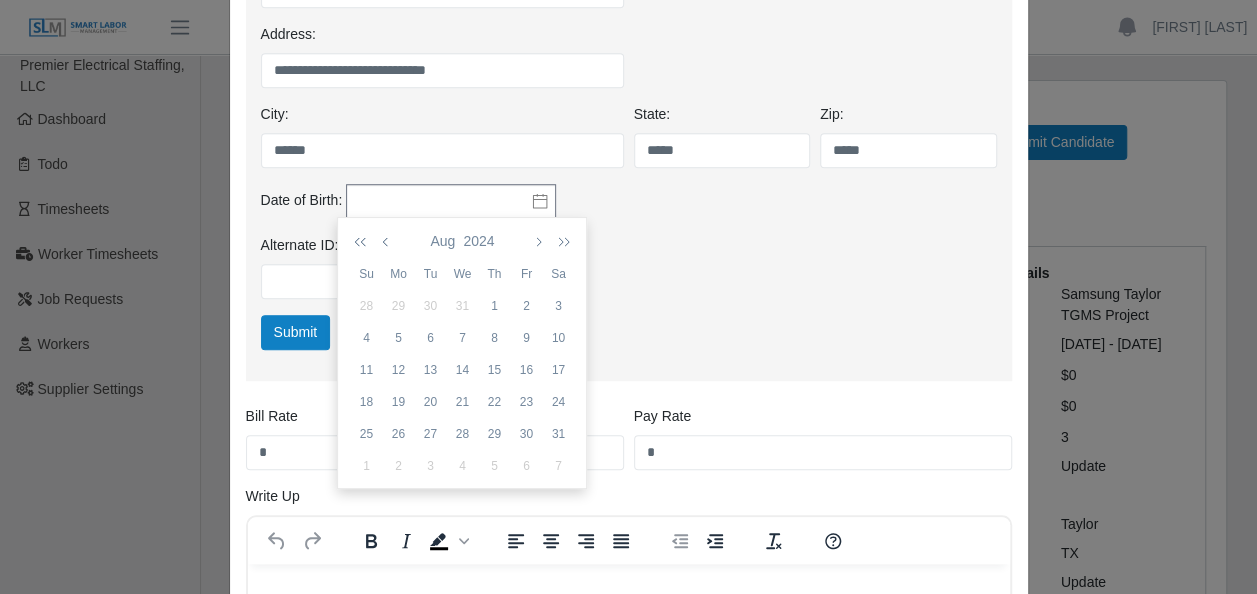 click at bounding box center [364, 241] 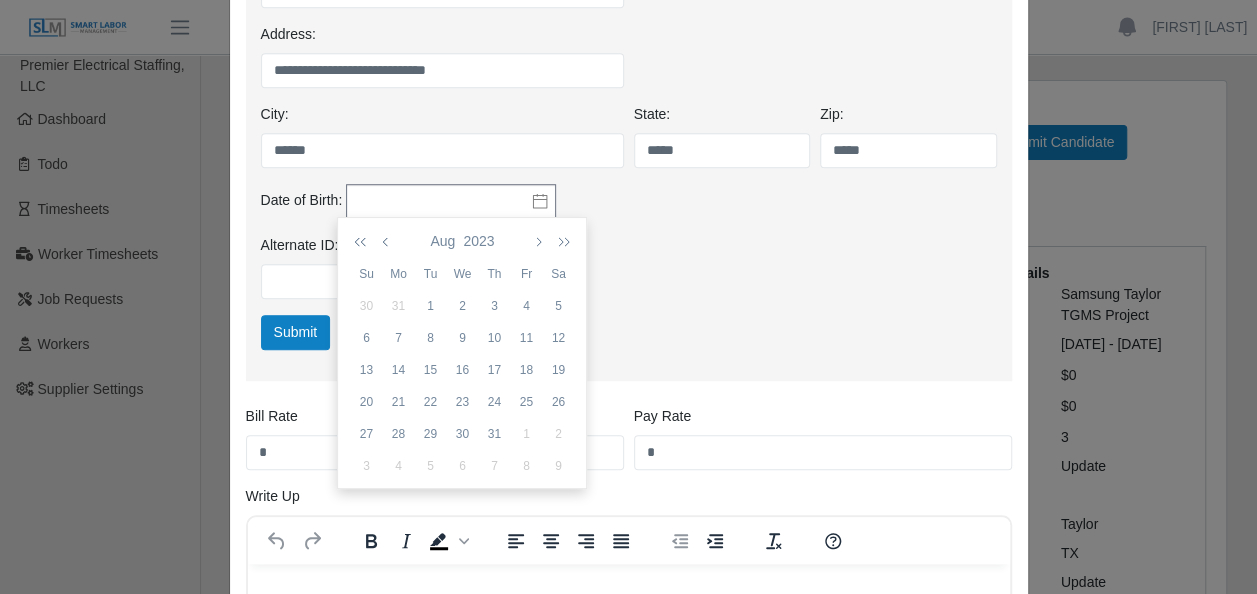 click at bounding box center (364, 241) 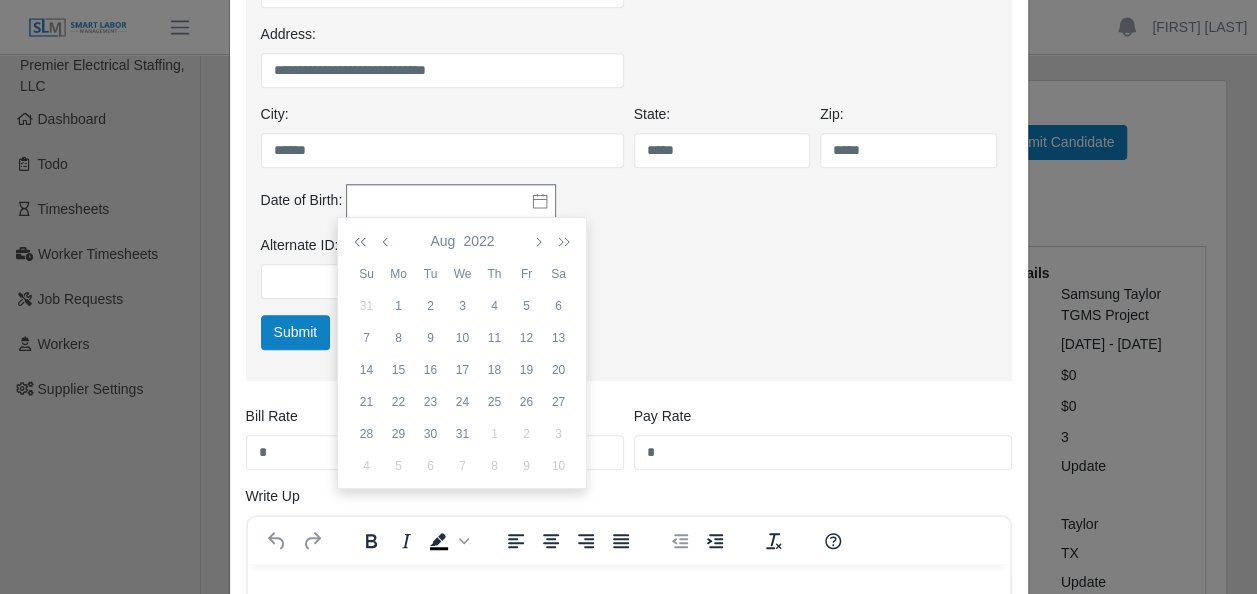 click at bounding box center [364, 241] 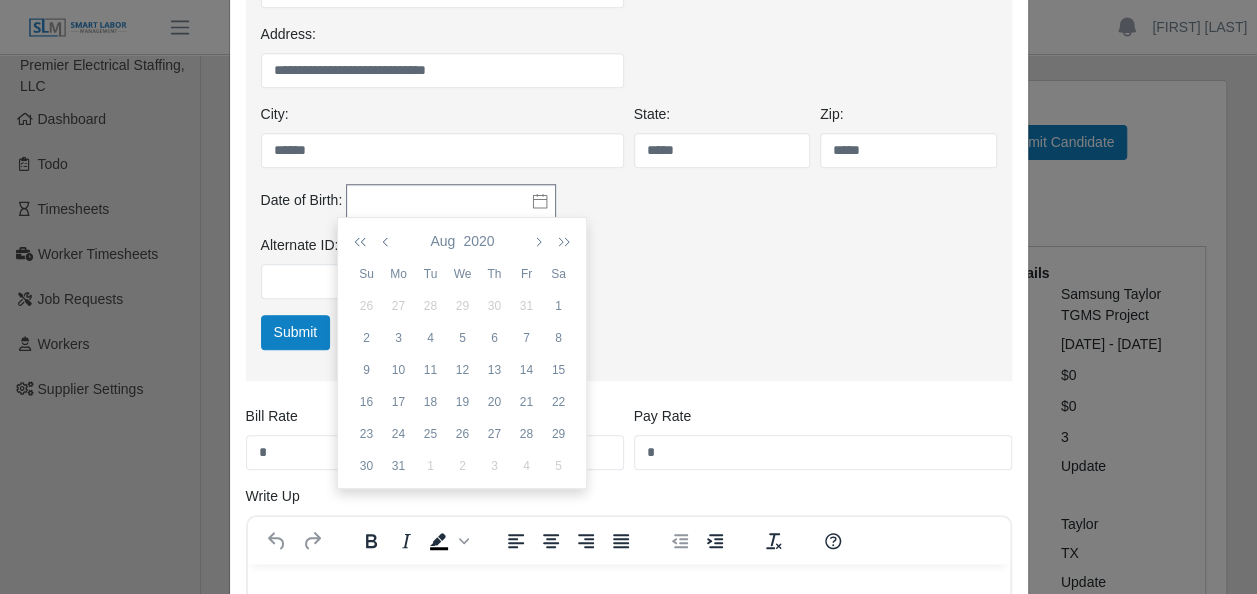 click at bounding box center (364, 241) 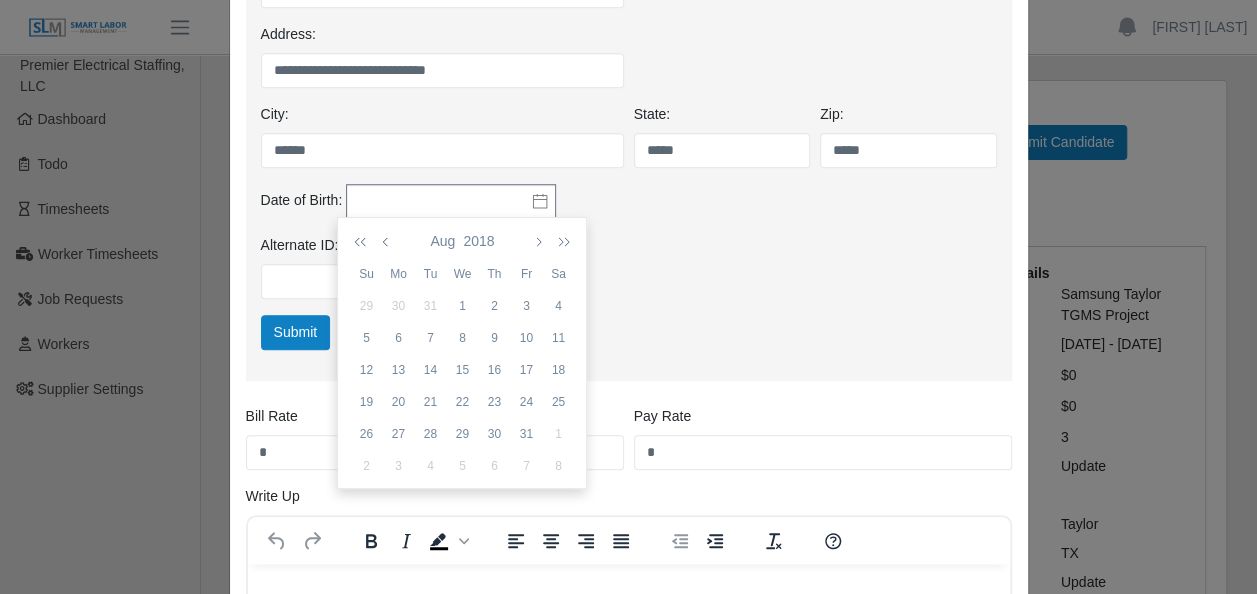 click at bounding box center (364, 241) 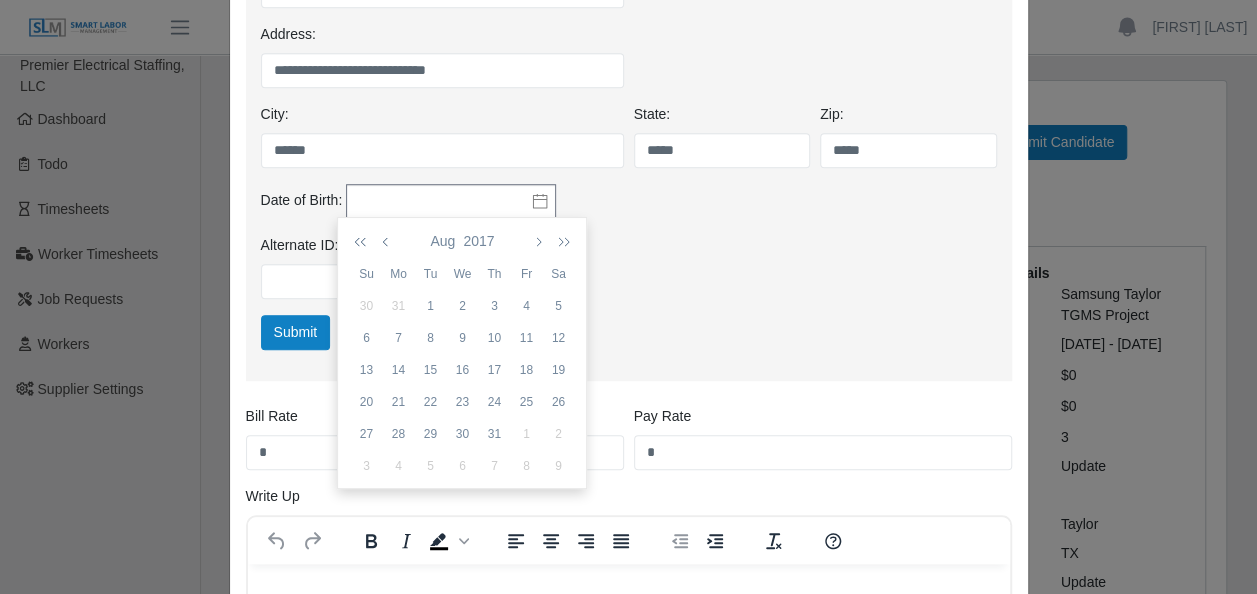 click at bounding box center [364, 241] 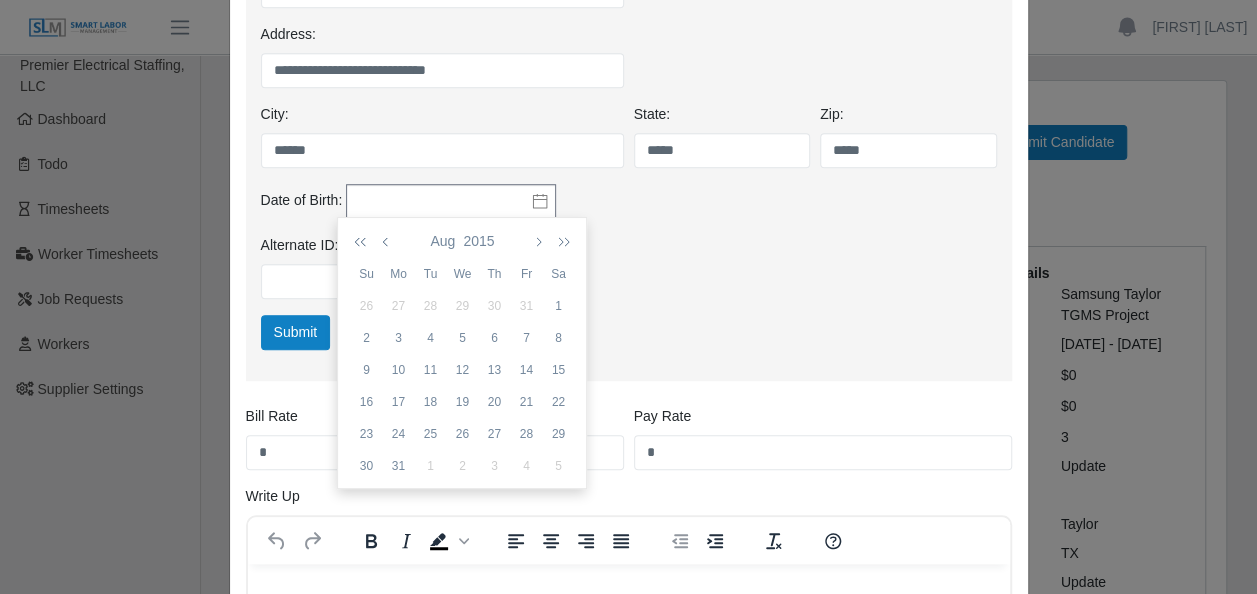 click at bounding box center (364, 241) 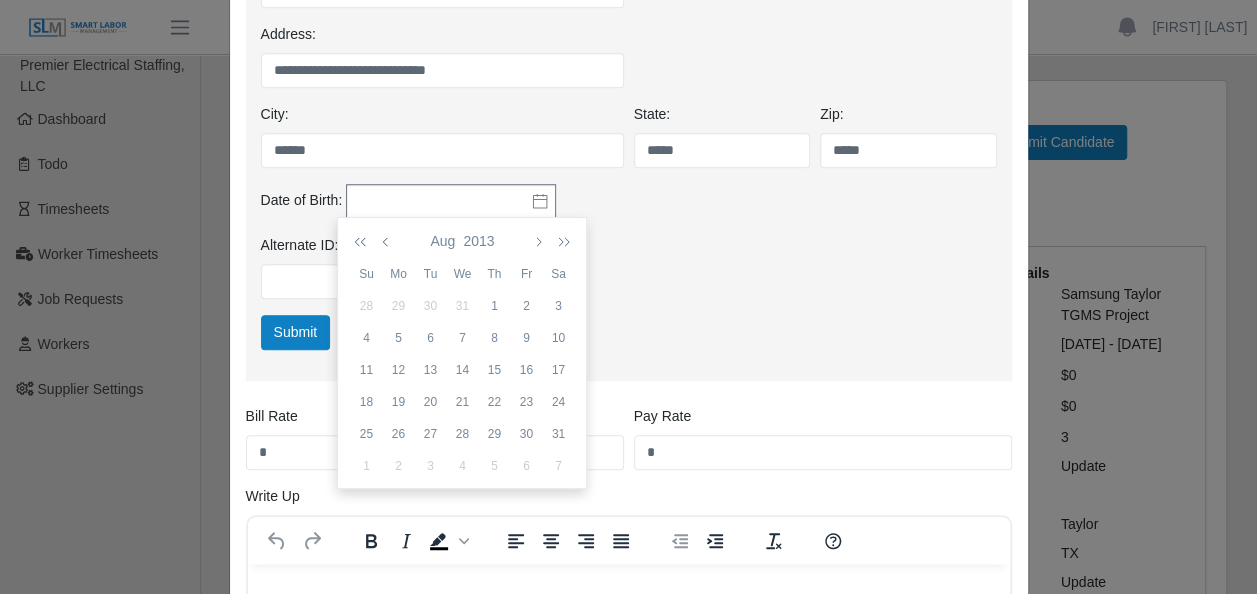 click at bounding box center (364, 241) 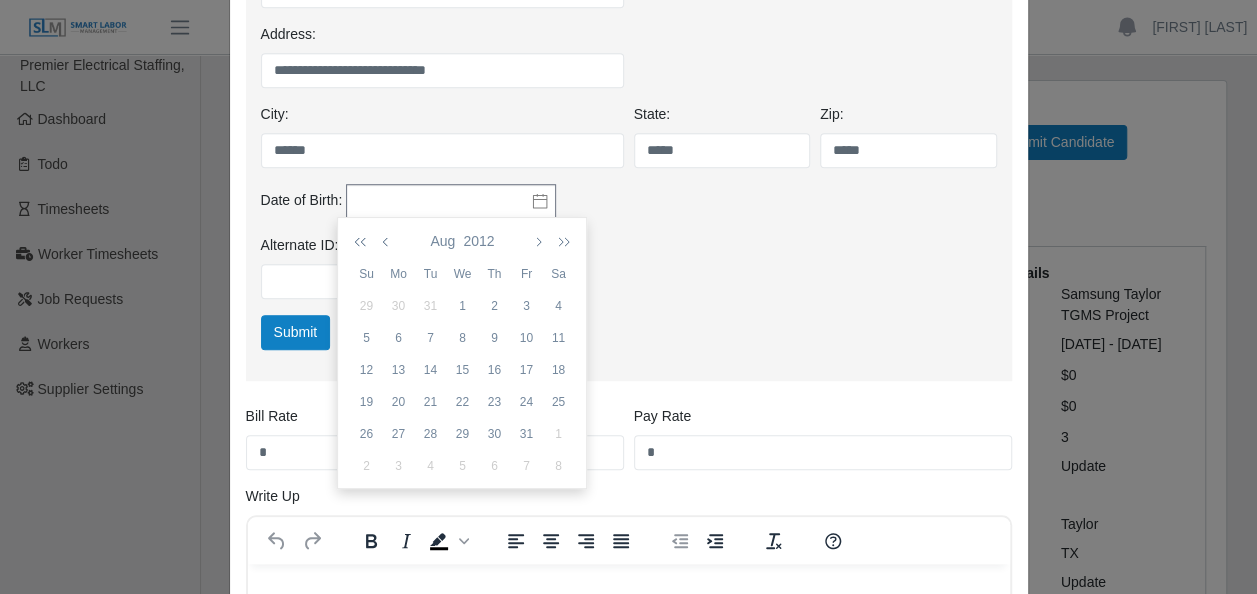 click at bounding box center [364, 241] 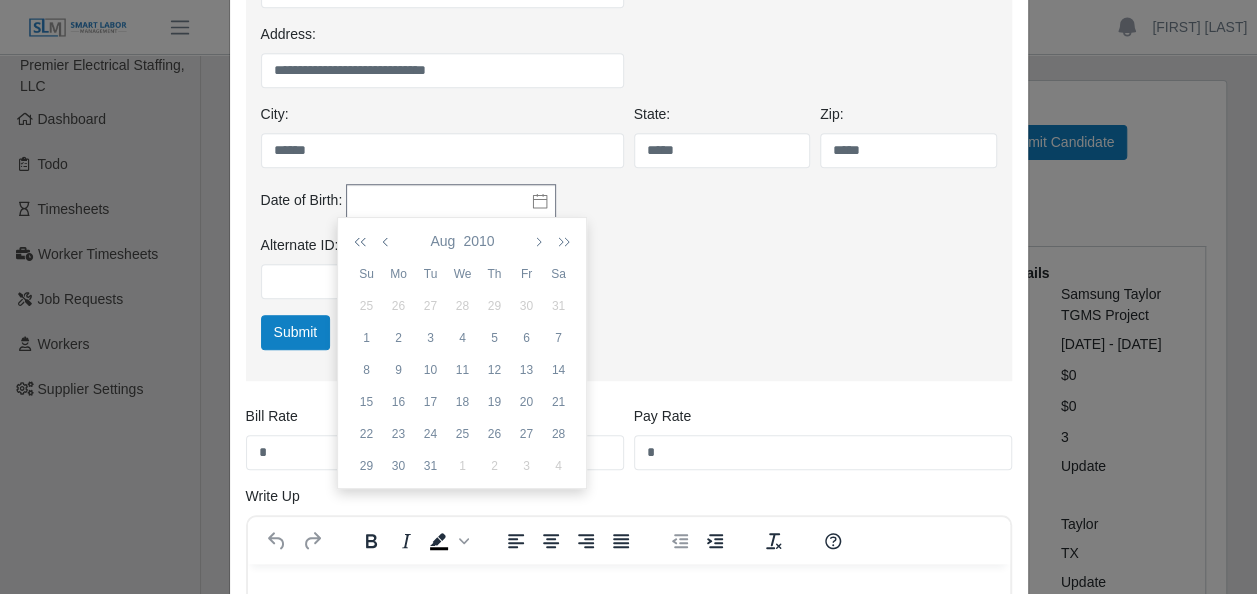 click at bounding box center [364, 241] 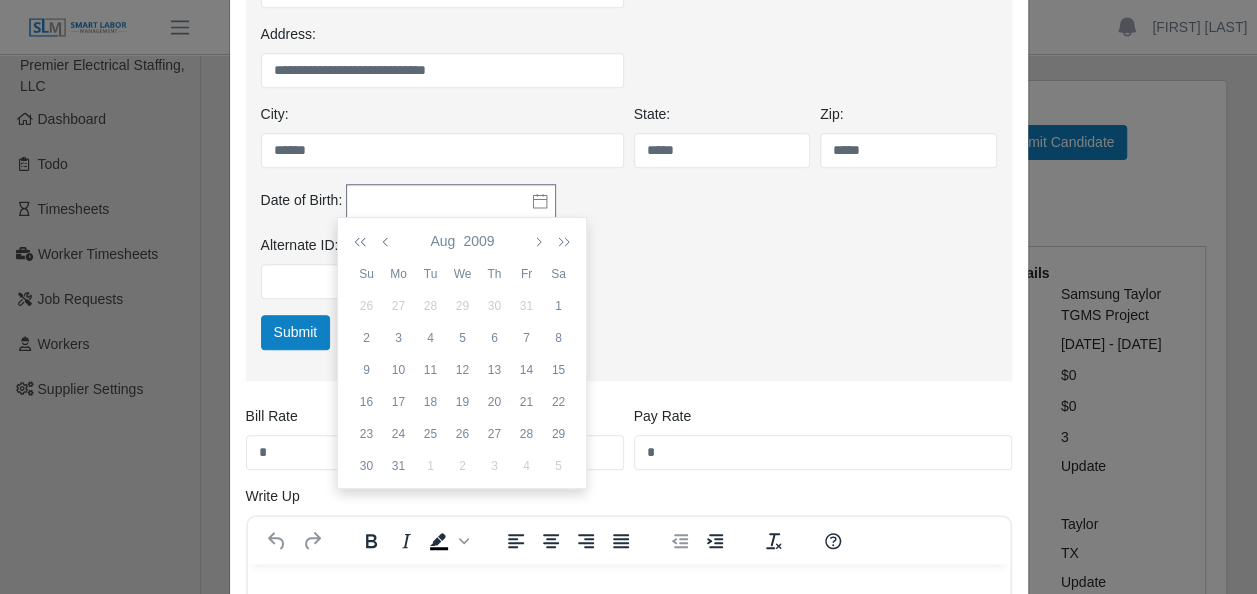 click at bounding box center [364, 241] 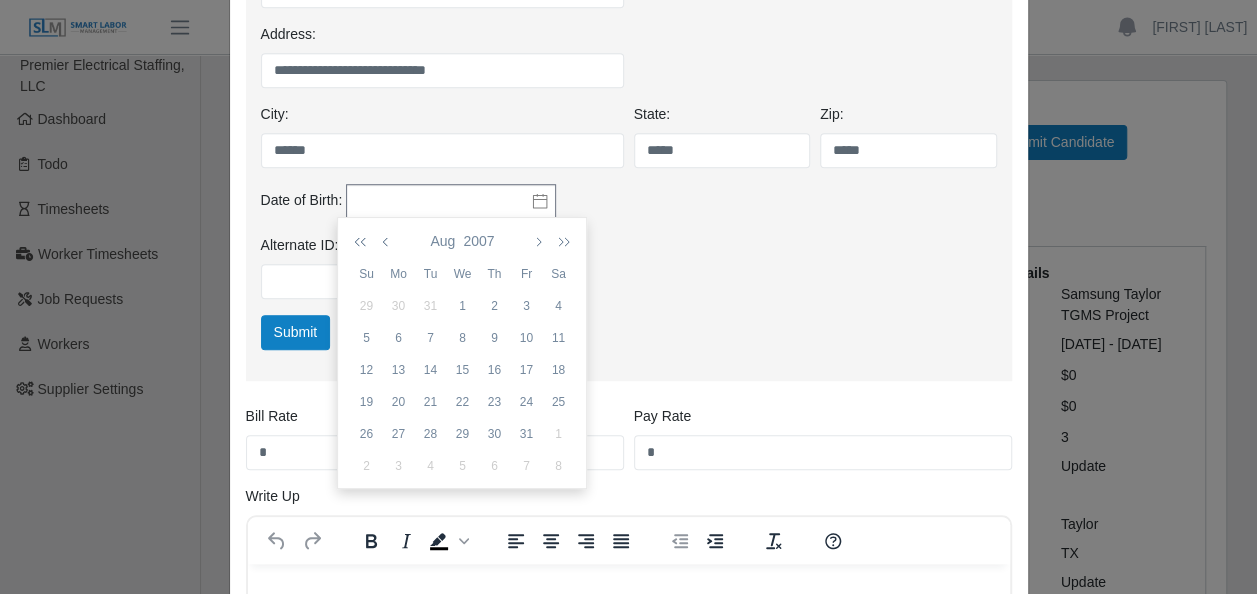click at bounding box center (364, 241) 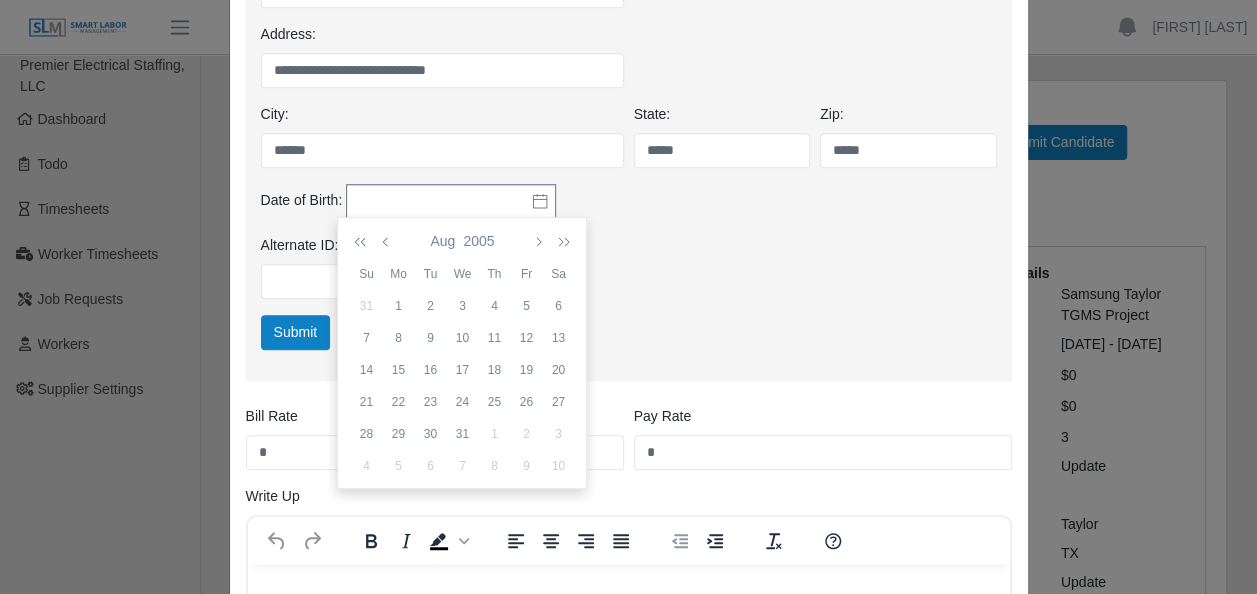 click at bounding box center [364, 241] 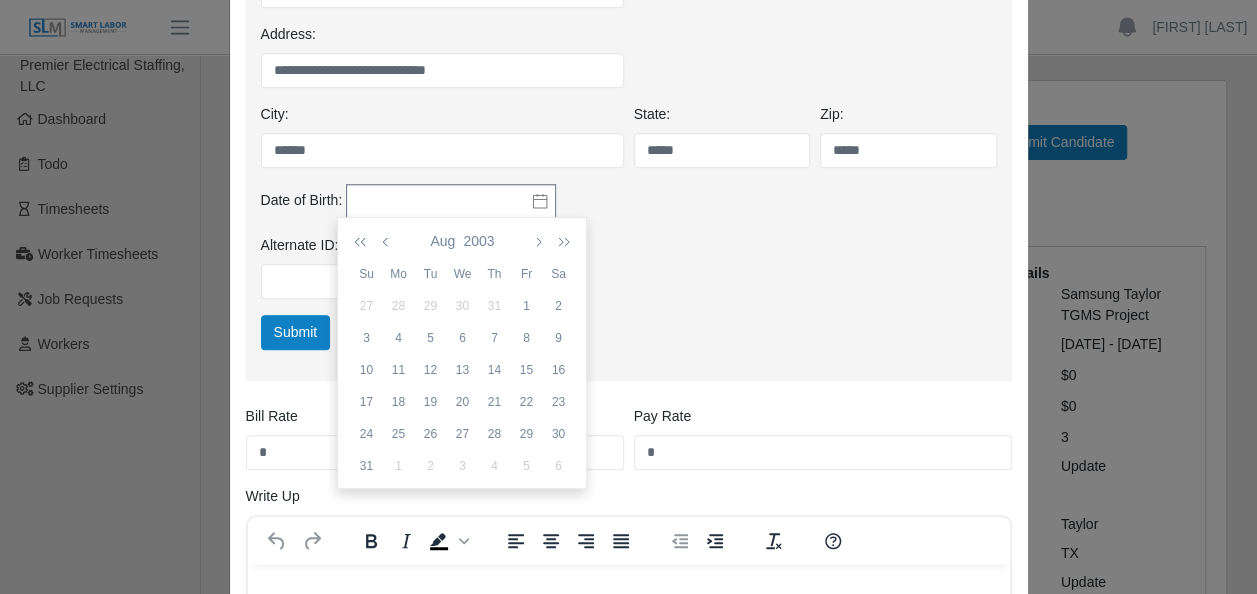 click at bounding box center [364, 241] 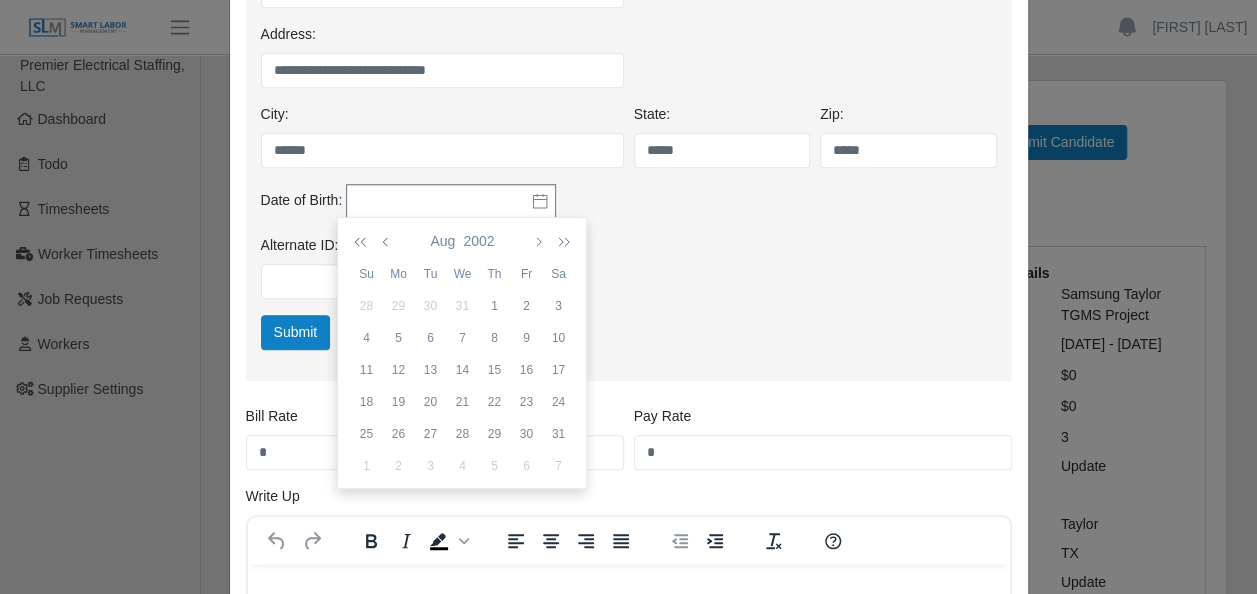 click at bounding box center (364, 241) 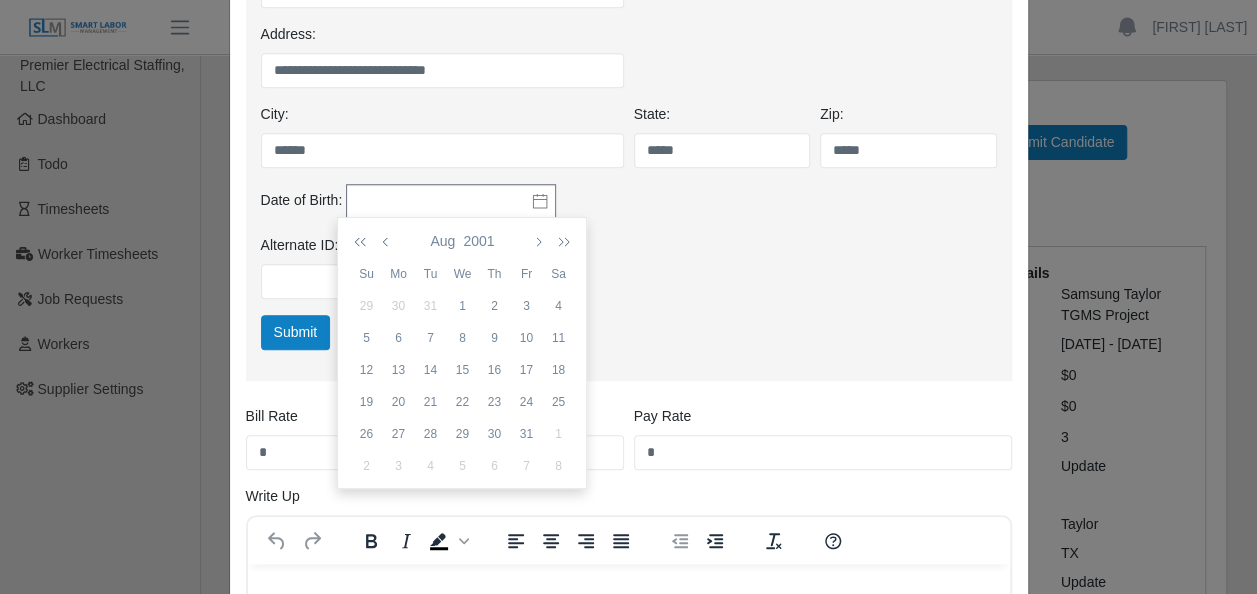 click at bounding box center (364, 241) 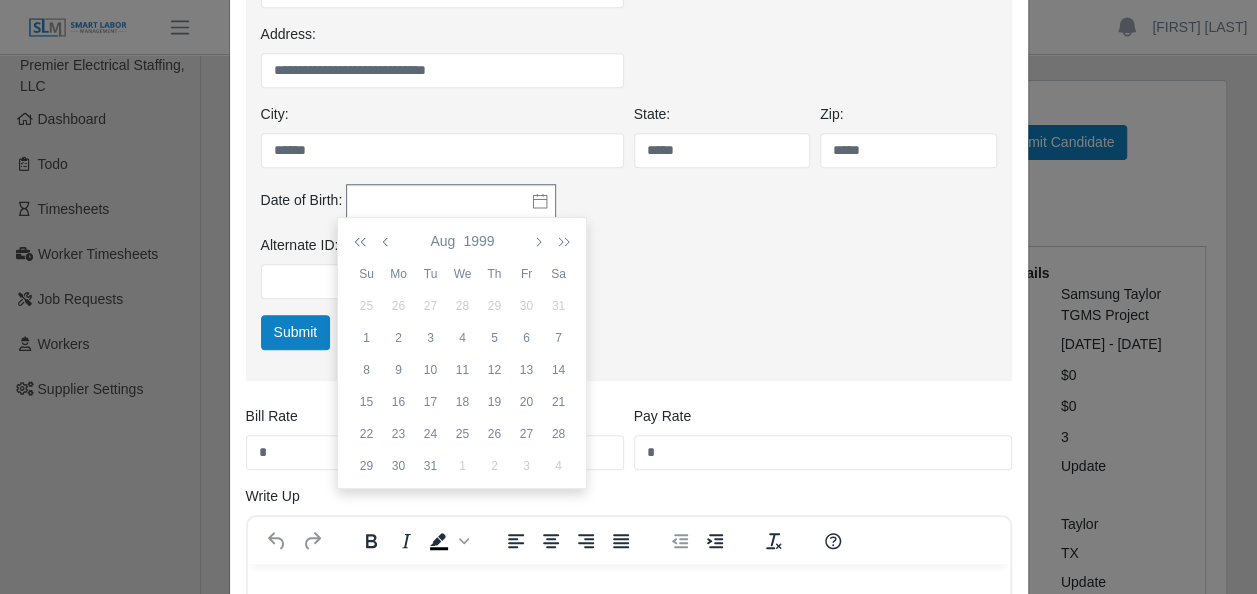 click at bounding box center (364, 241) 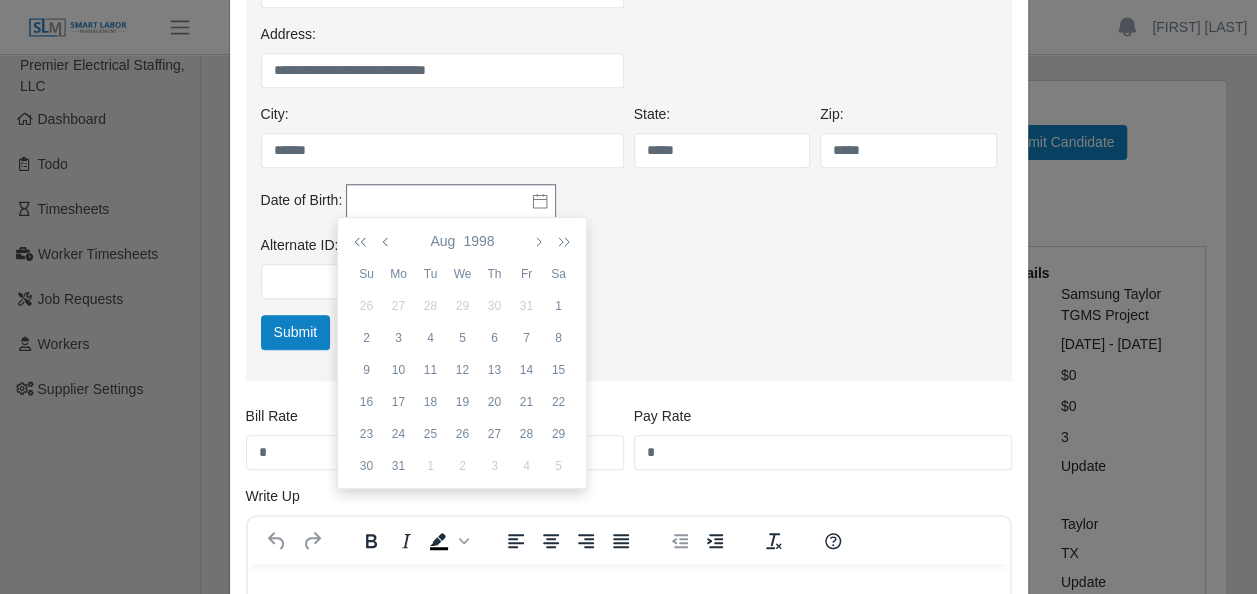 click at bounding box center [364, 241] 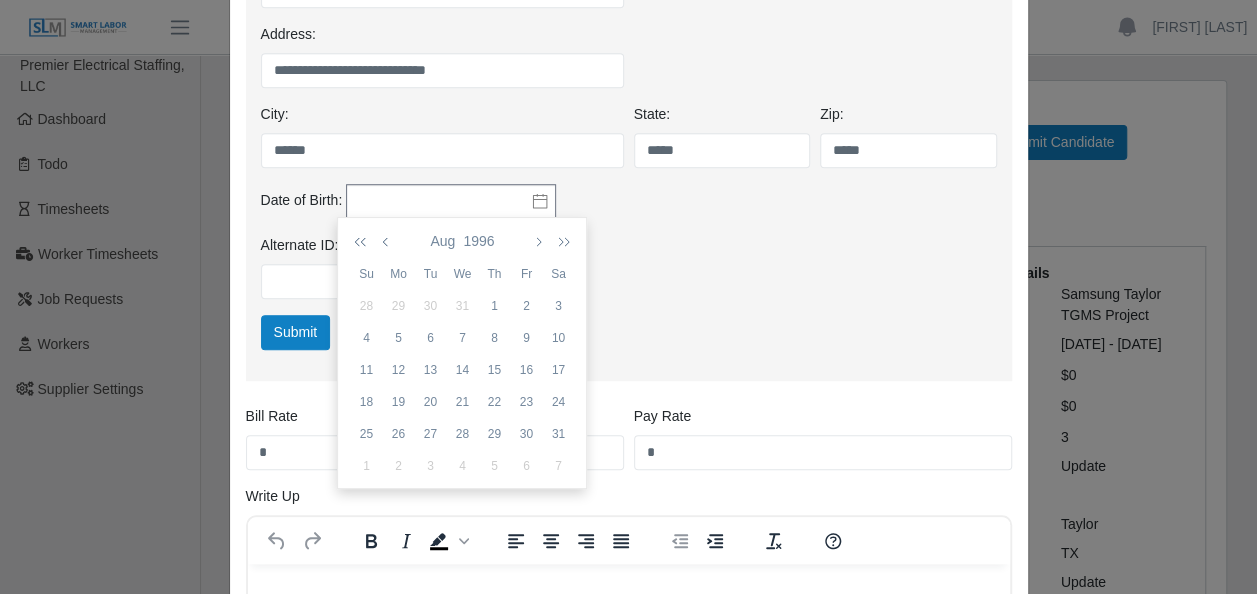 click at bounding box center [364, 241] 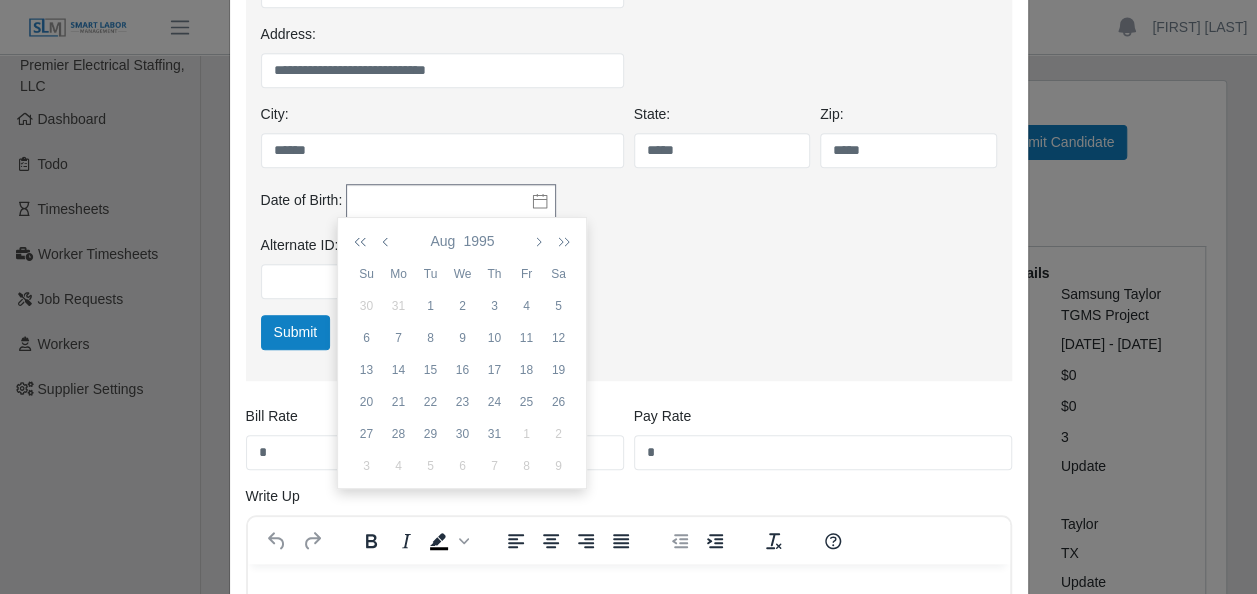 click at bounding box center [364, 241] 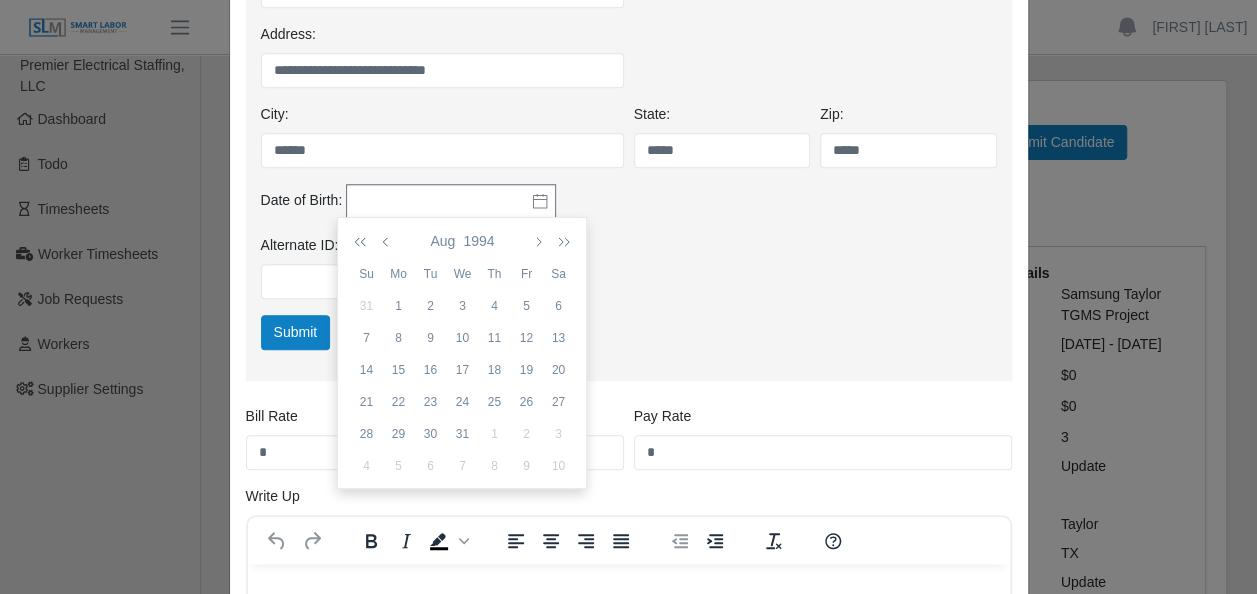 click at bounding box center [364, 241] 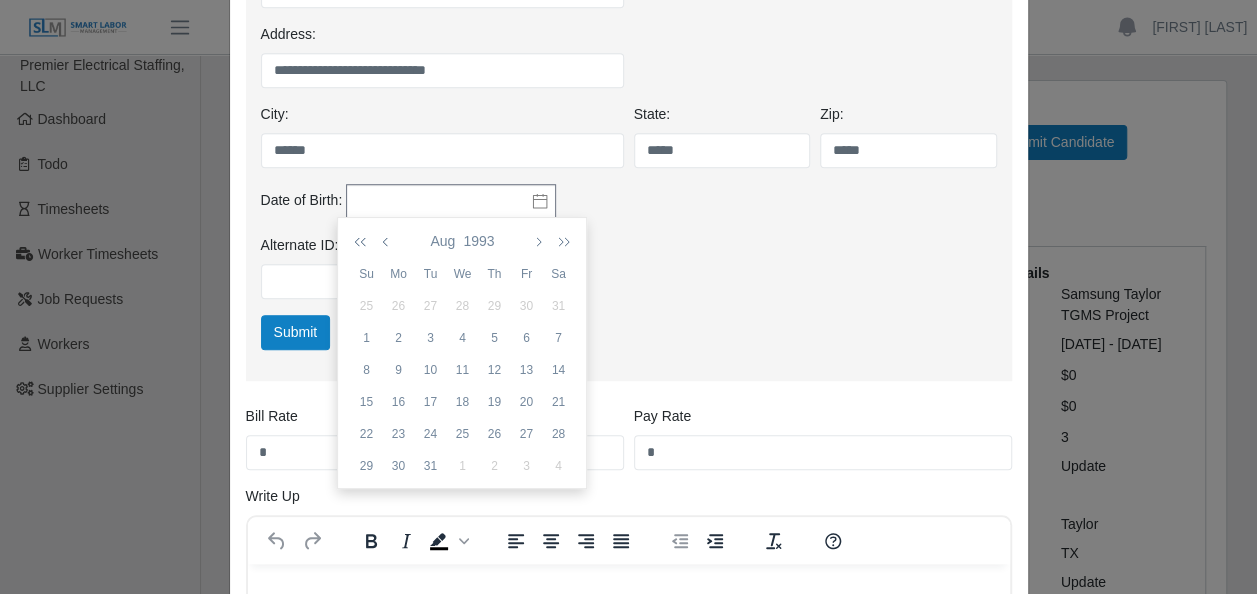 click at bounding box center [560, 241] 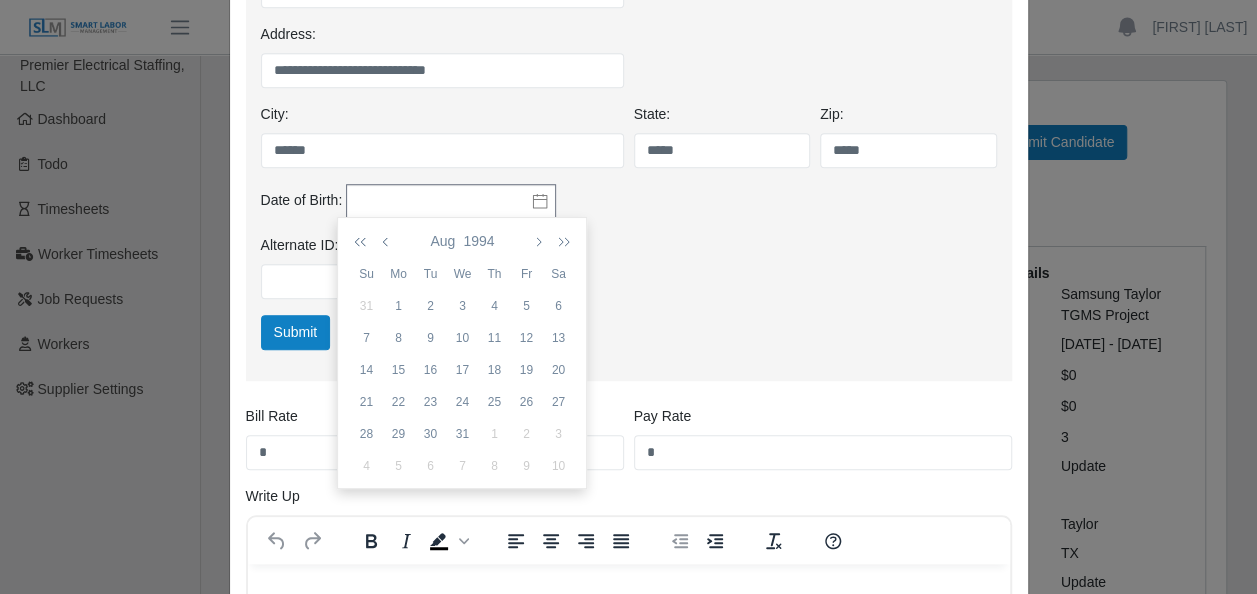 click on "22" at bounding box center [398, 402] 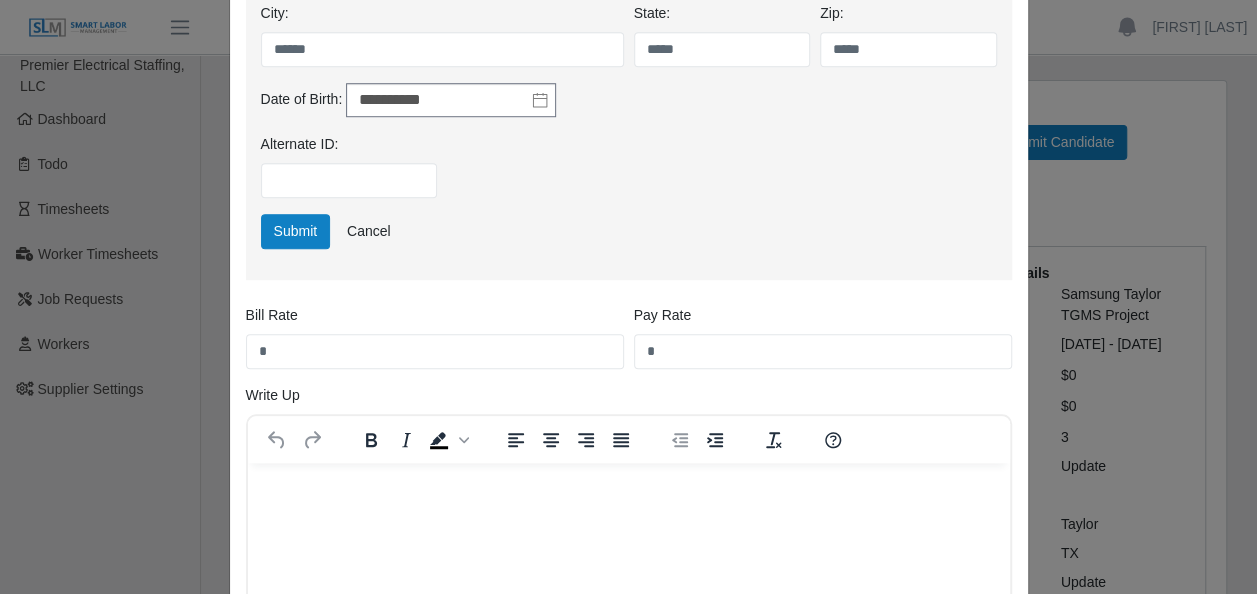 scroll, scrollTop: 800, scrollLeft: 0, axis: vertical 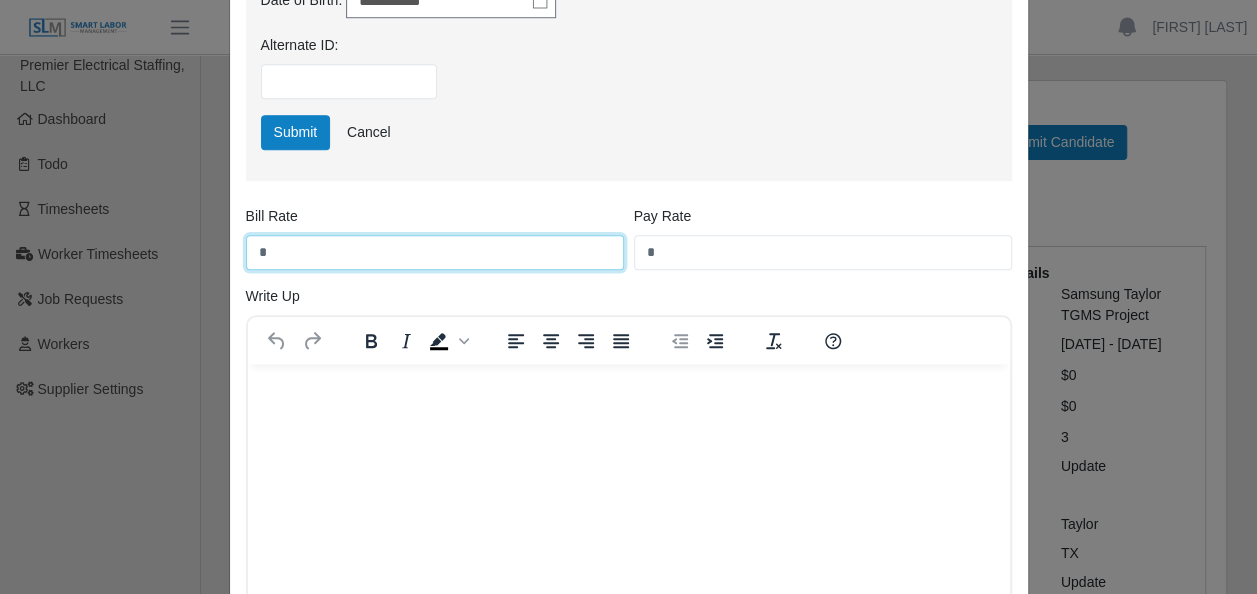 click on "*" at bounding box center [435, 252] 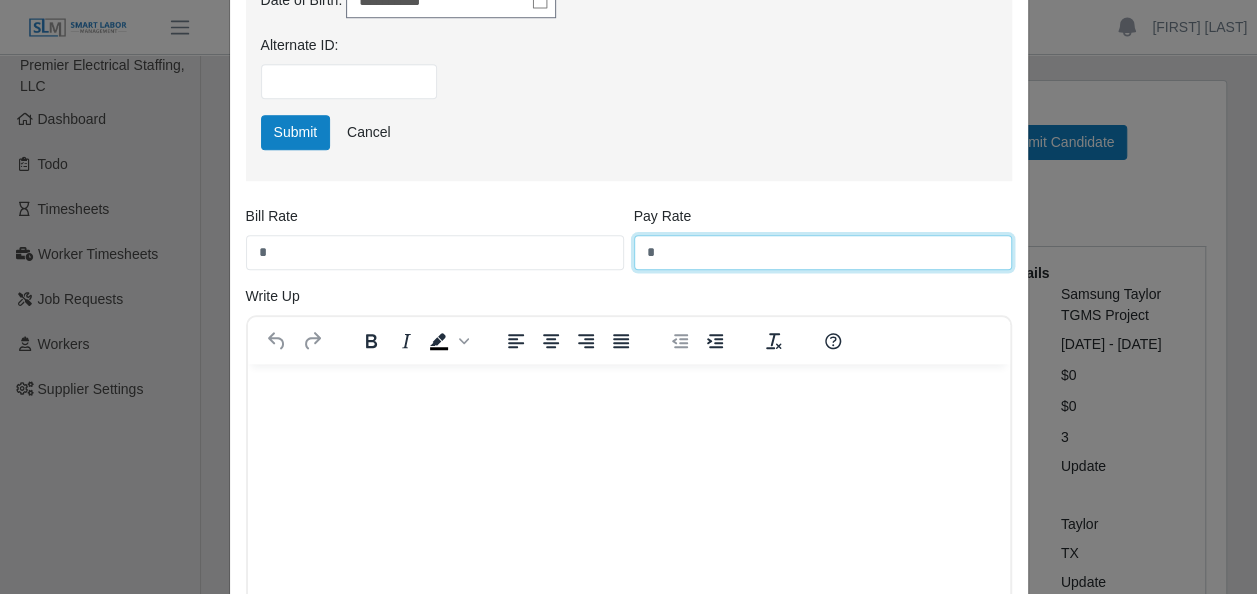 click on "*" at bounding box center [823, 252] 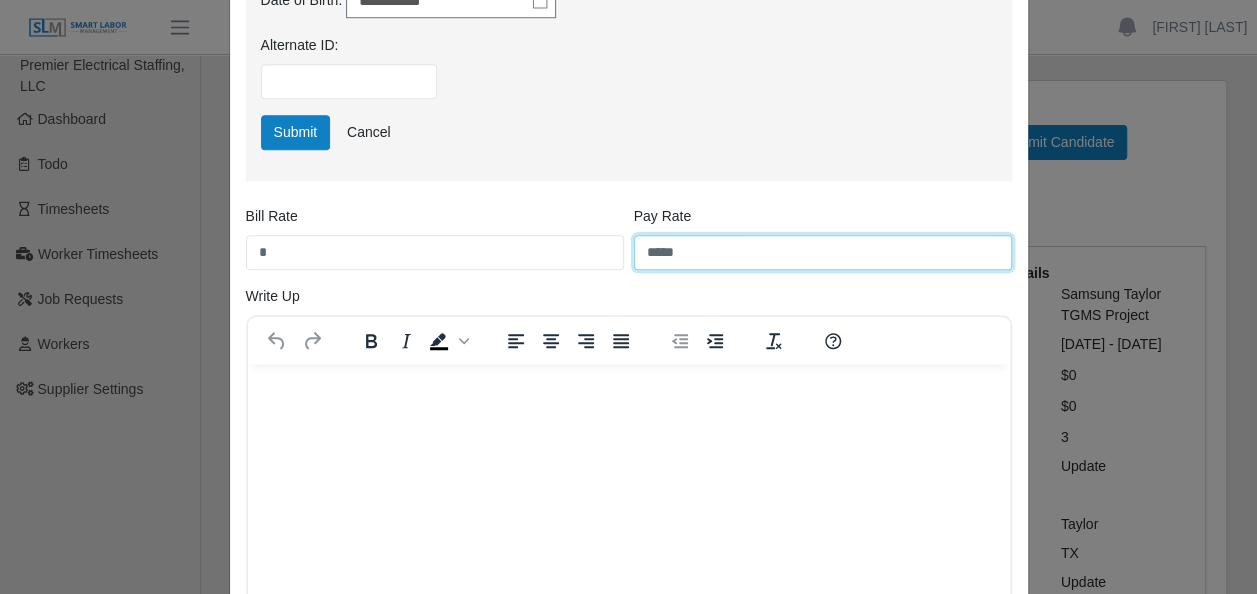 type on "*****" 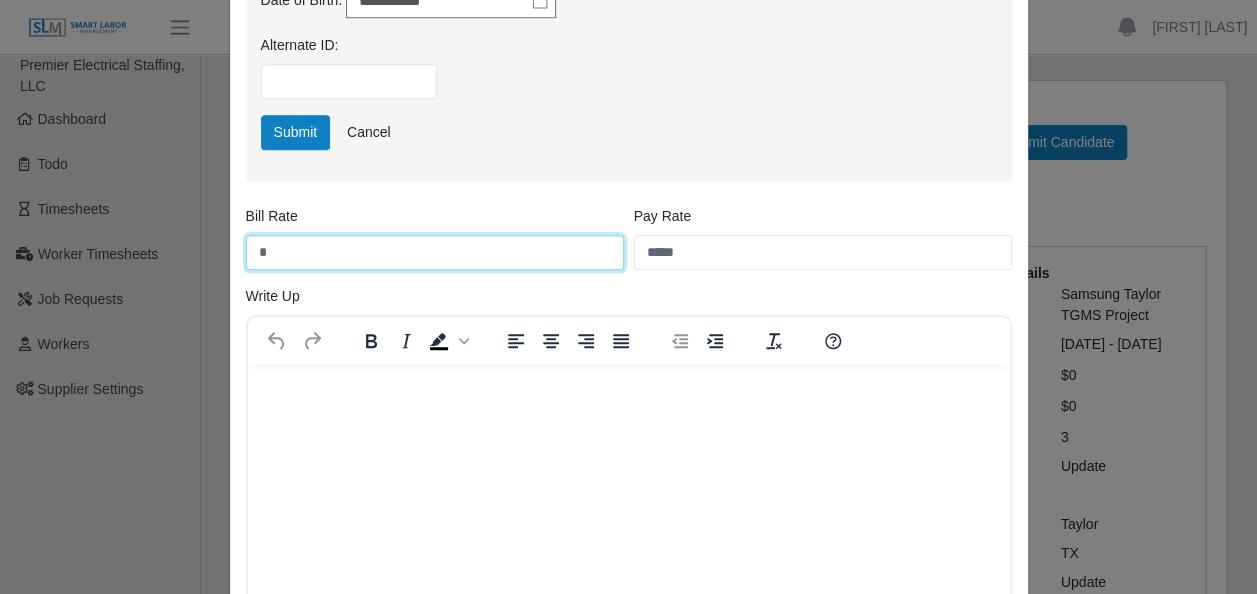 click on "*" at bounding box center (435, 252) 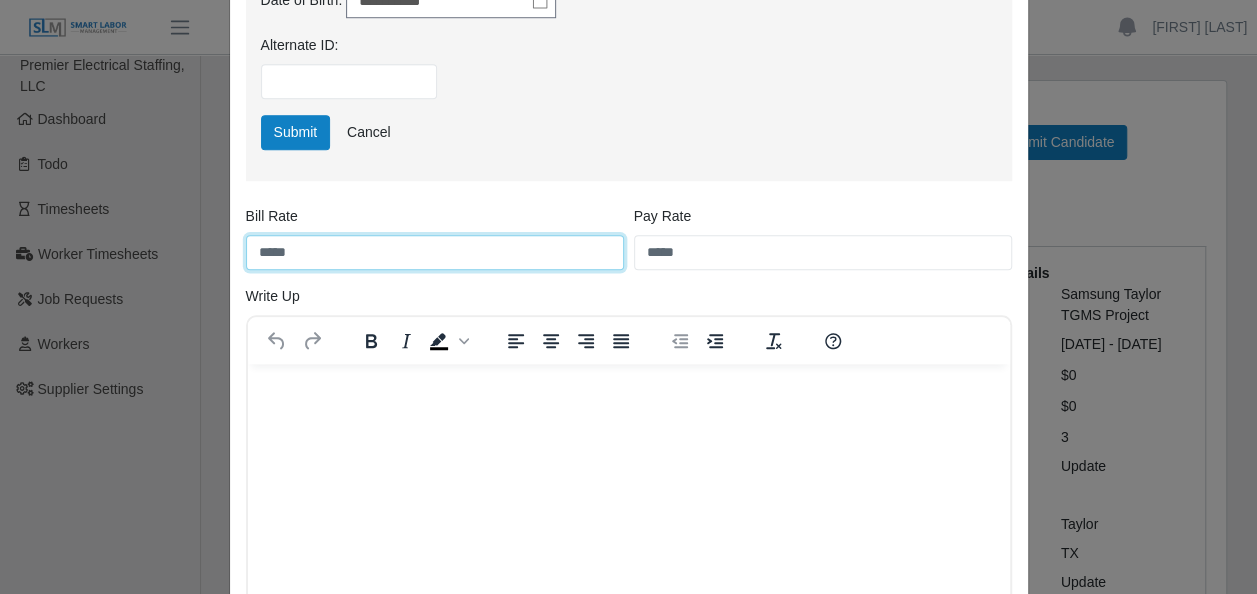 type on "*****" 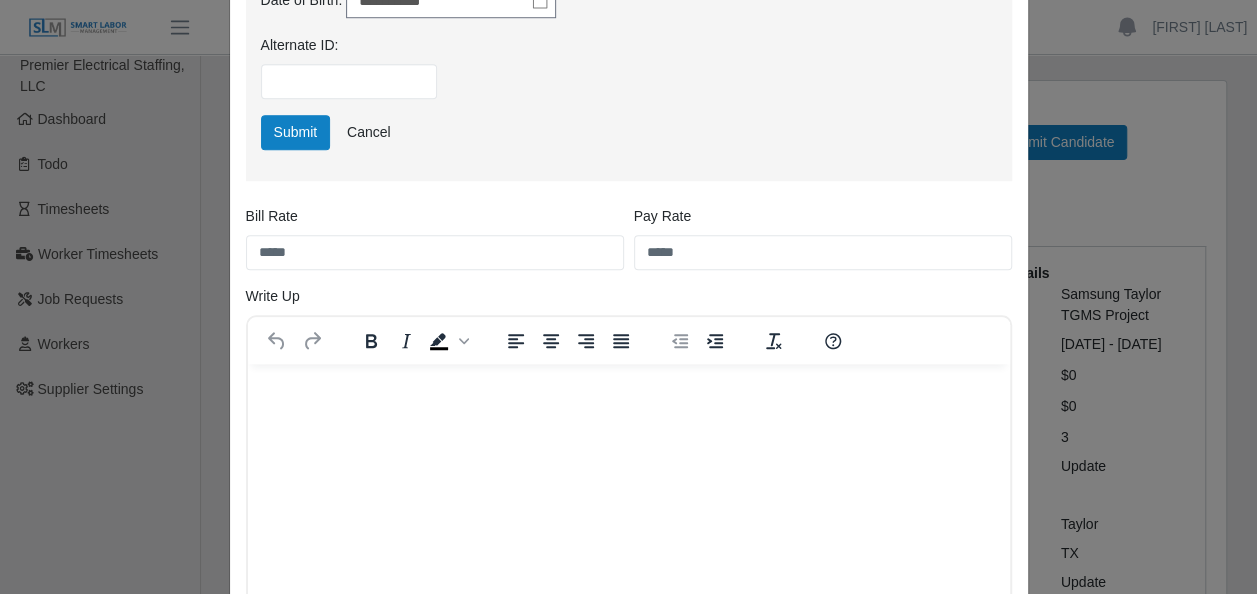 click at bounding box center [628, 391] 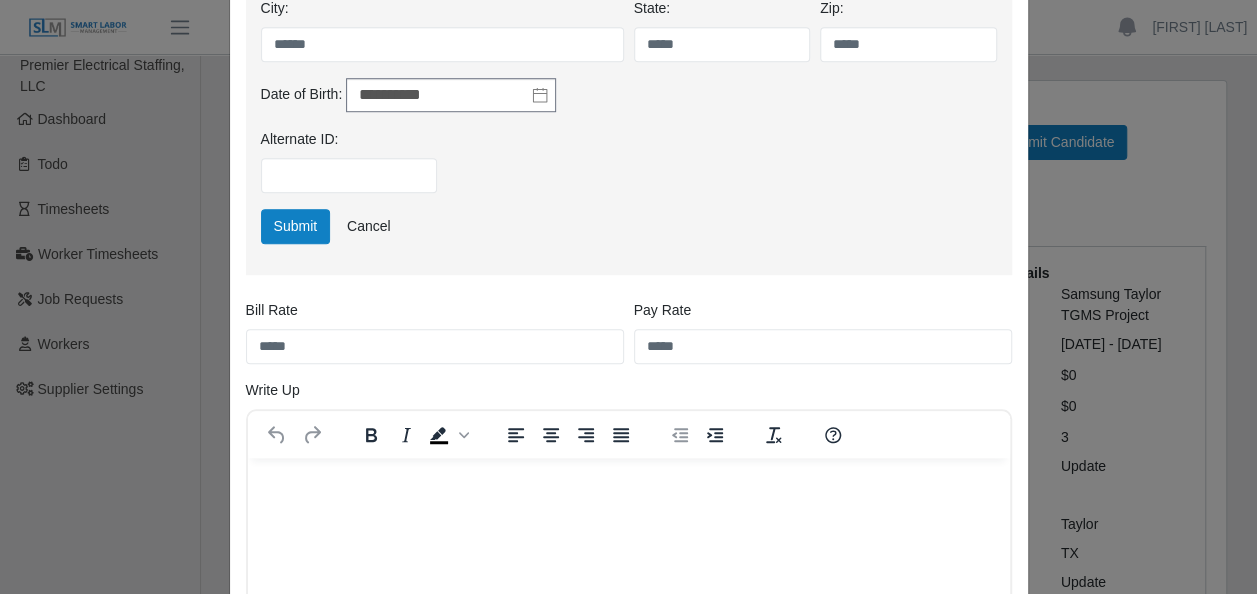 scroll, scrollTop: 506, scrollLeft: 0, axis: vertical 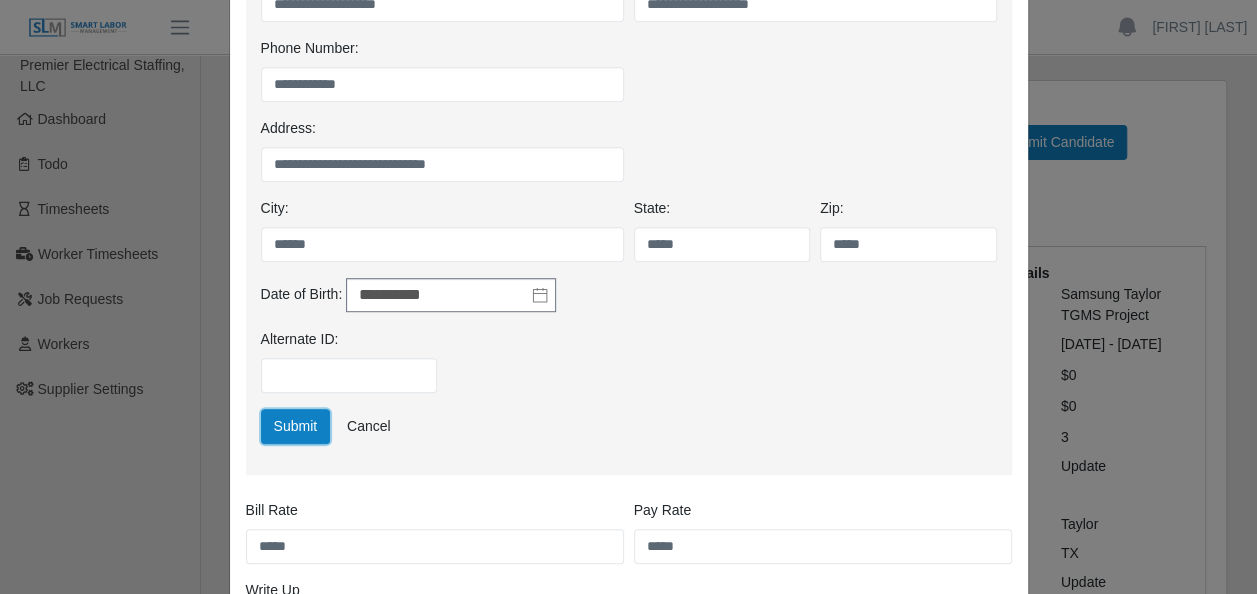 click on "Submit" at bounding box center [296, 426] 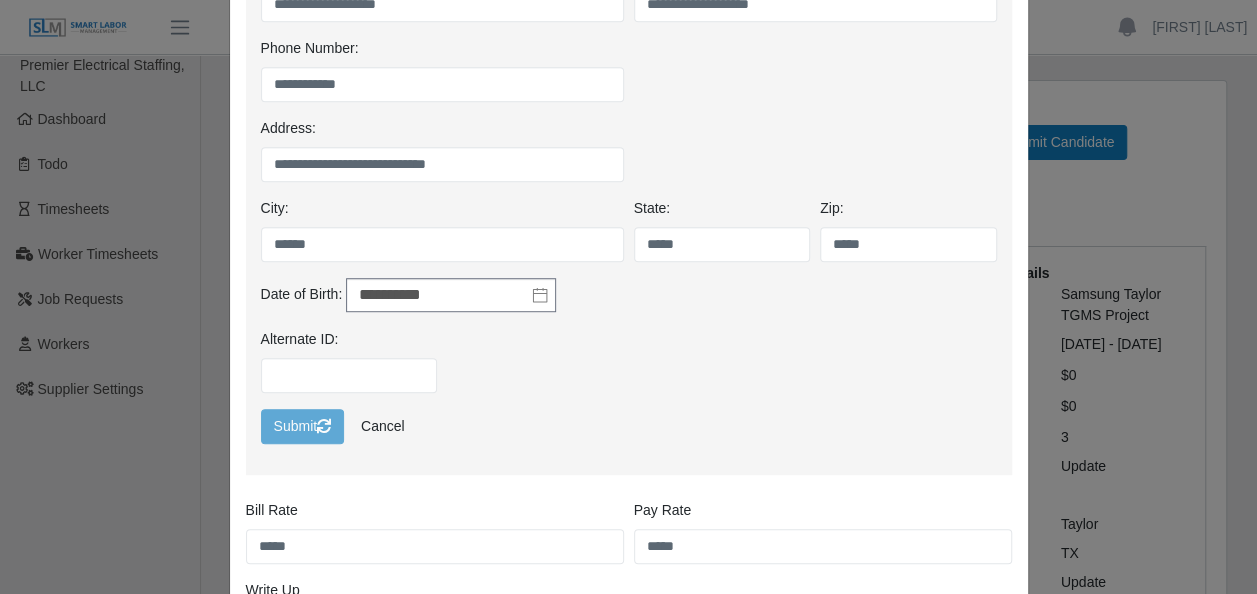 scroll, scrollTop: 0, scrollLeft: 0, axis: both 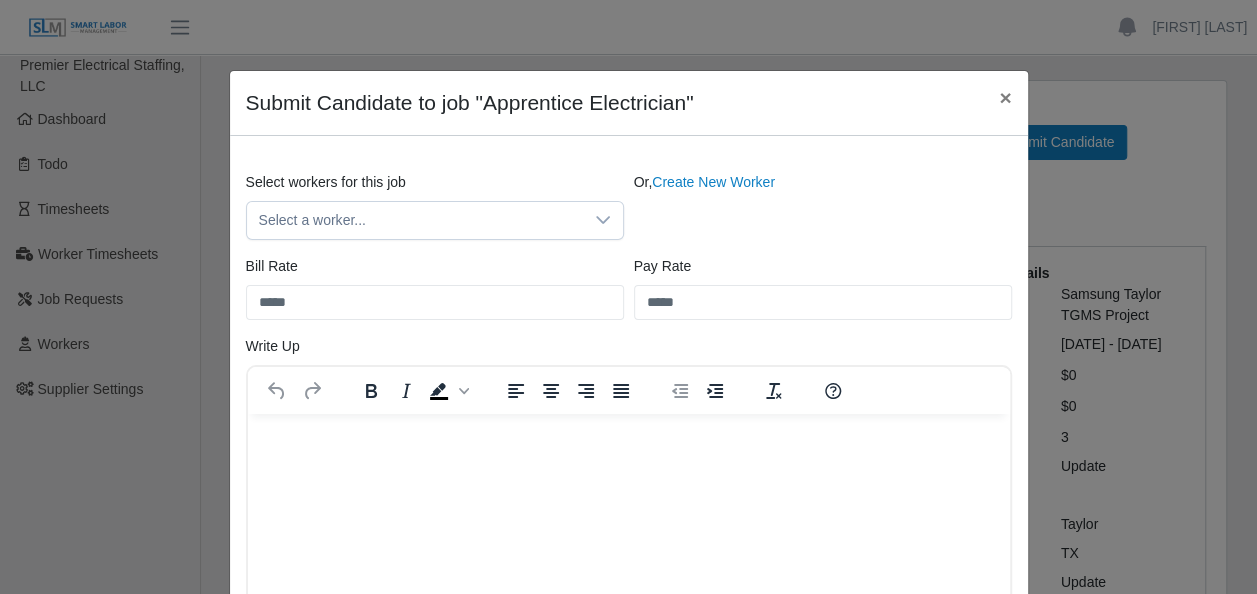 click on "Select a worker..." at bounding box center [415, 220] 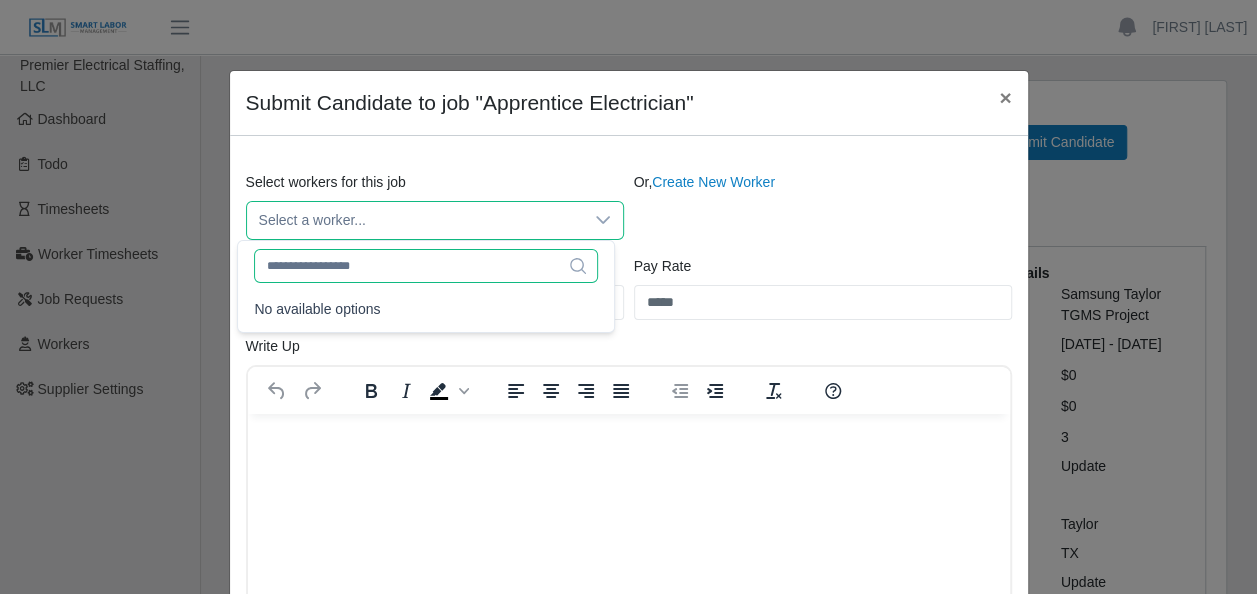 click 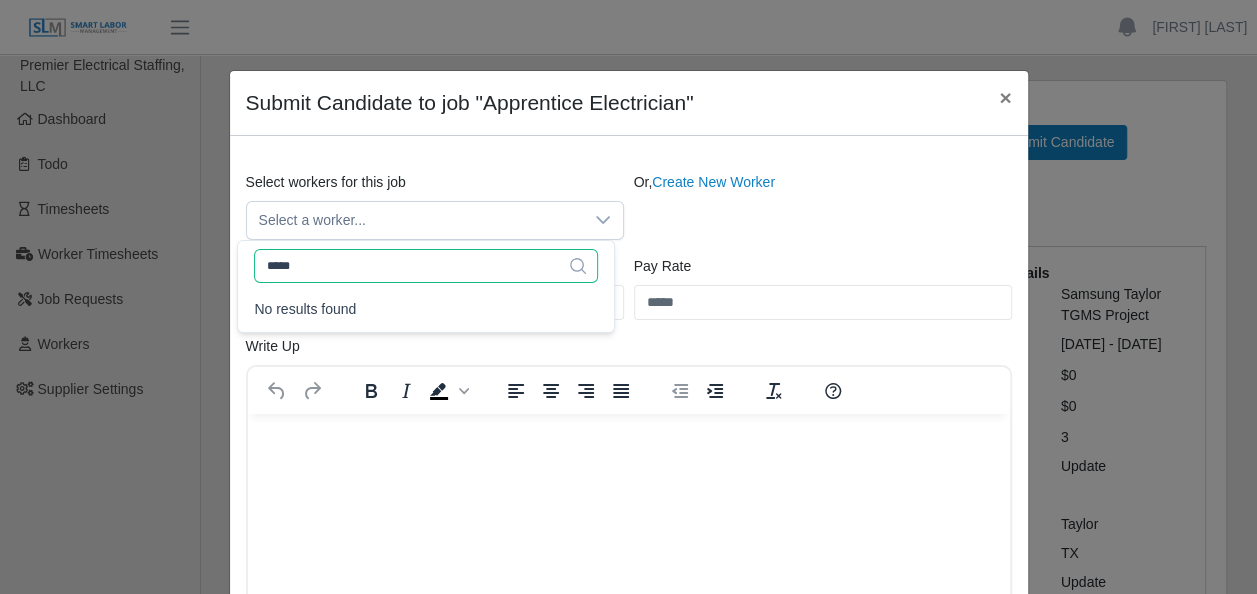 type on "*****" 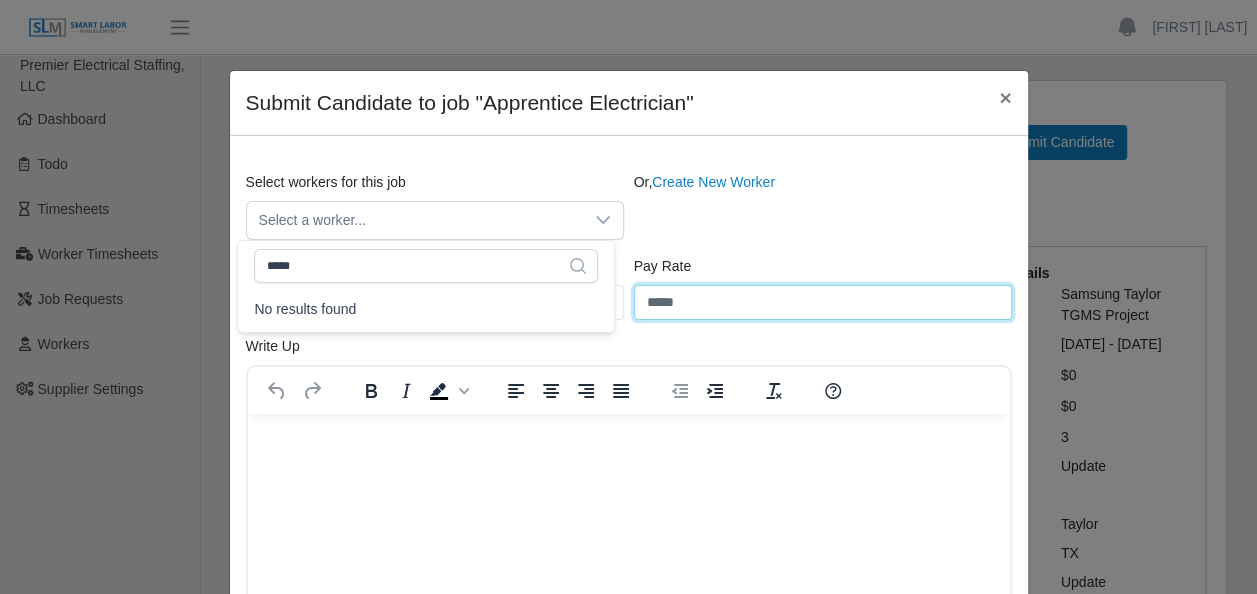 click on "*****" at bounding box center [823, 302] 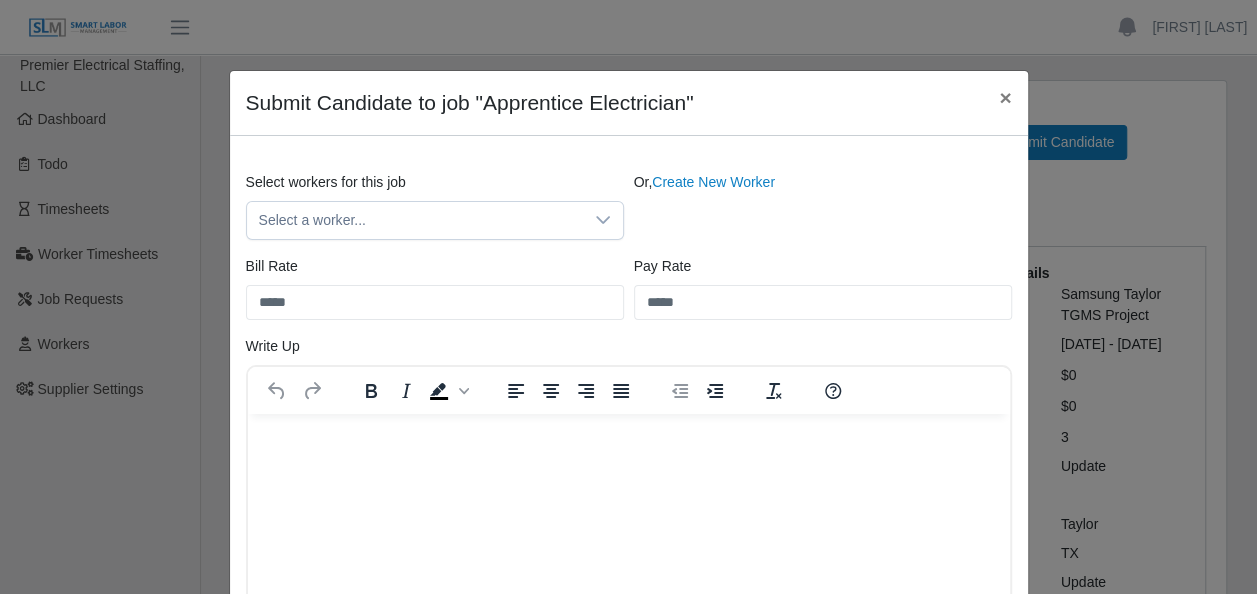 click on "Or,
Create New Worker" at bounding box center (823, 206) 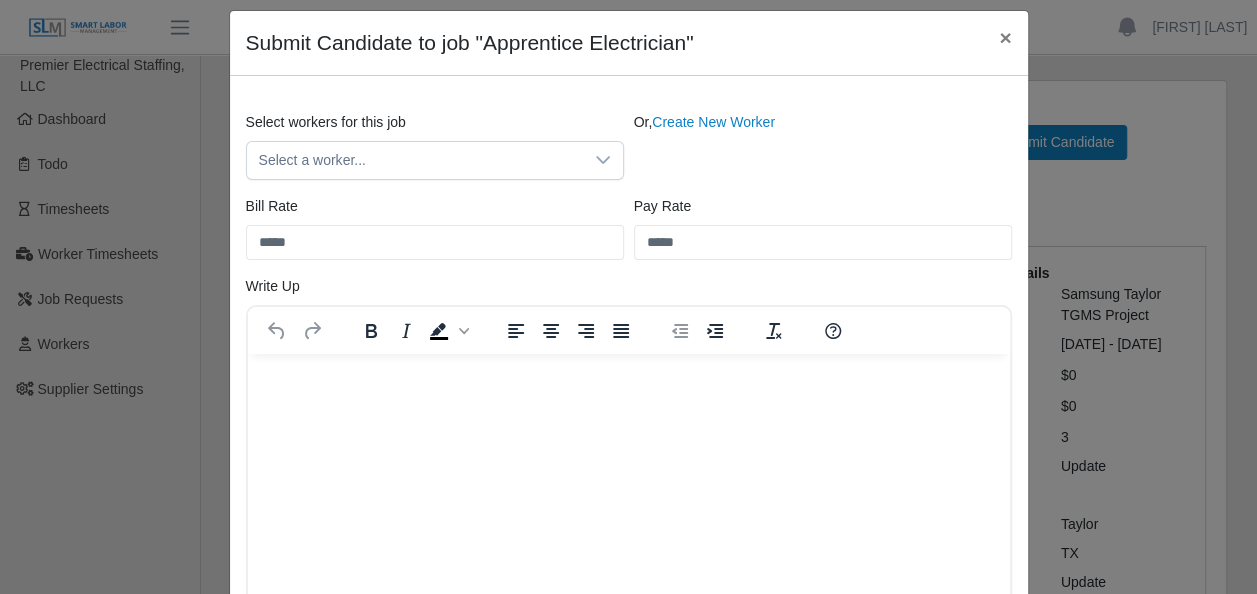 scroll, scrollTop: 0, scrollLeft: 0, axis: both 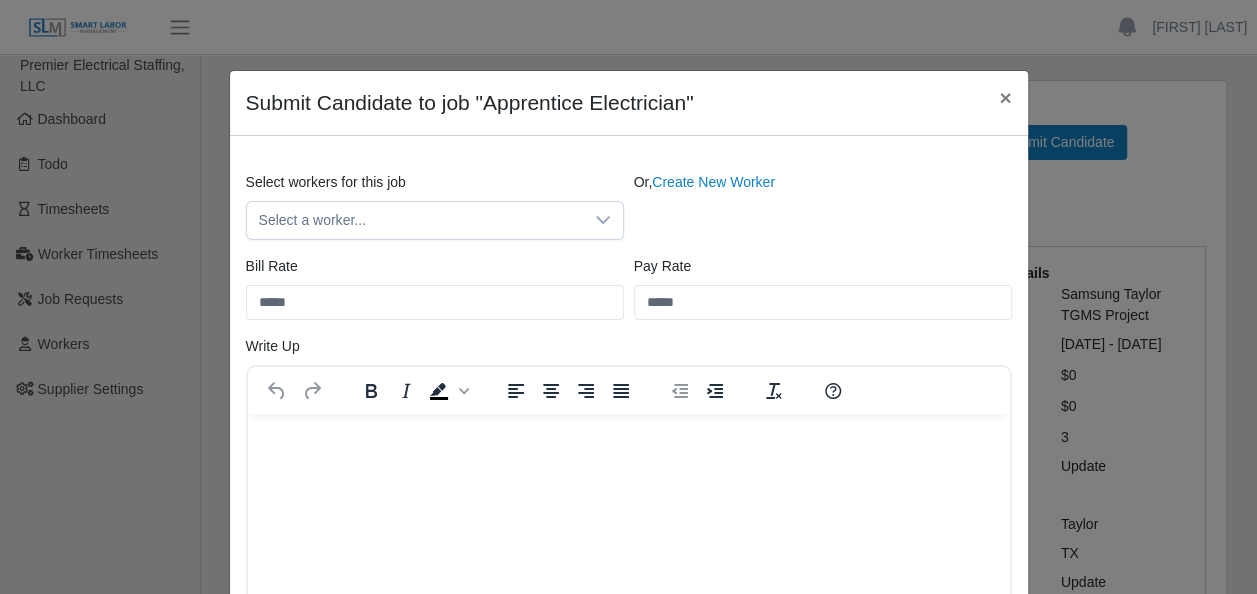click on "Select workers for this job   Select a worker...
Or,
Create New Worker     Bill Rate   *****   Pay Rate   *****     Write Up   To open the popup, press Shift+Enter p
Choose Upload Cancel
Drag and drop files here to upload.
File name Category Status Expiration Issuance Uploaded by" at bounding box center (629, 545) 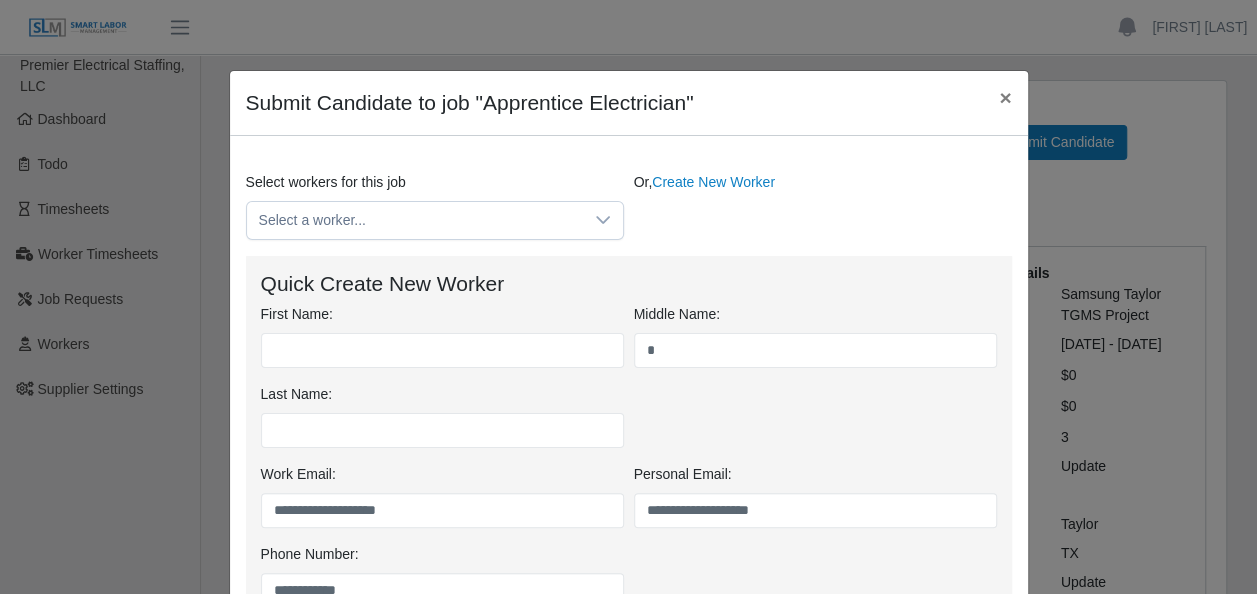 click on "Select a worker..." at bounding box center [415, 220] 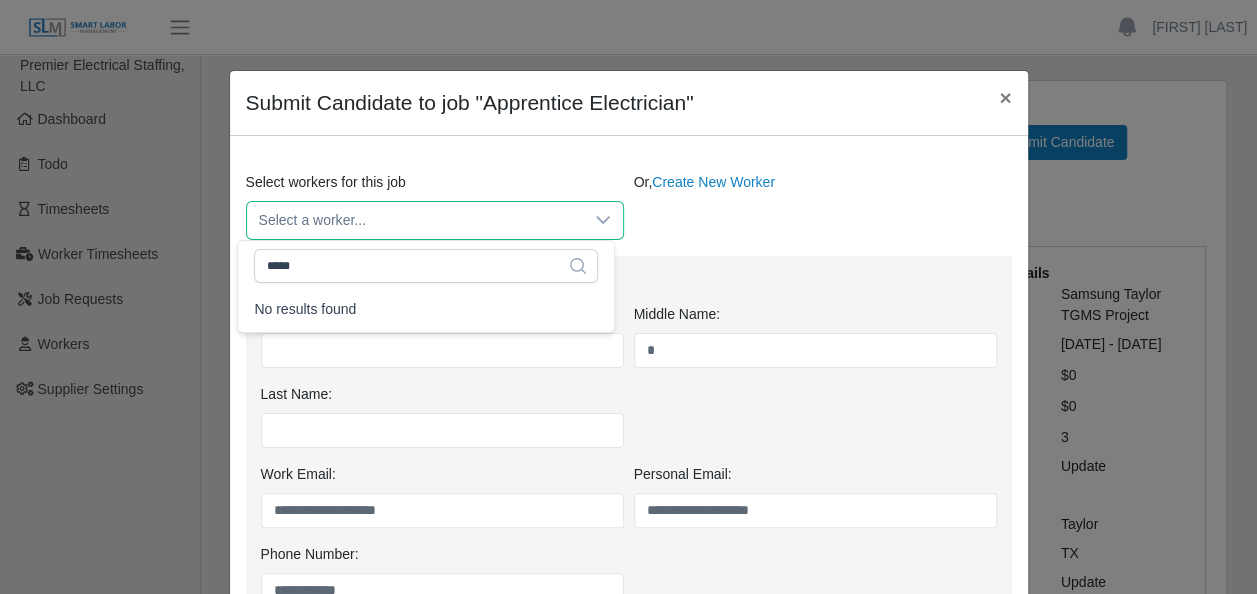 click on "No results found" 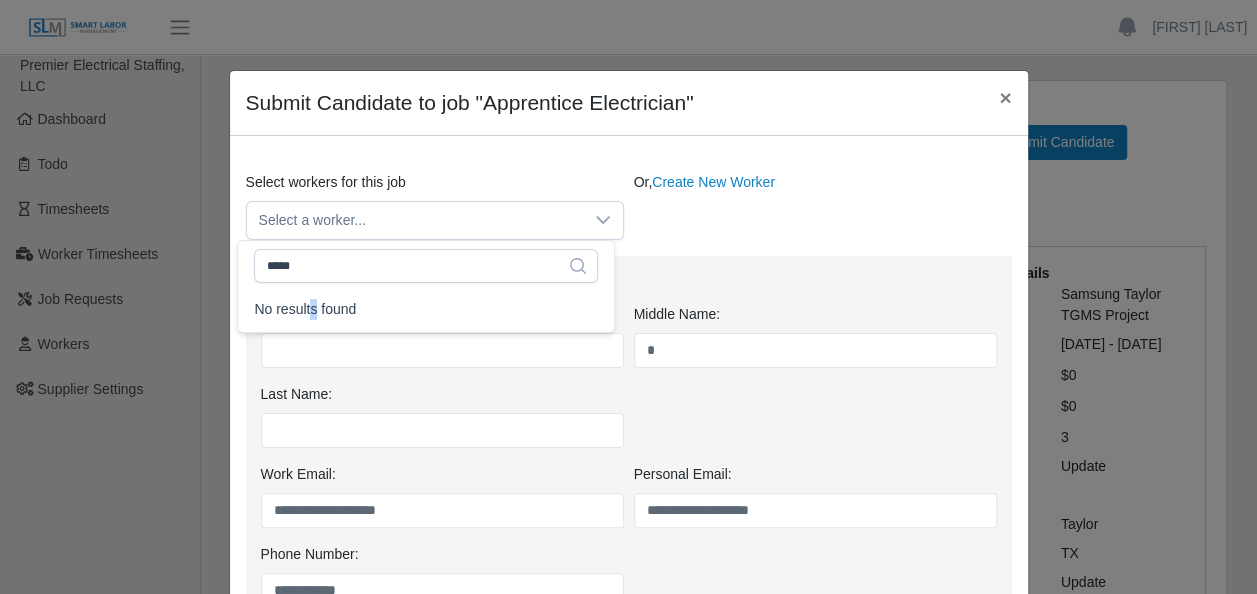 click on "No results found" 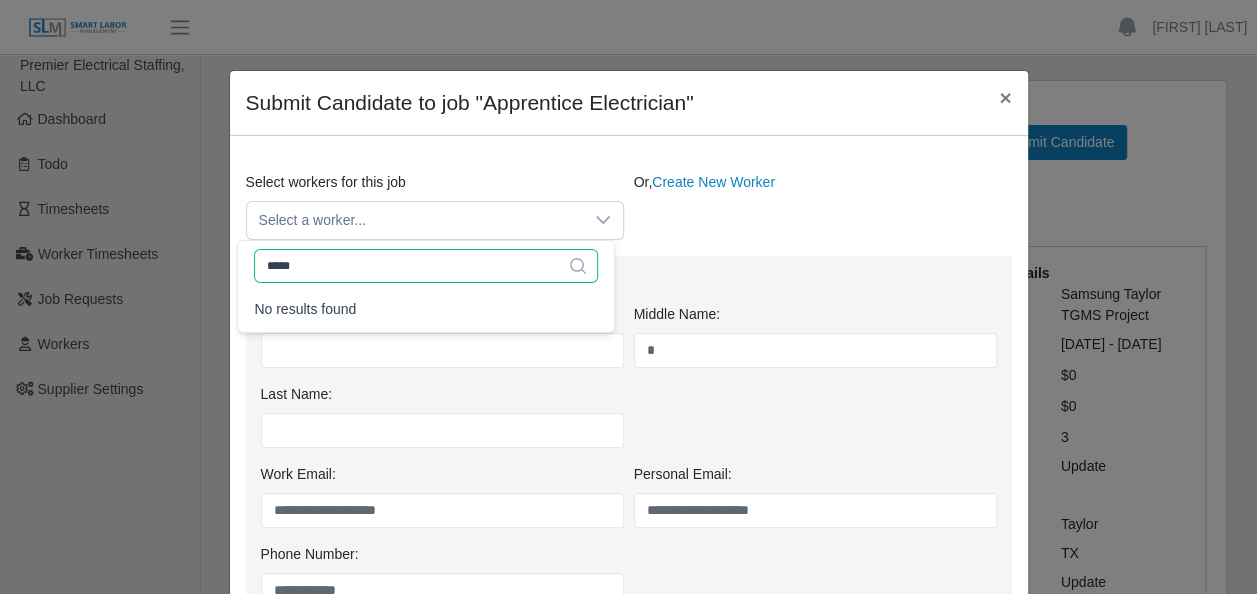 click on "*****" 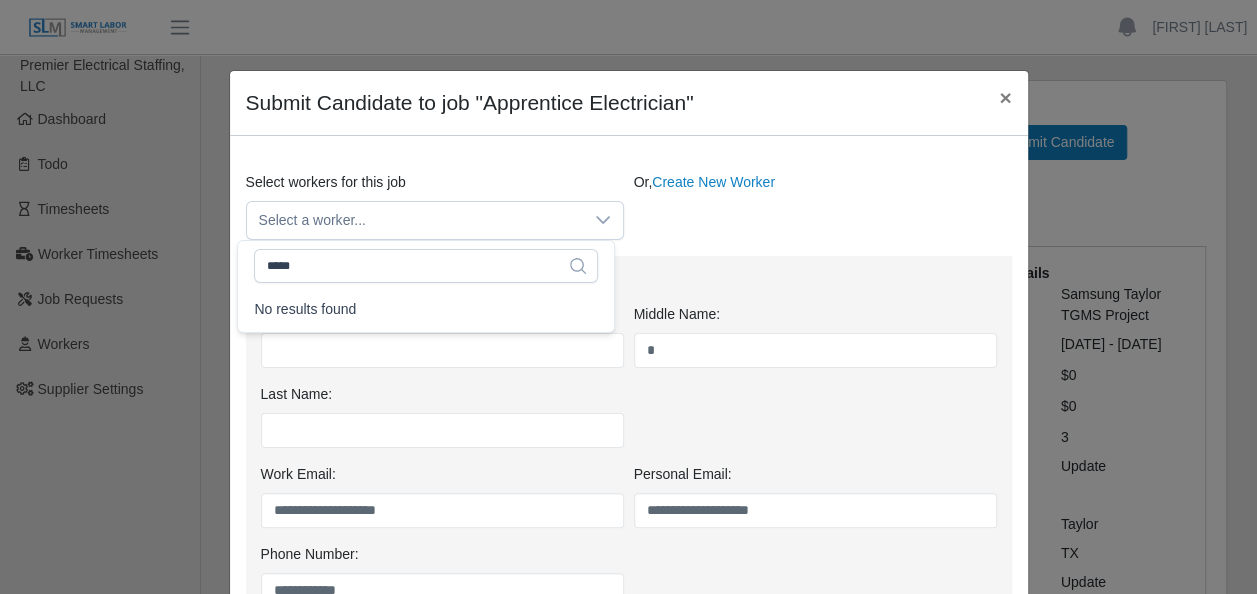 drag, startPoint x: 578, startPoint y: 266, endPoint x: 588, endPoint y: 262, distance: 10.770329 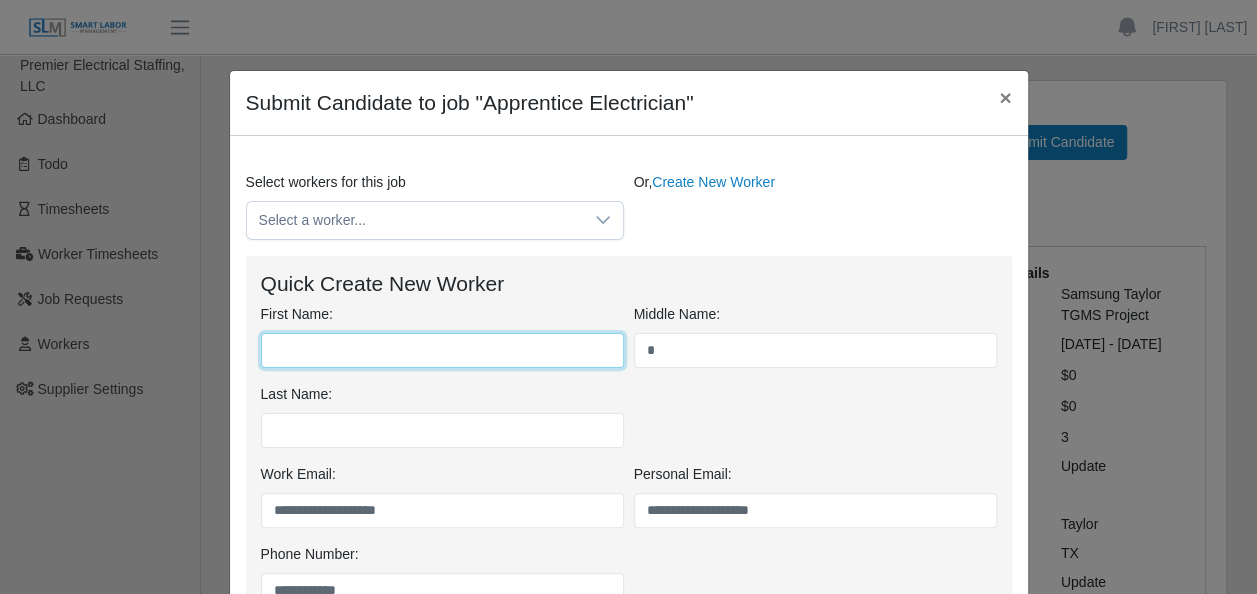 click on "First Name:" at bounding box center [442, 350] 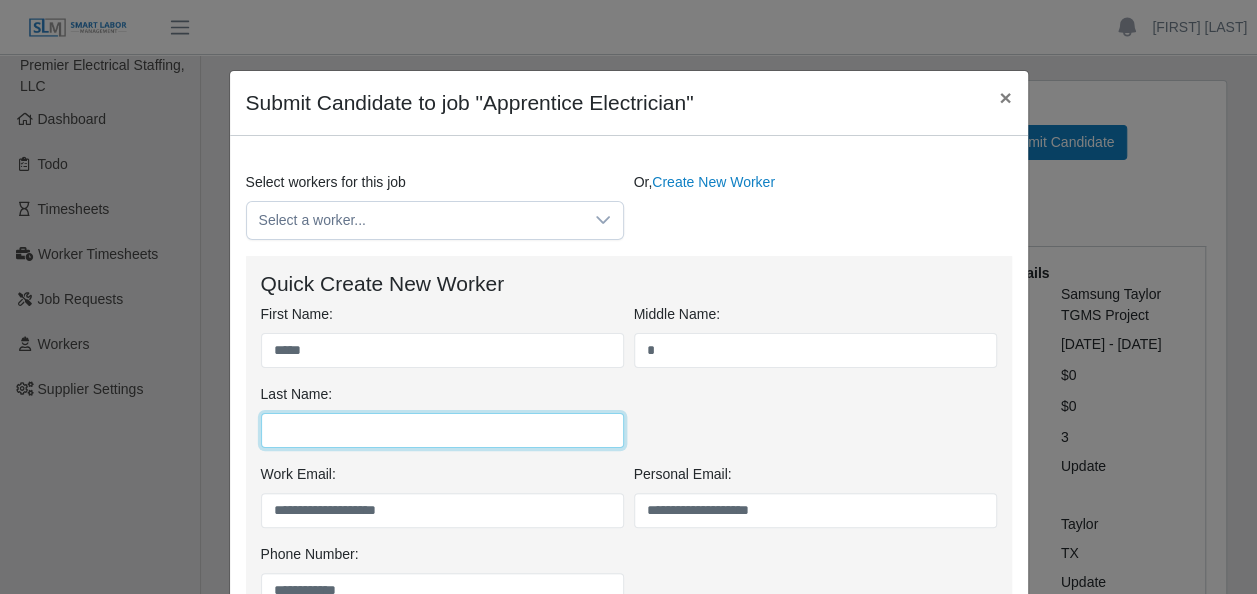 type on "**********" 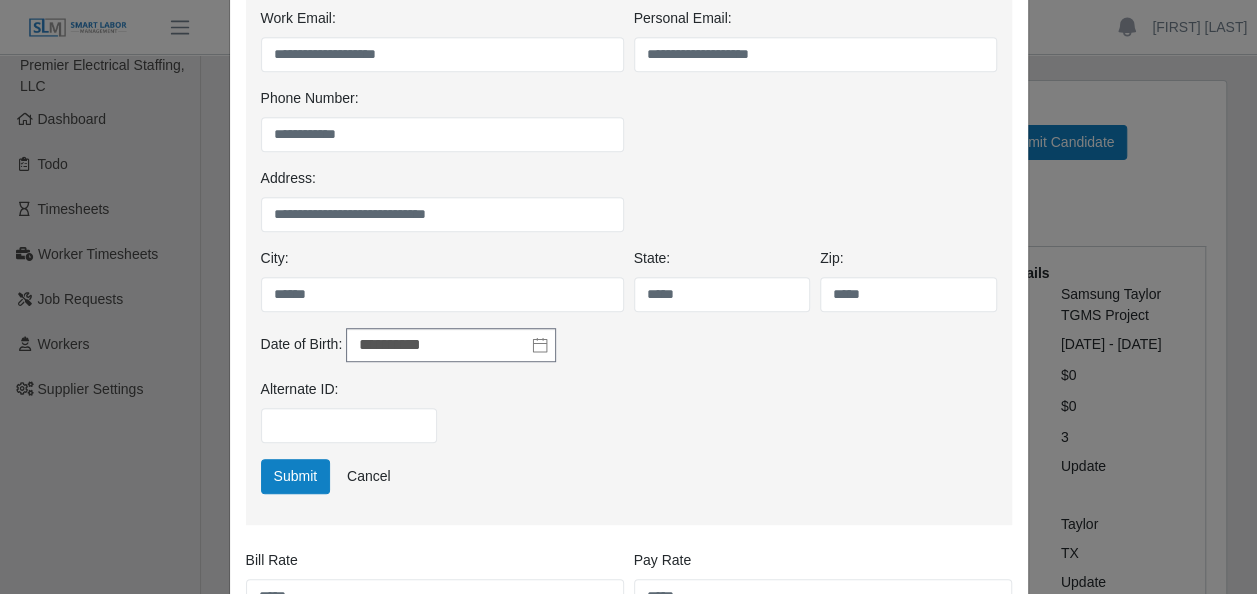 scroll, scrollTop: 500, scrollLeft: 0, axis: vertical 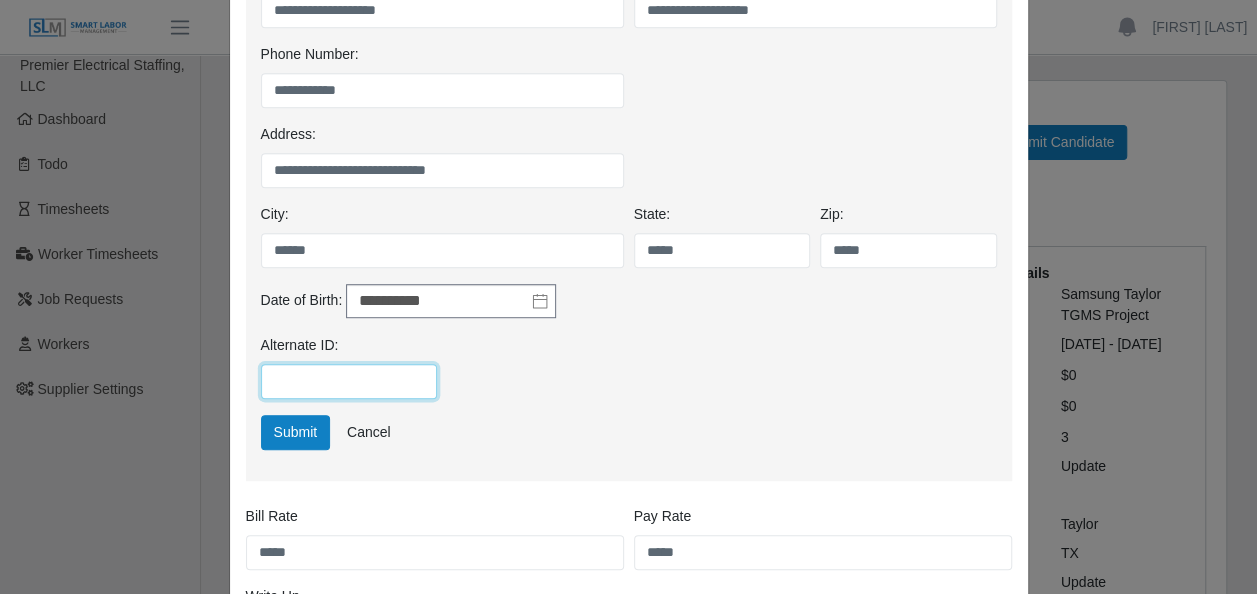 click on "Alternate ID:" at bounding box center [349, 381] 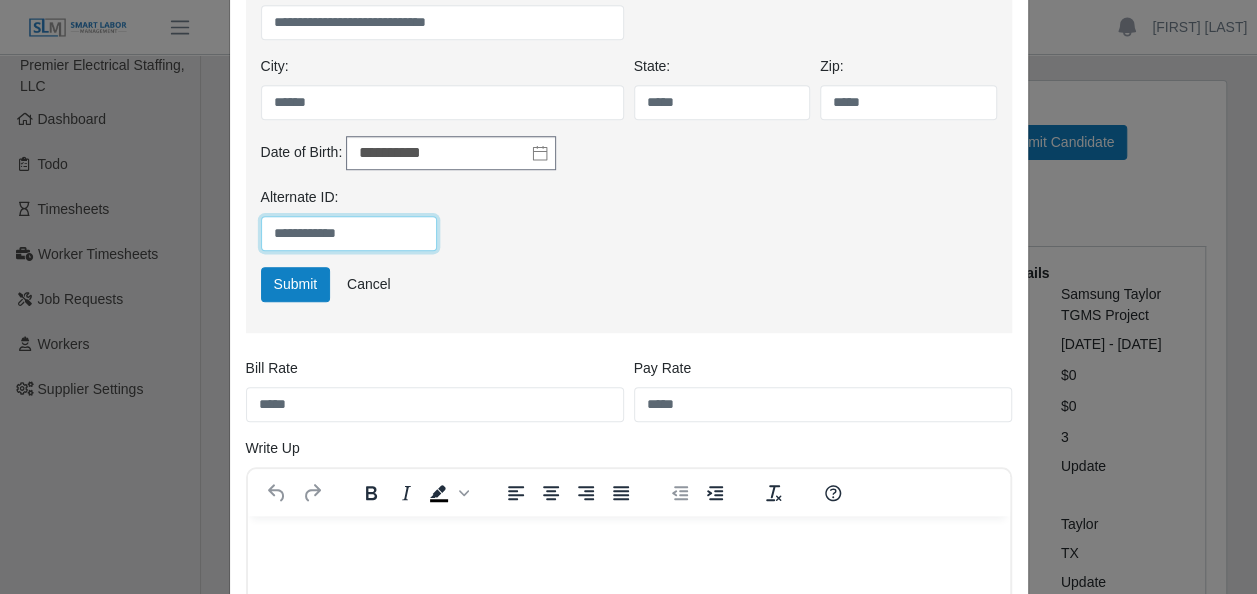 scroll, scrollTop: 700, scrollLeft: 0, axis: vertical 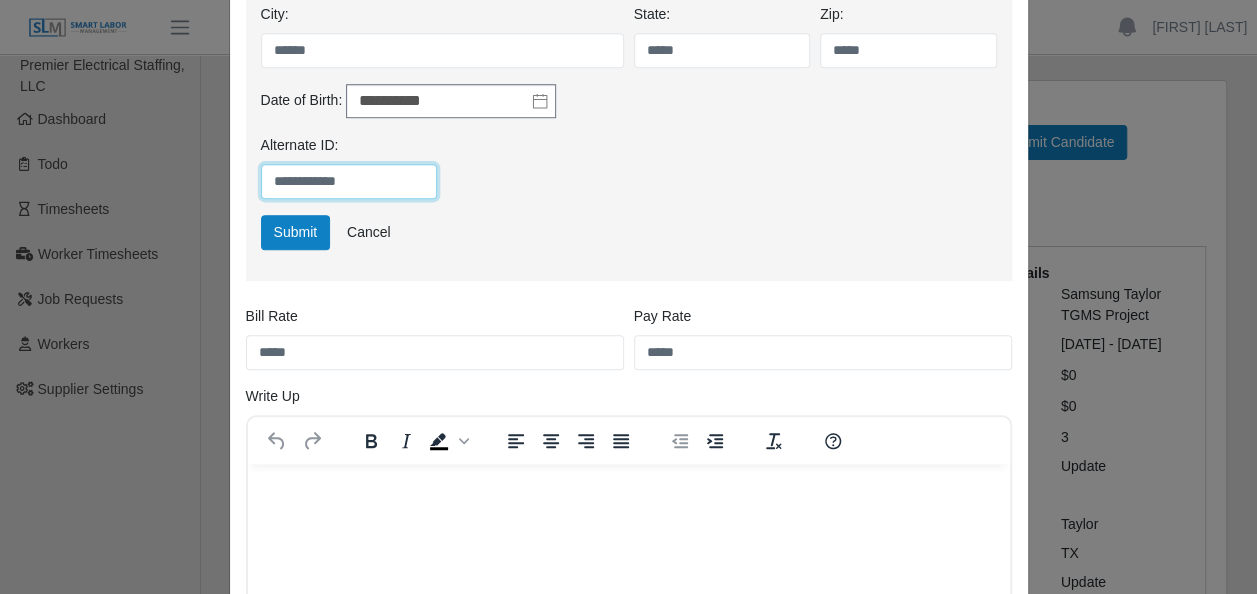 type on "**********" 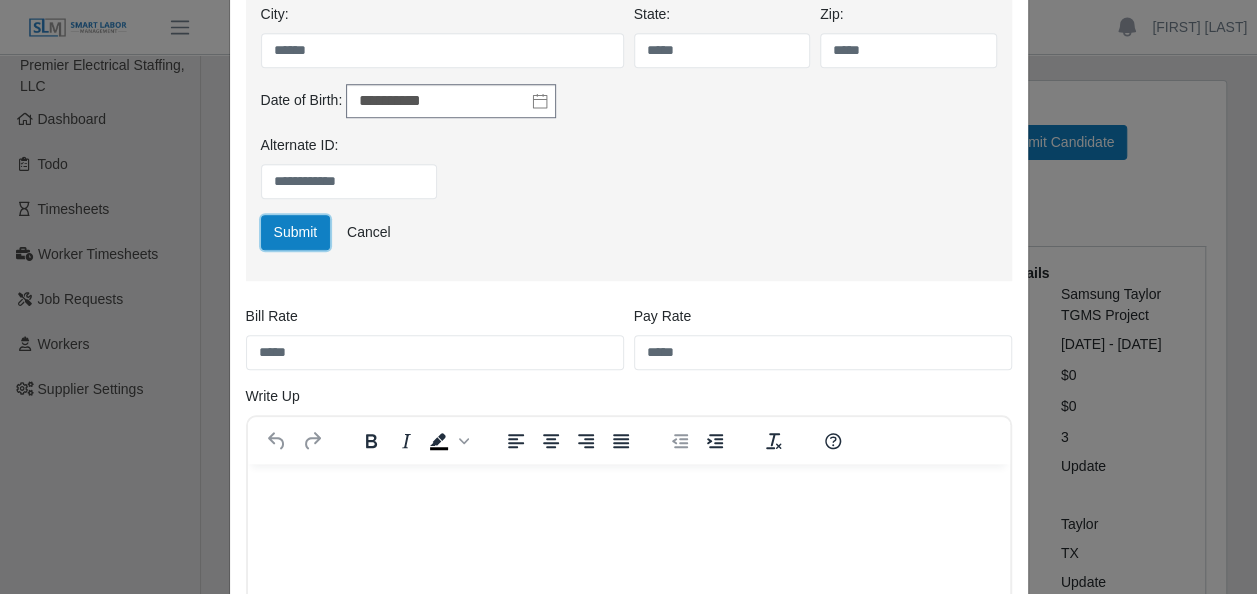 click on "Submit" at bounding box center [296, 232] 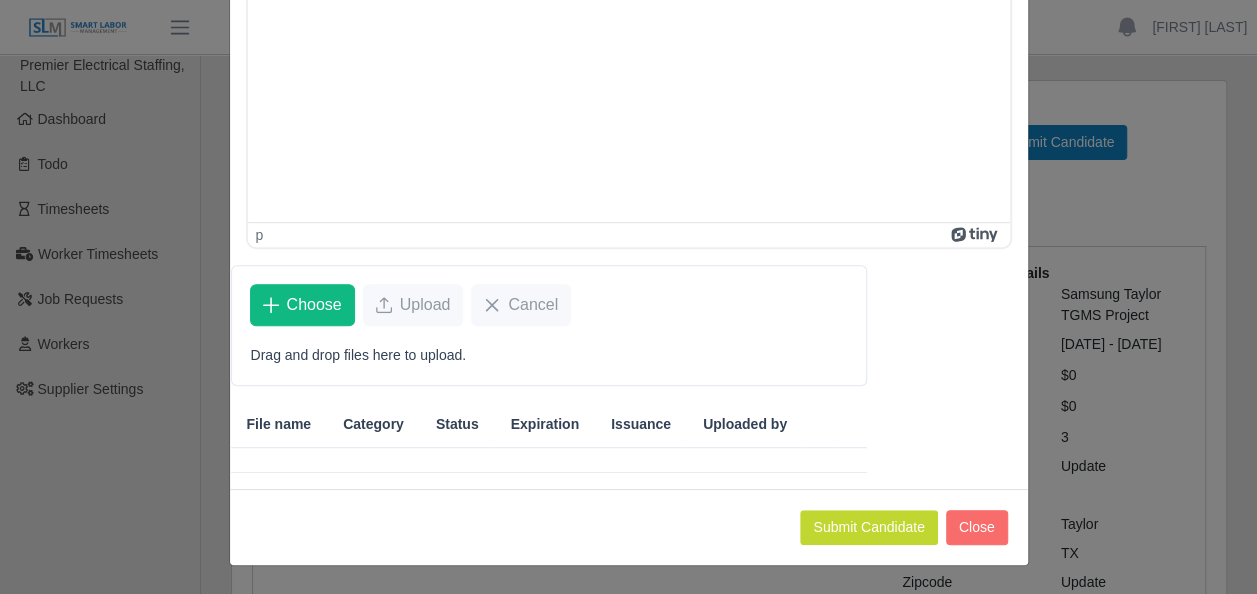 scroll, scrollTop: 0, scrollLeft: 0, axis: both 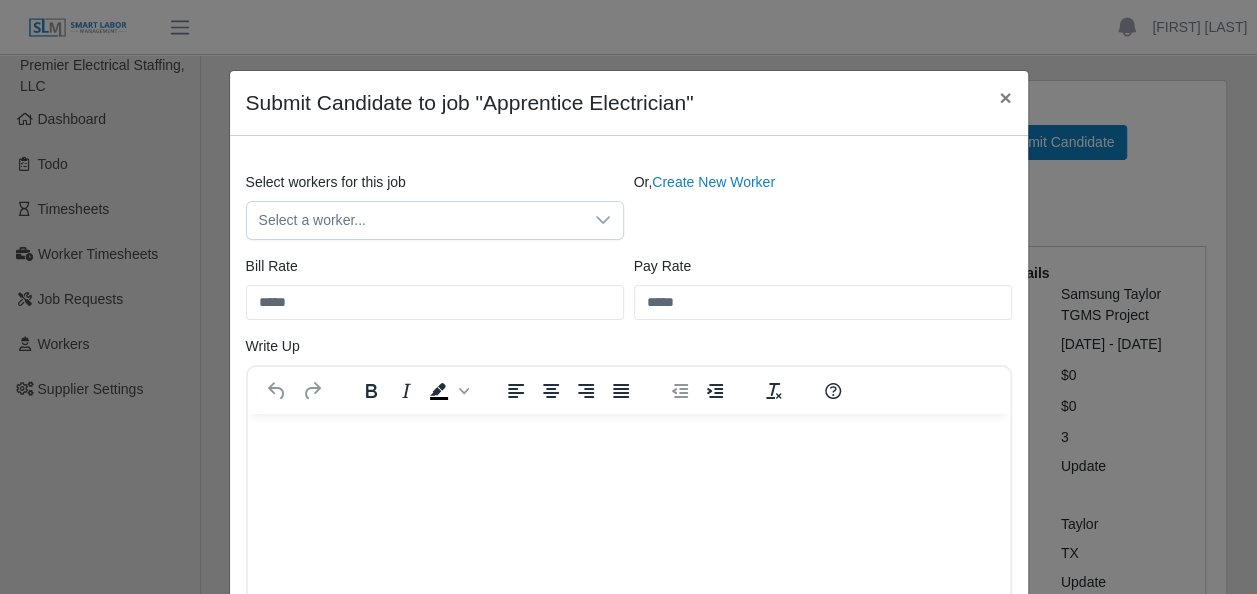 click at bounding box center [603, 220] 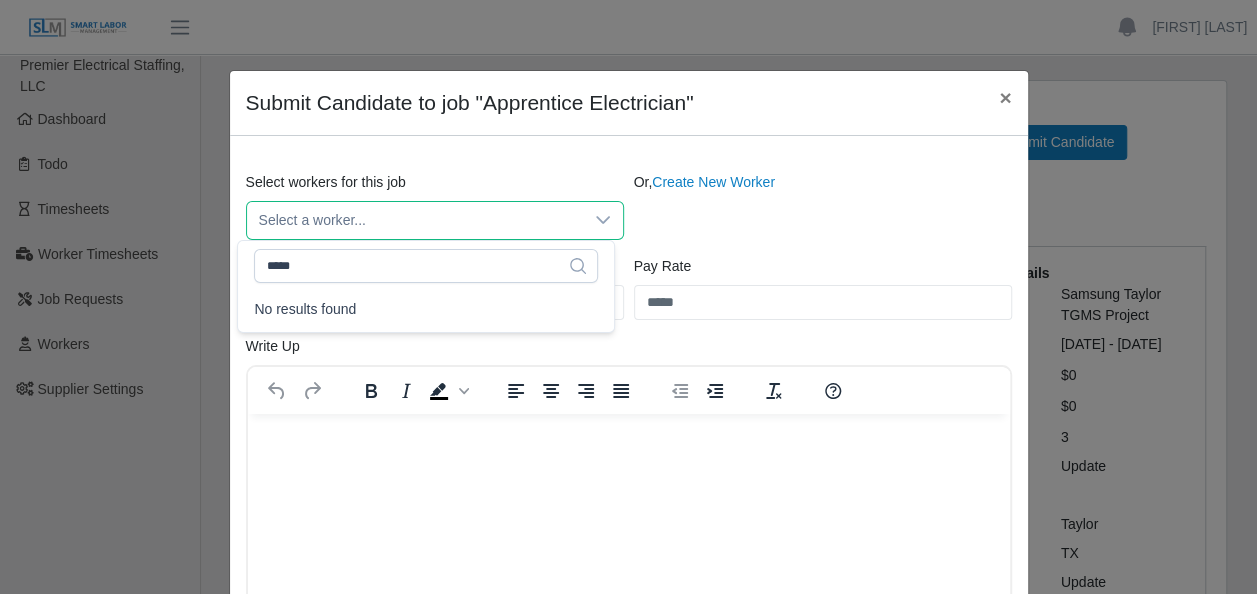 click on "No results found" 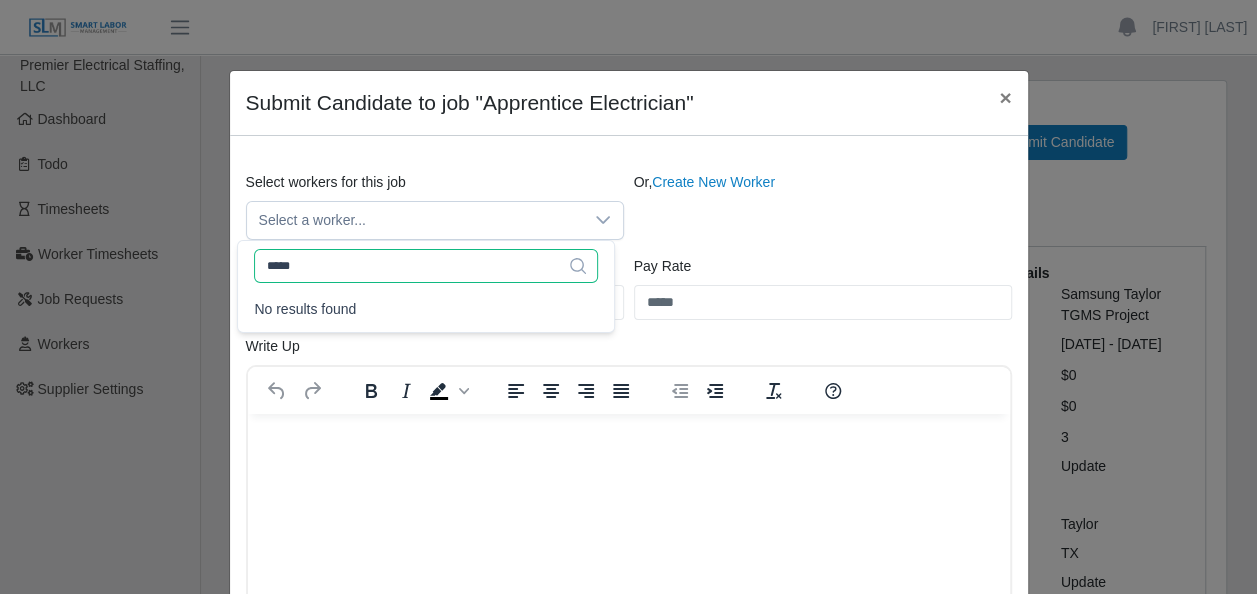 click on "*****" 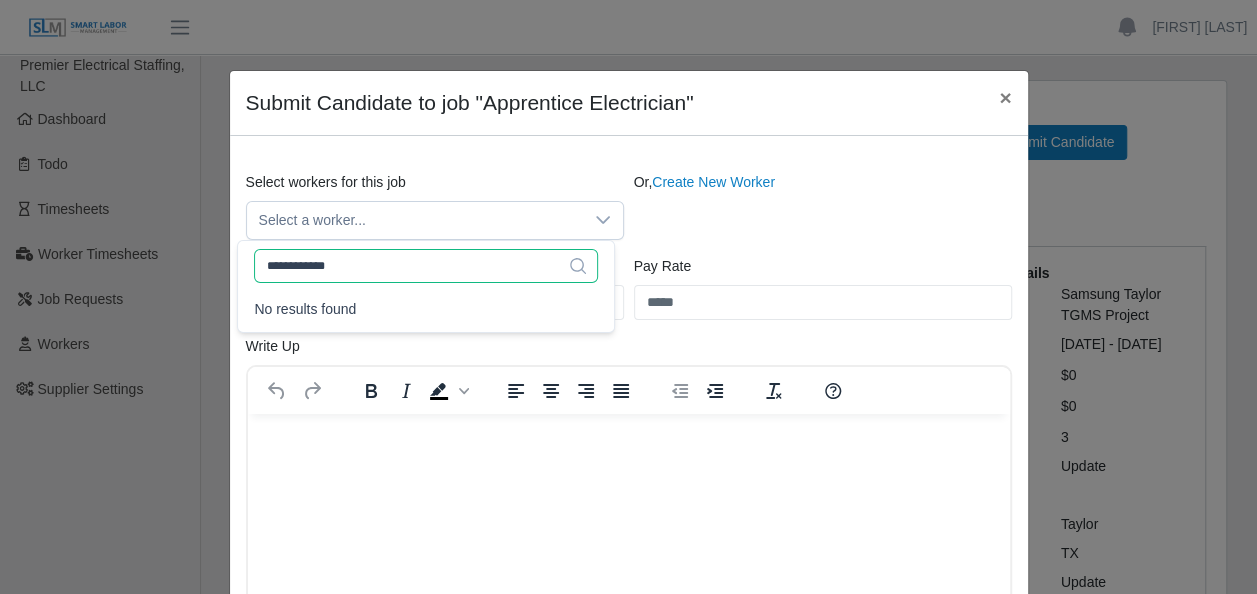 type on "**********" 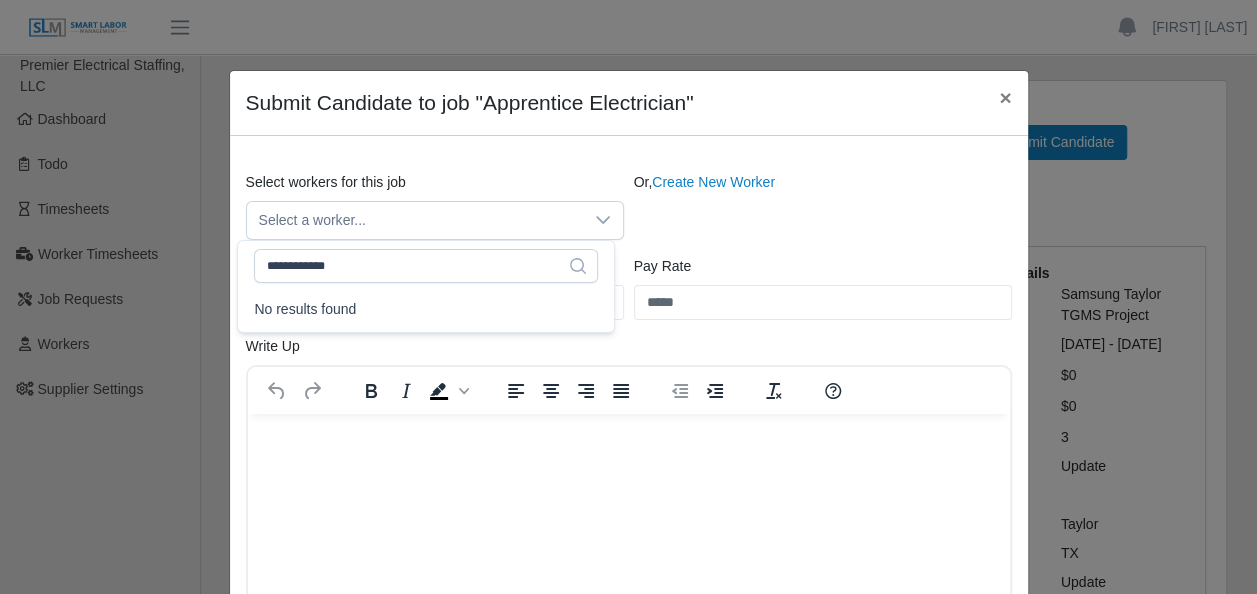 click on "No results found" 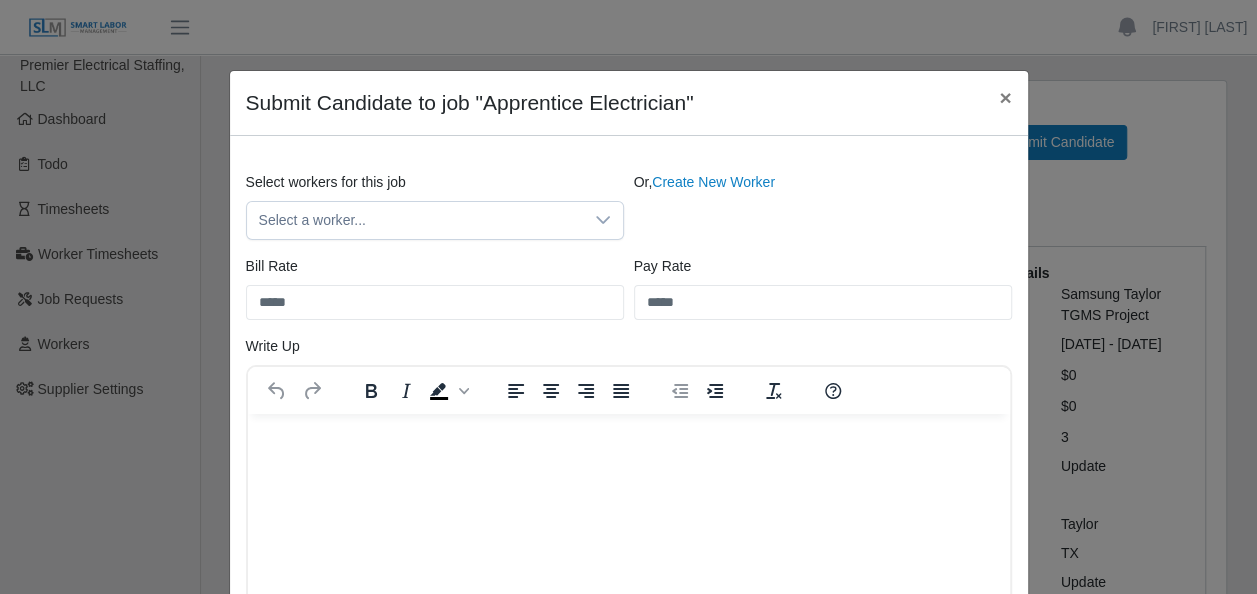 click on "Create New Worker" at bounding box center [713, 182] 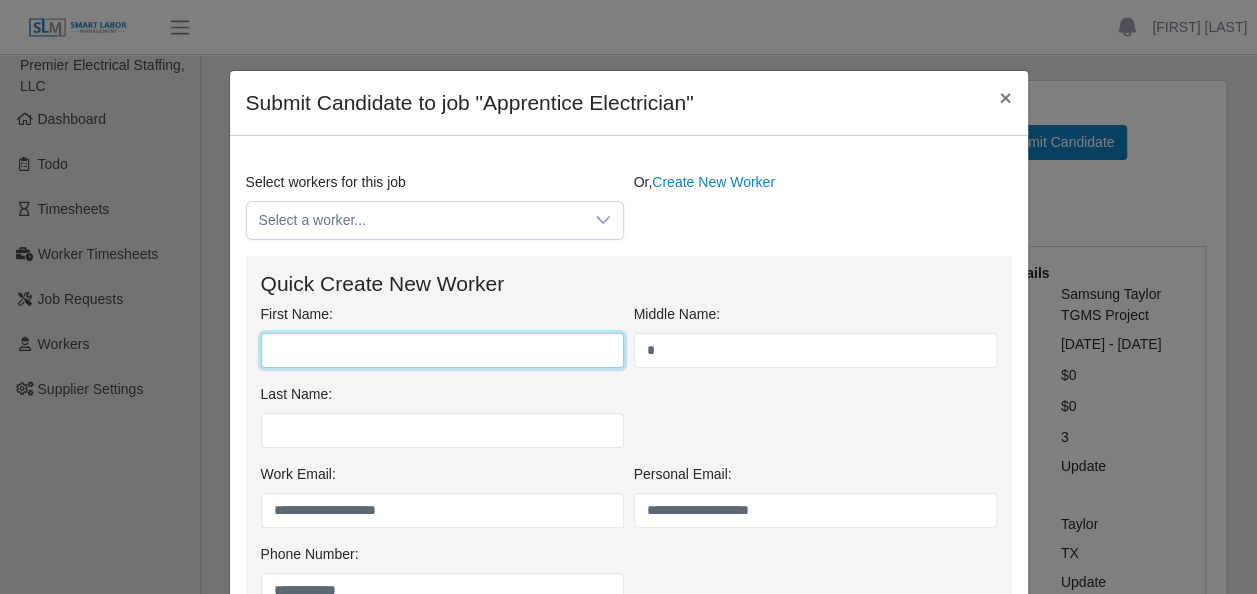 click on "First Name:" at bounding box center [442, 350] 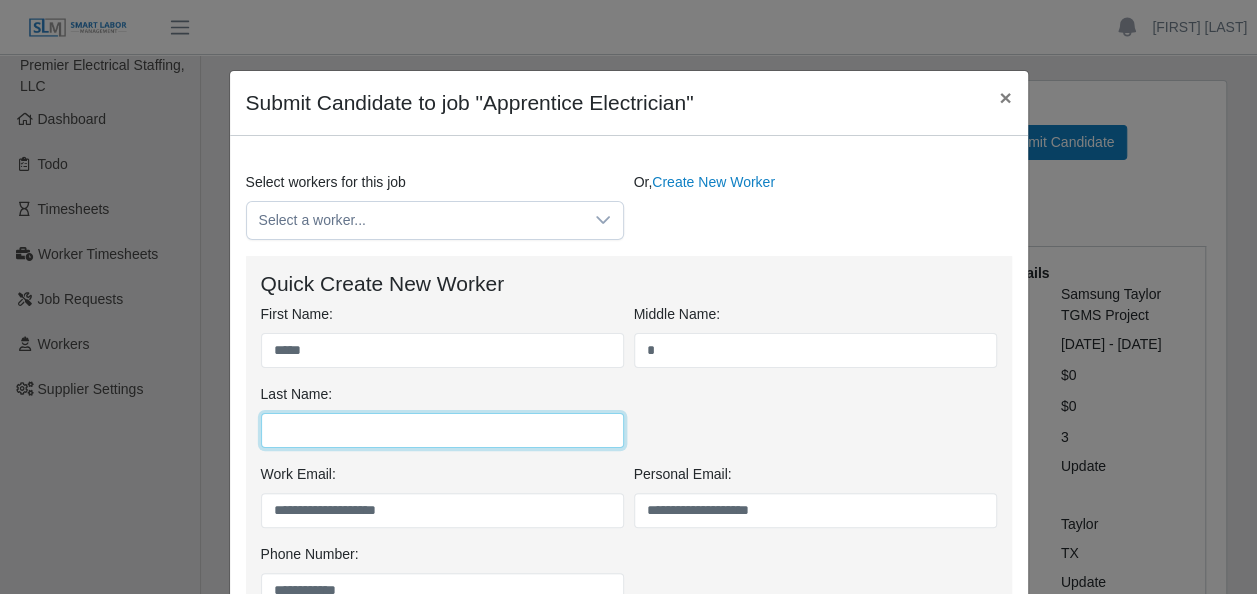 type on "**********" 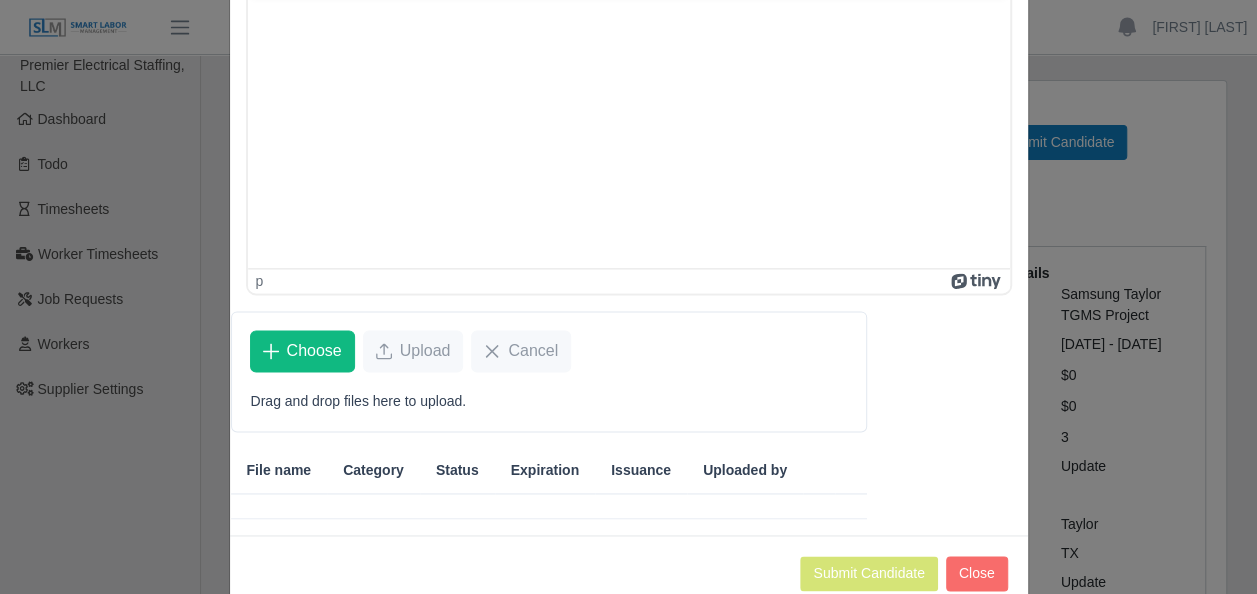scroll, scrollTop: 1200, scrollLeft: 0, axis: vertical 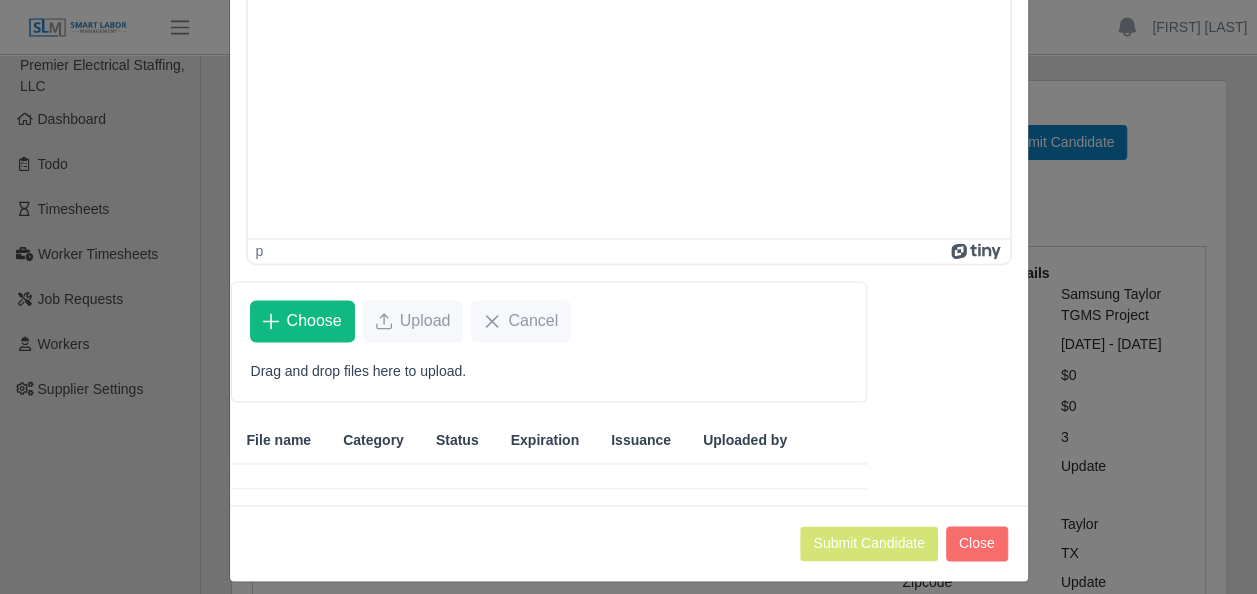 click on "Choose" 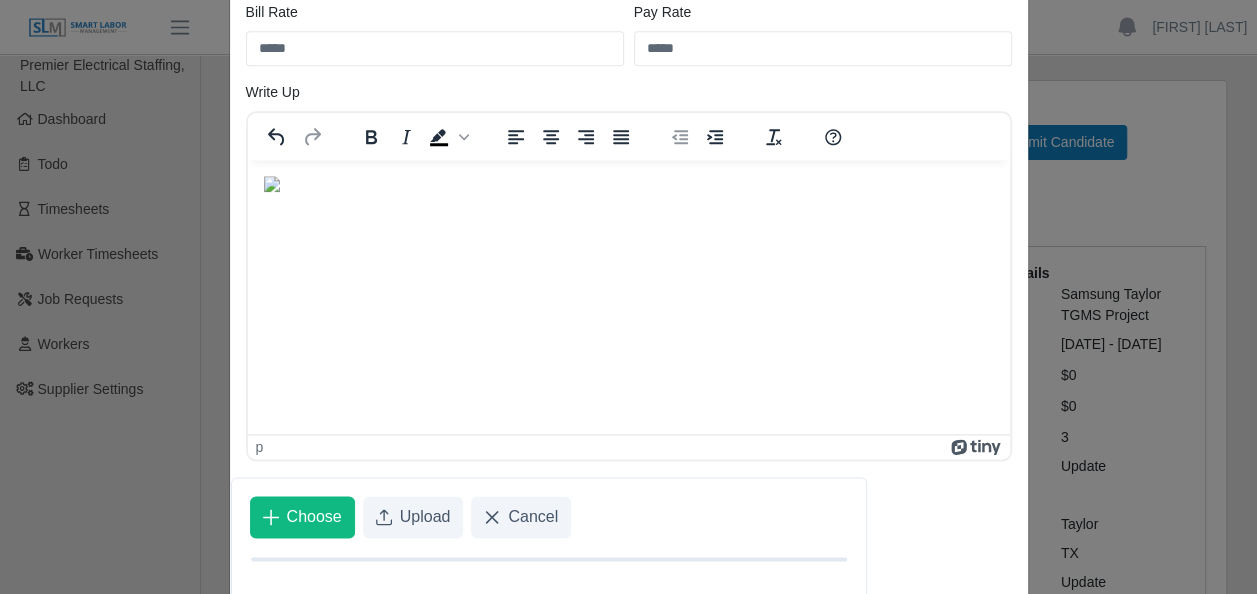 scroll, scrollTop: 979, scrollLeft: 0, axis: vertical 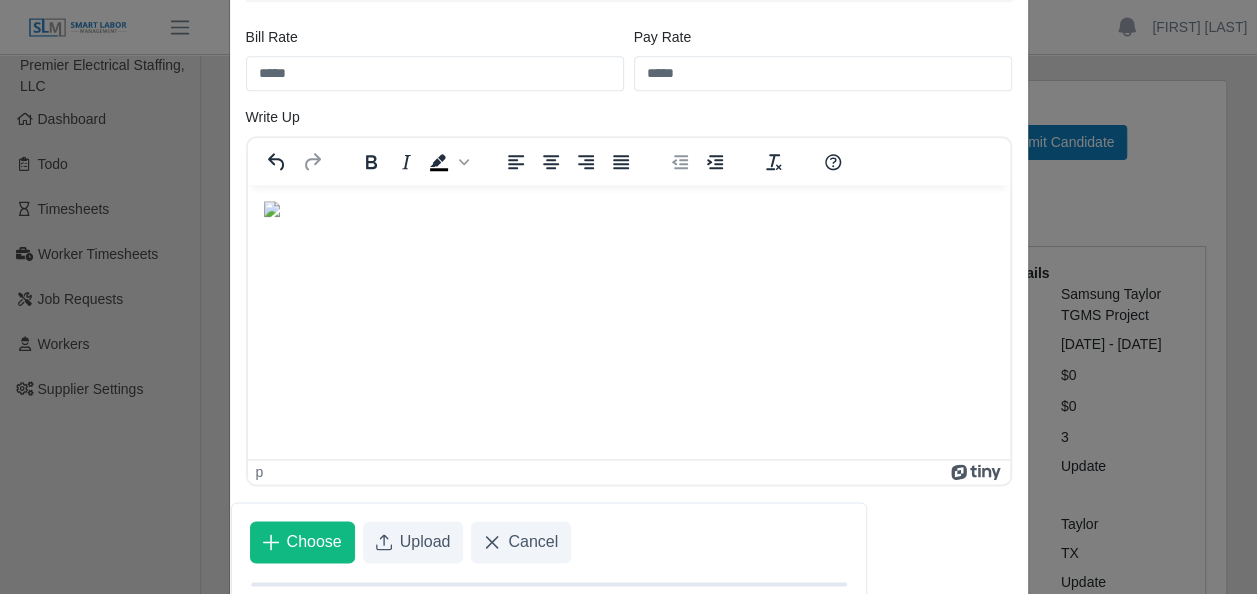 click at bounding box center [271, 209] 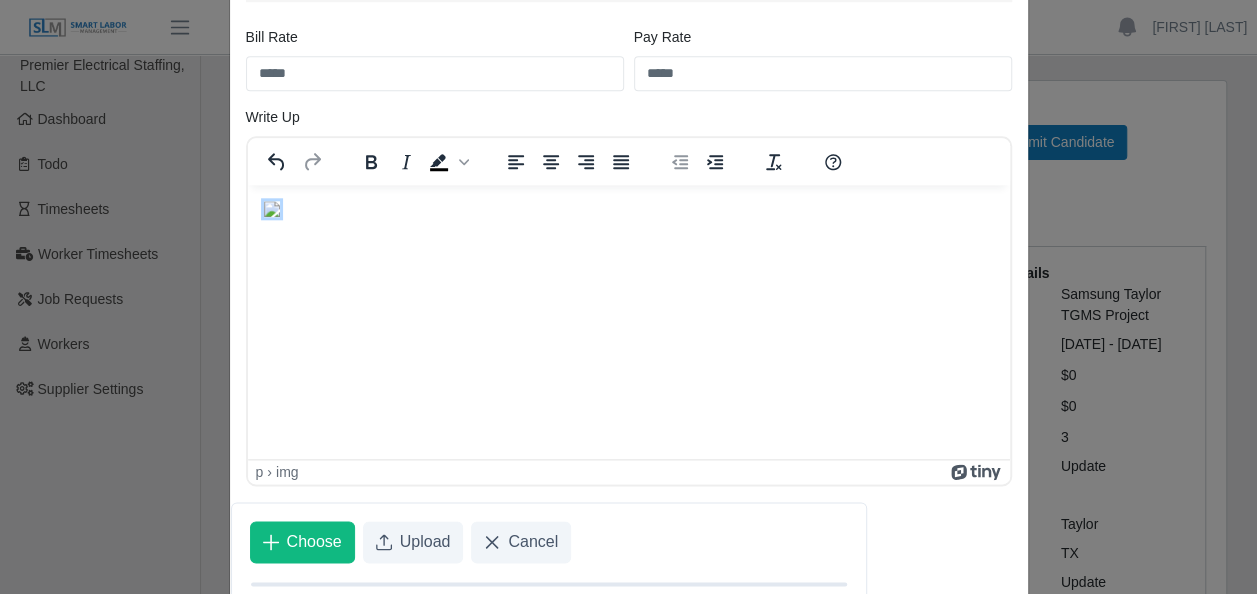 click at bounding box center (271, 209) 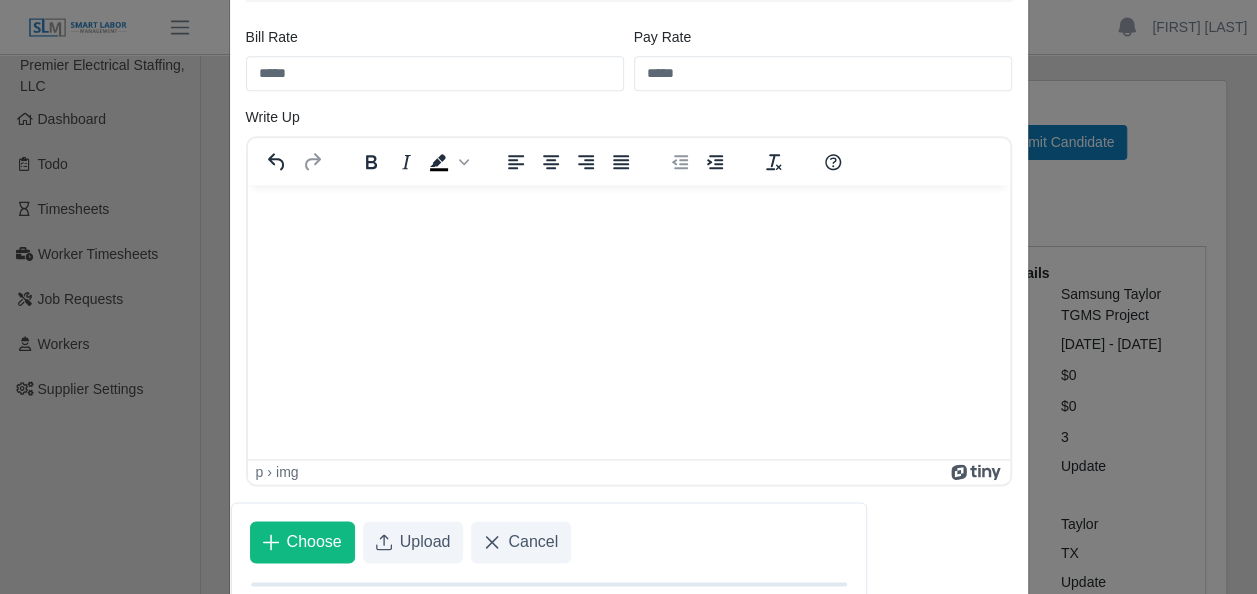 scroll, scrollTop: 0, scrollLeft: 0, axis: both 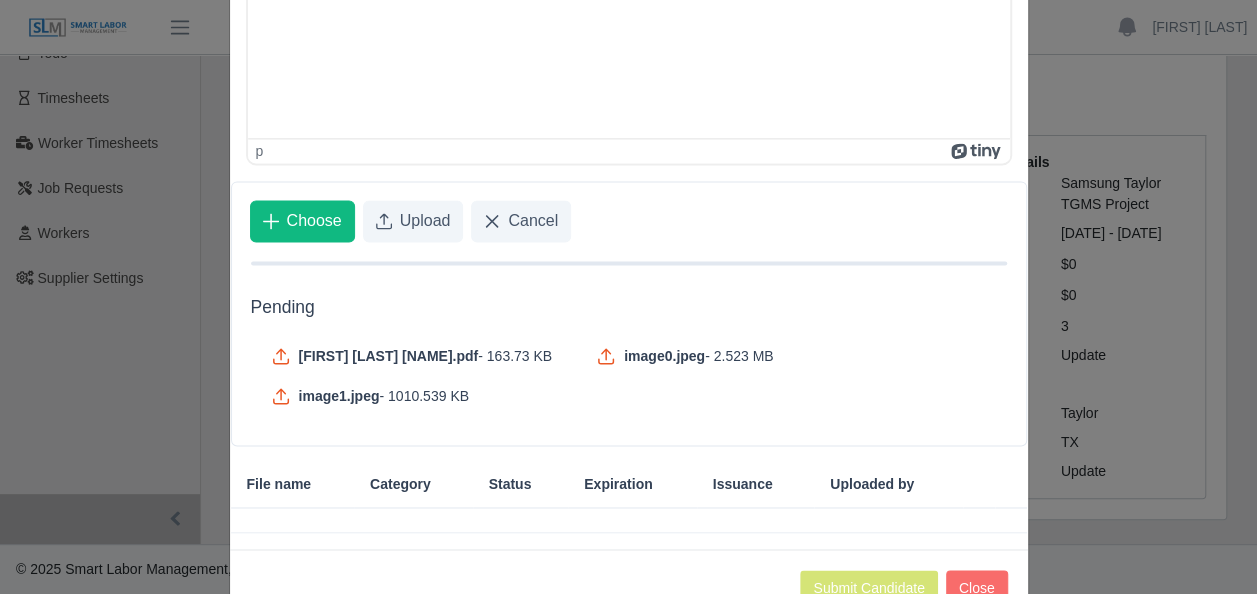 click 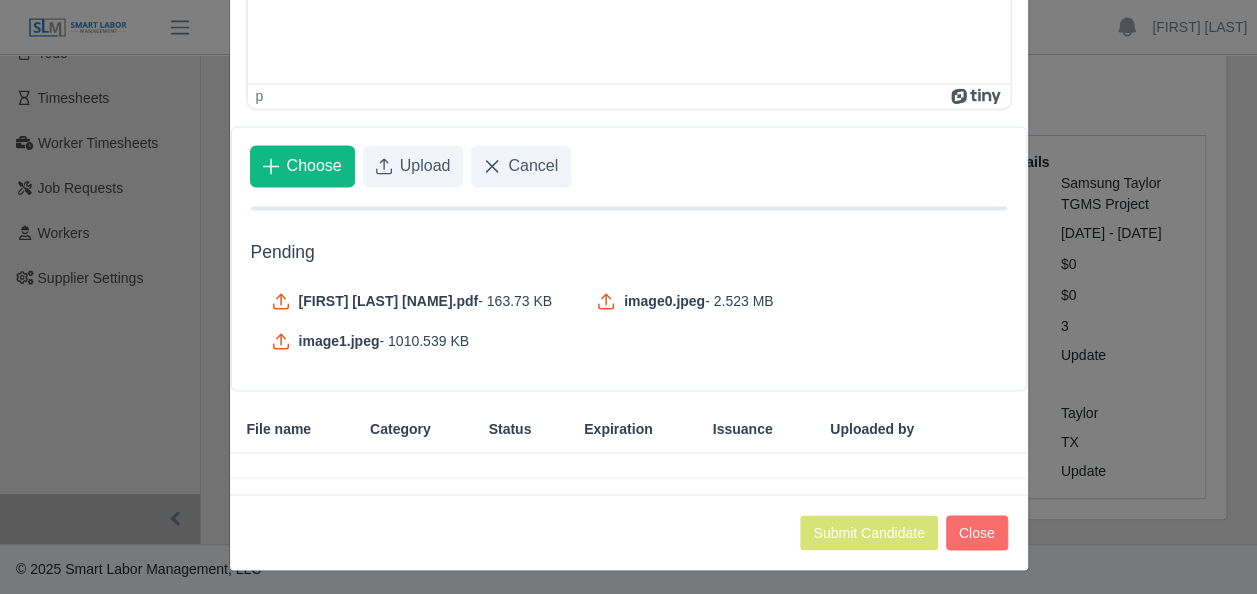 click at bounding box center (629, 465) 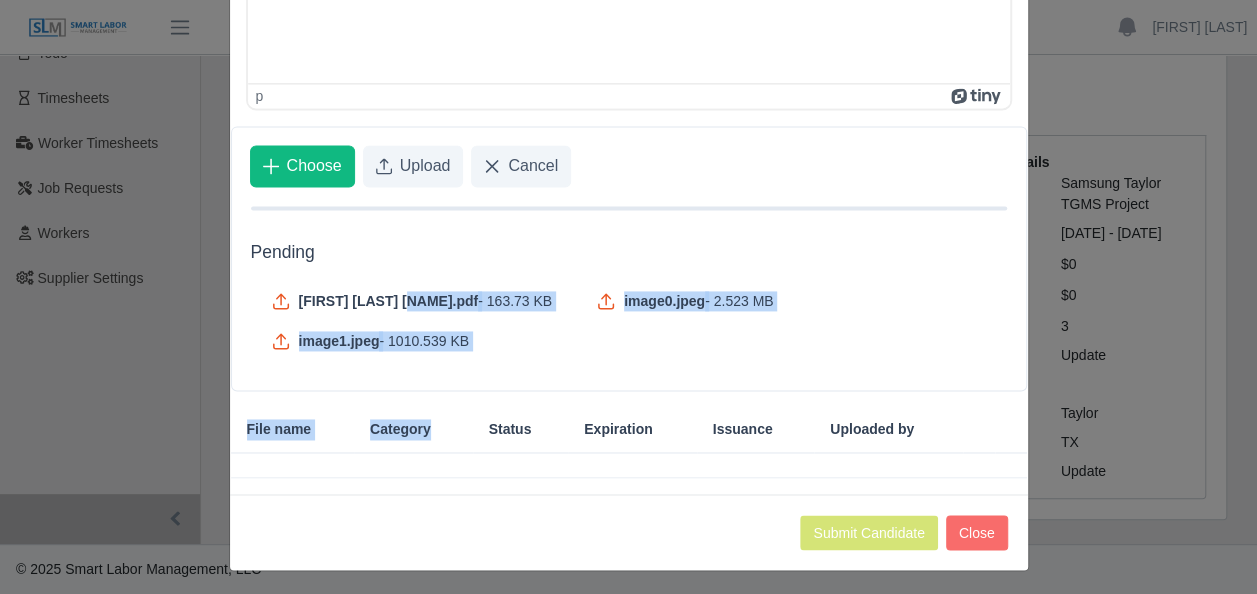 drag, startPoint x: 410, startPoint y: 294, endPoint x: 442, endPoint y: 427, distance: 136.79547 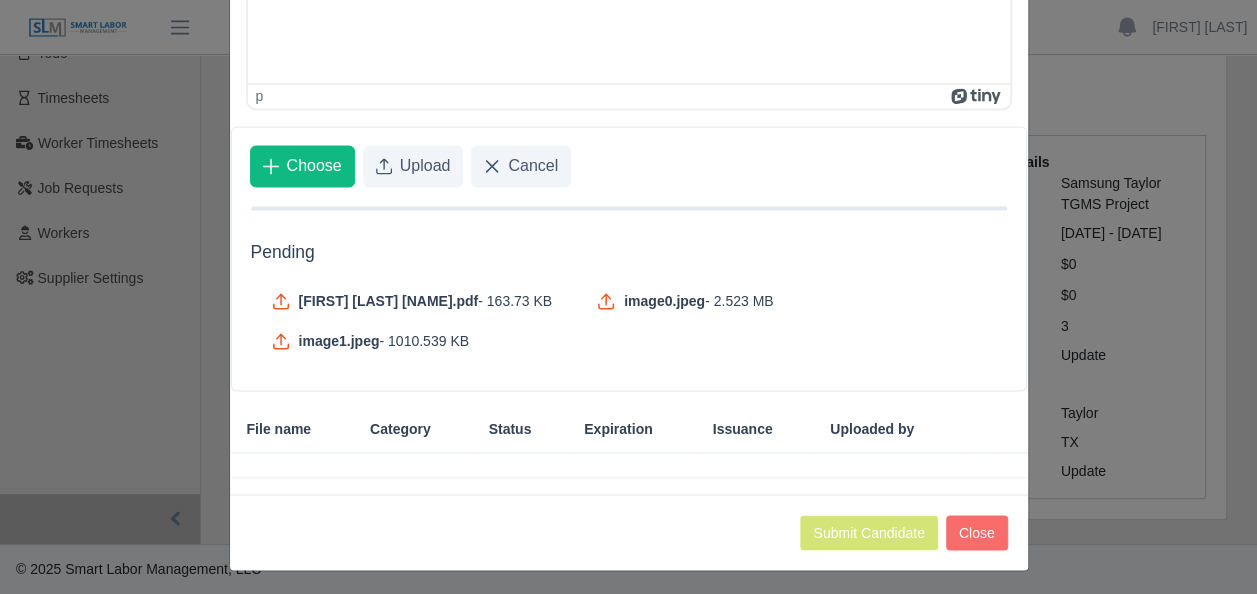 click at bounding box center [629, 465] 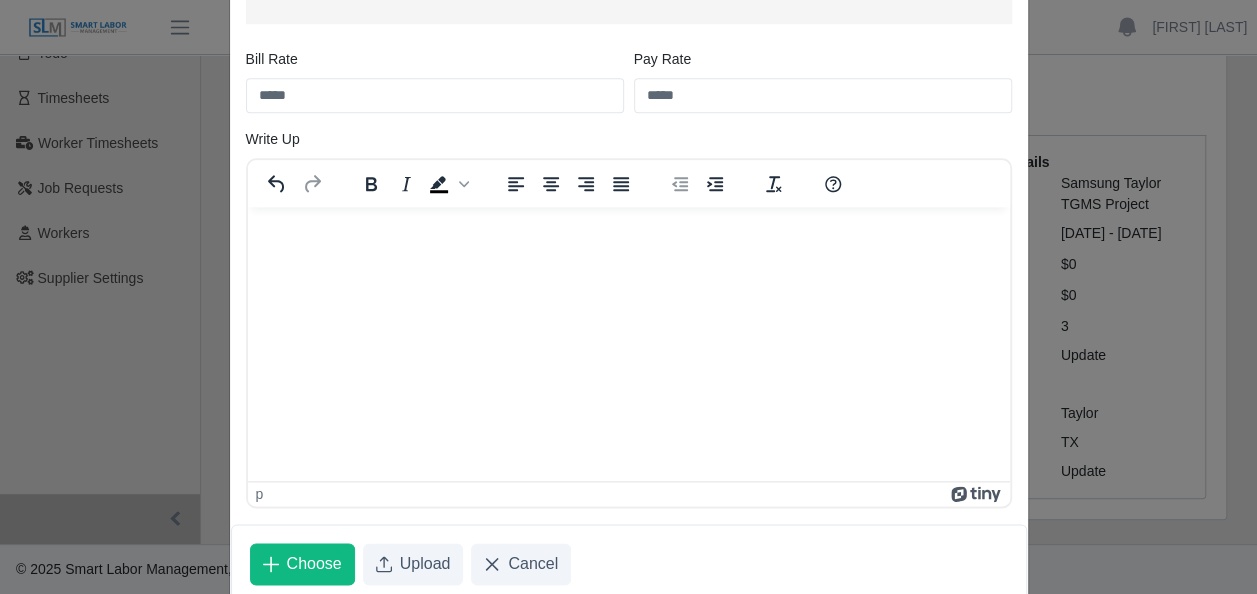 scroll, scrollTop: 1000, scrollLeft: 0, axis: vertical 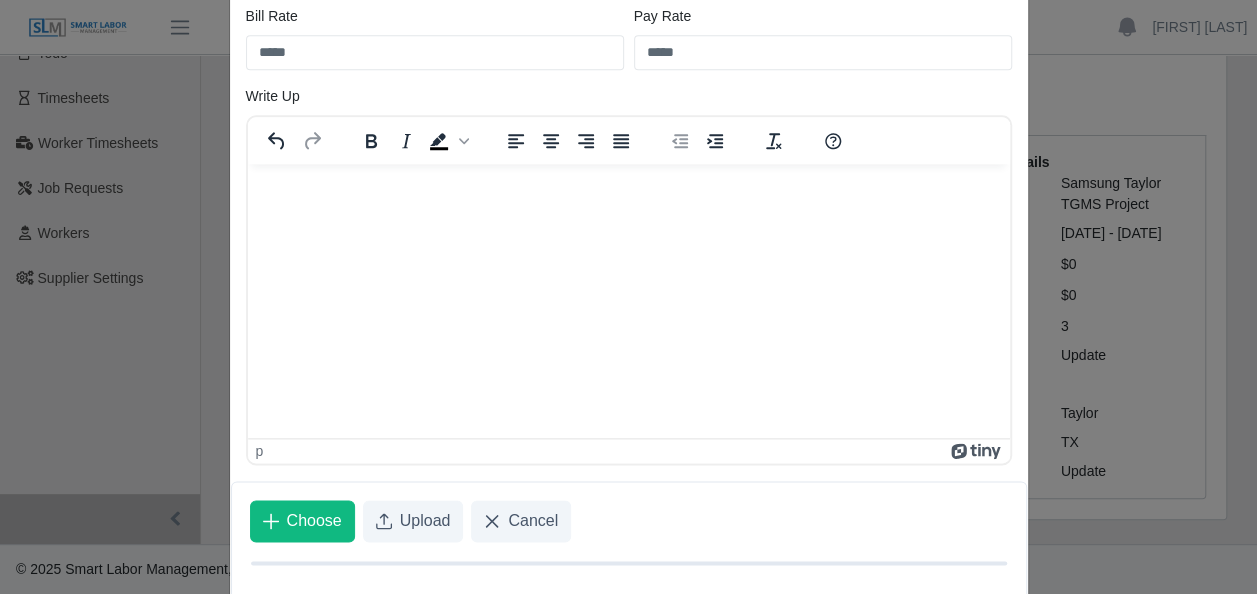 click at bounding box center [628, 191] 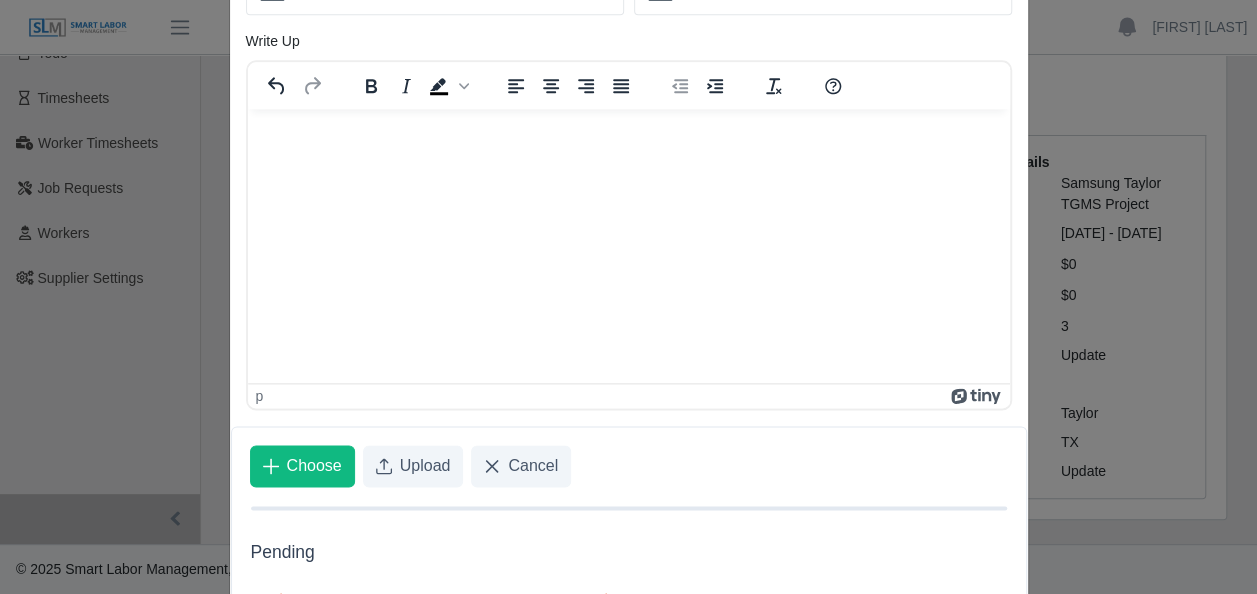 scroll, scrollTop: 755, scrollLeft: 0, axis: vertical 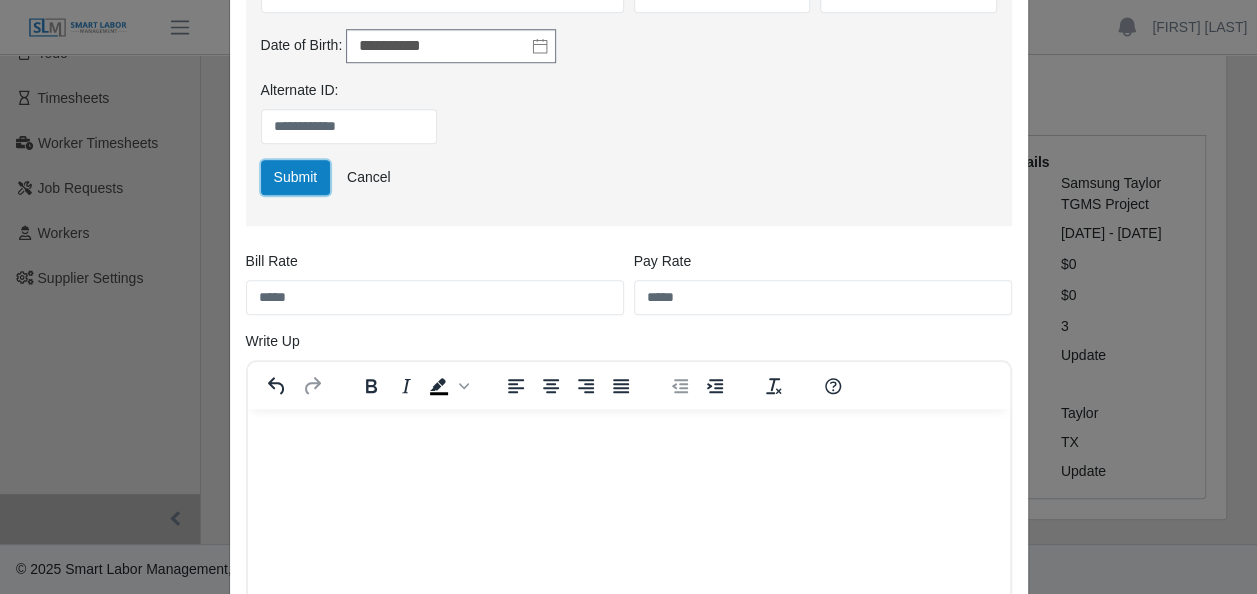 click on "Submit" at bounding box center (296, 177) 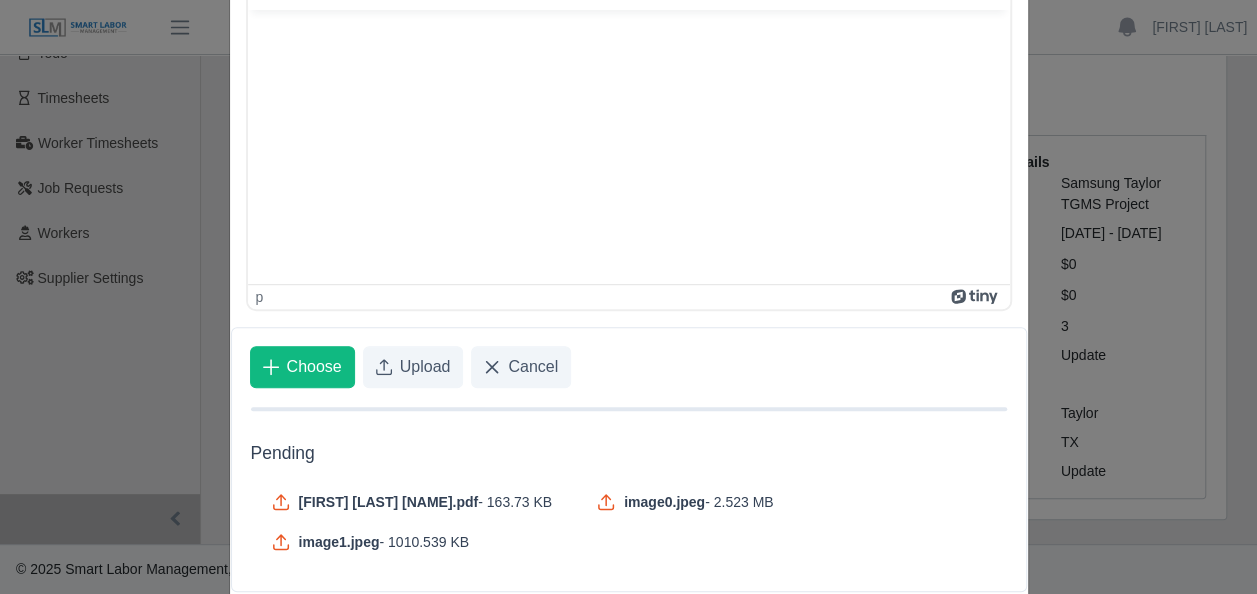scroll, scrollTop: 604, scrollLeft: 0, axis: vertical 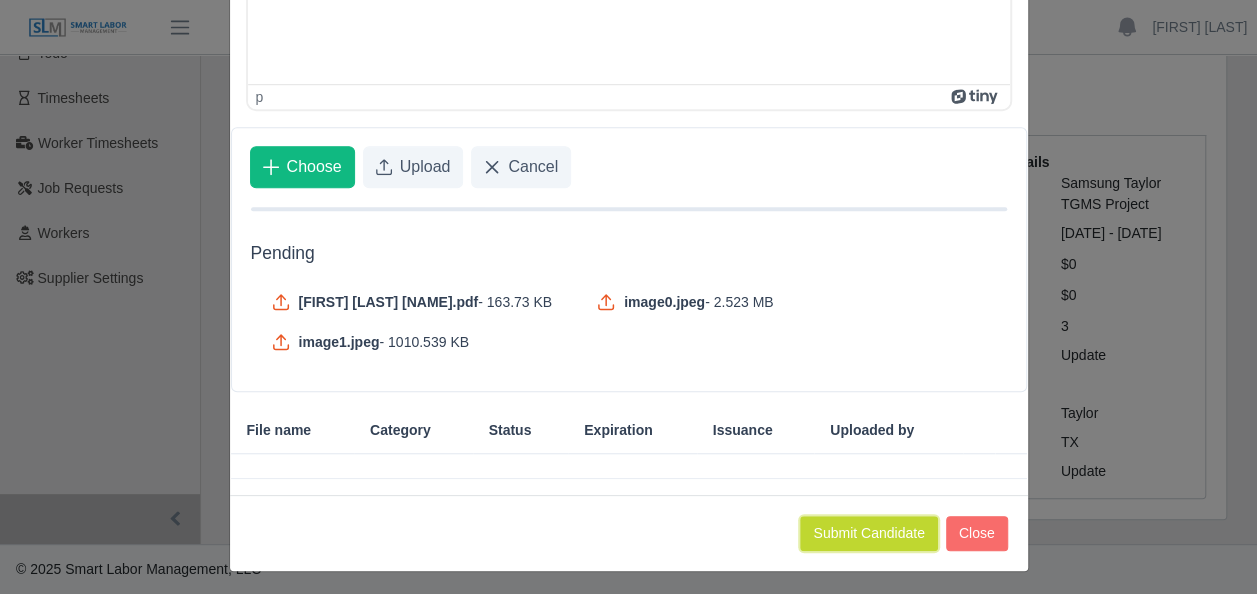 click on "Submit Candidate" 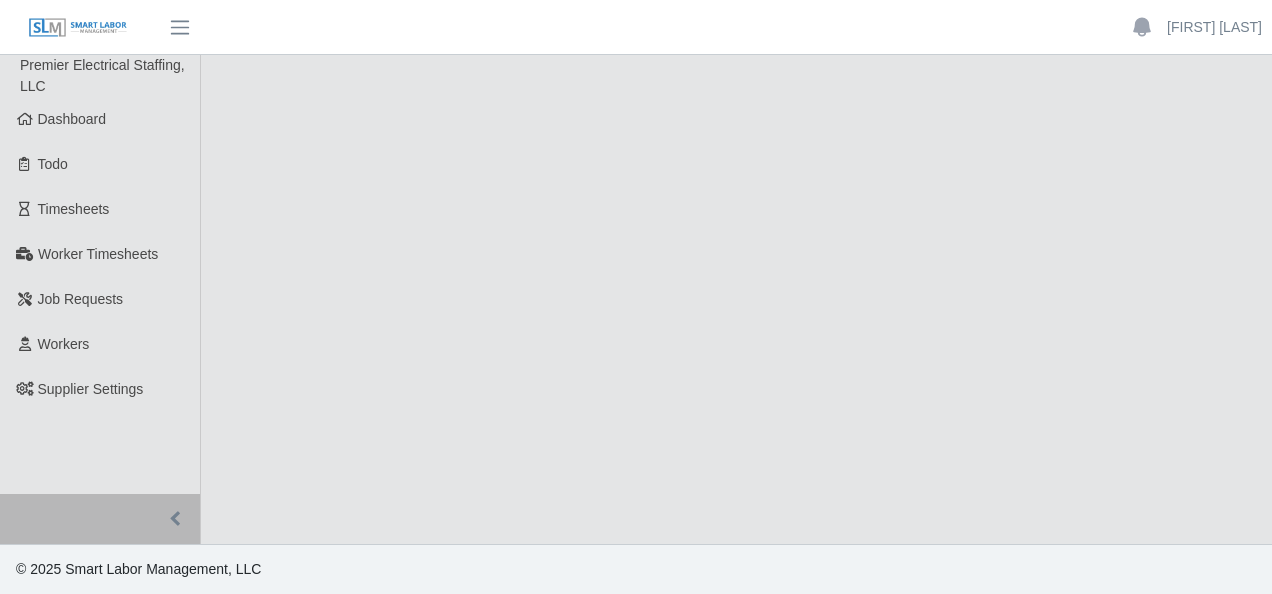 scroll, scrollTop: 0, scrollLeft: 0, axis: both 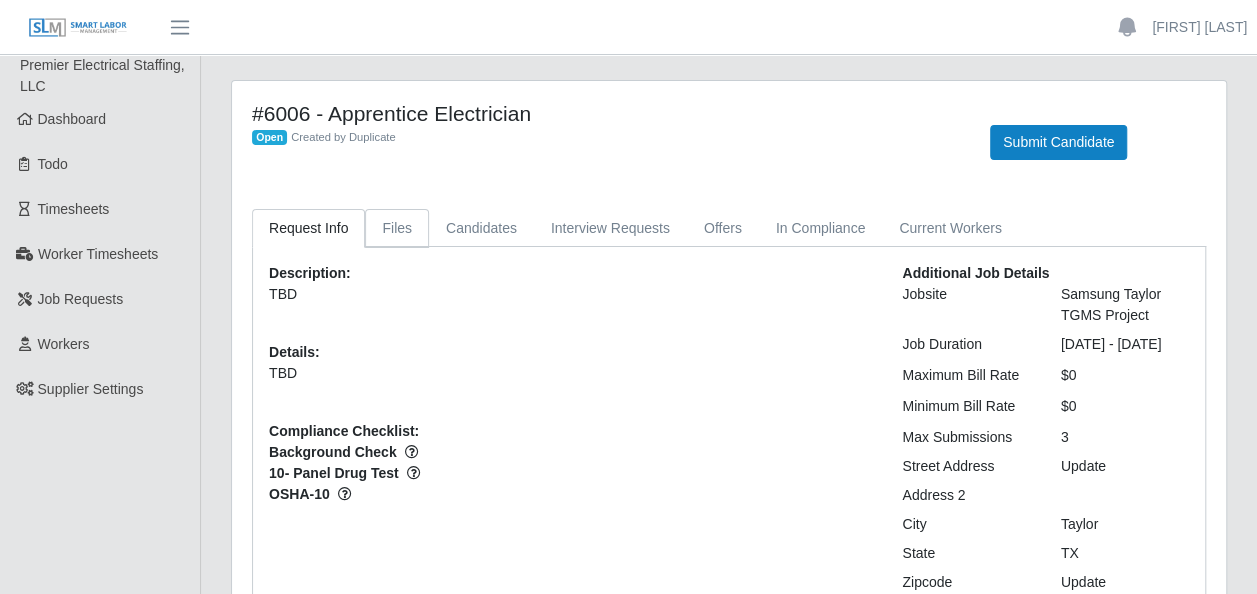 click on "Files" at bounding box center [397, 228] 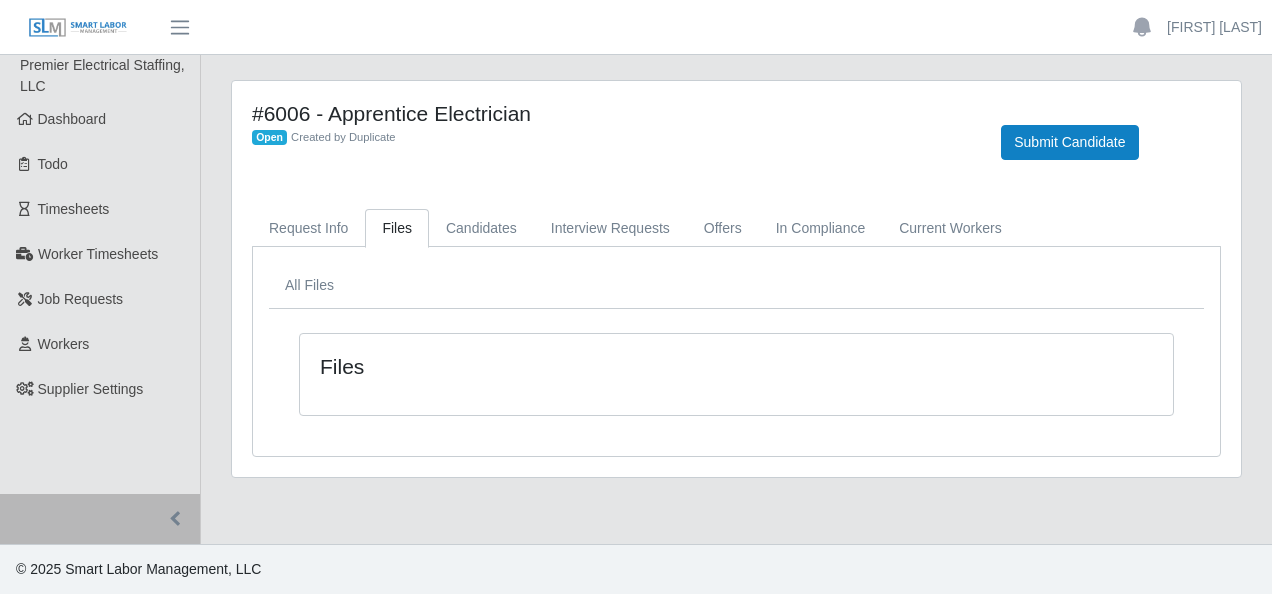 click on "Files" at bounding box center [736, 374] 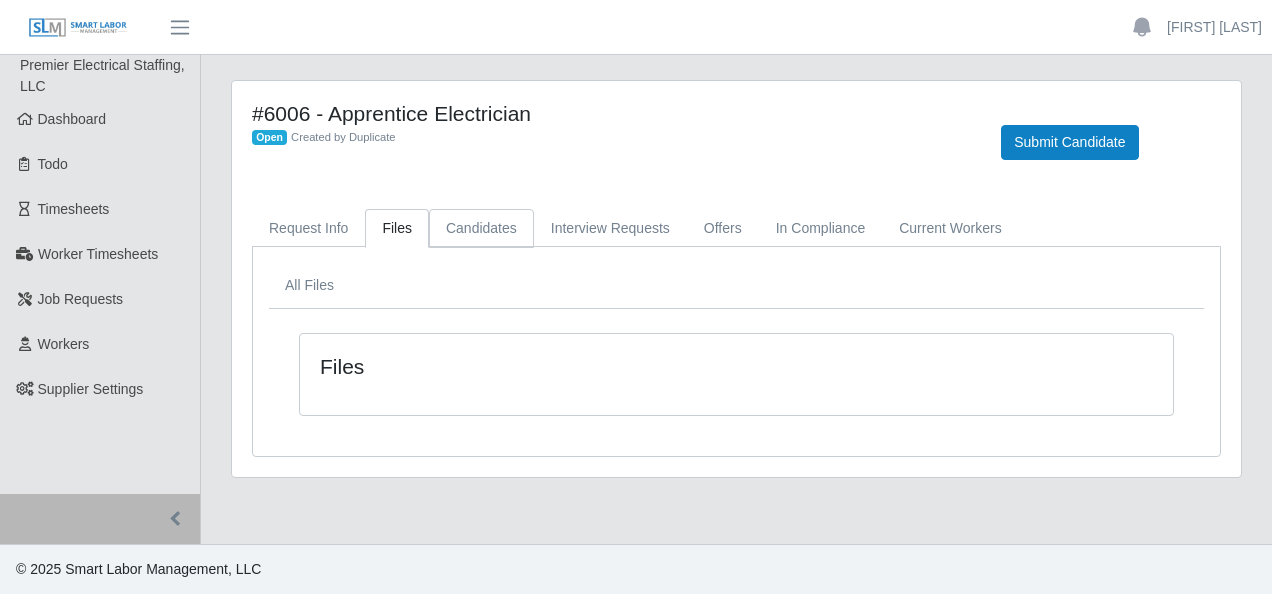 click on "Candidates" at bounding box center (481, 228) 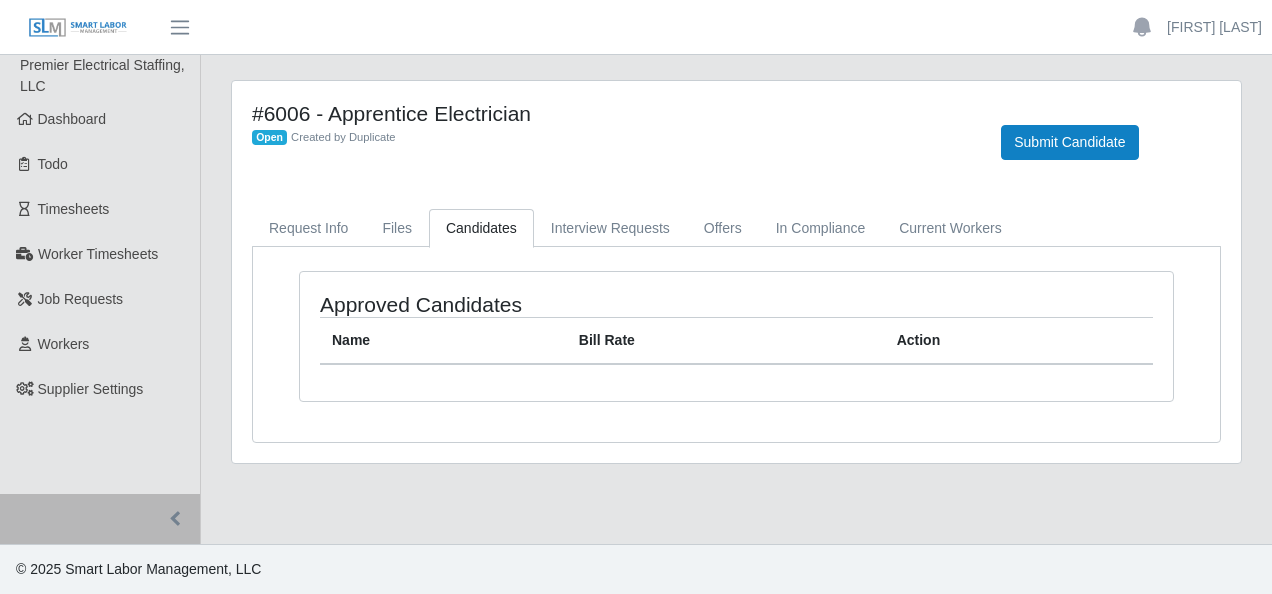 click on "Name" at bounding box center [443, 341] 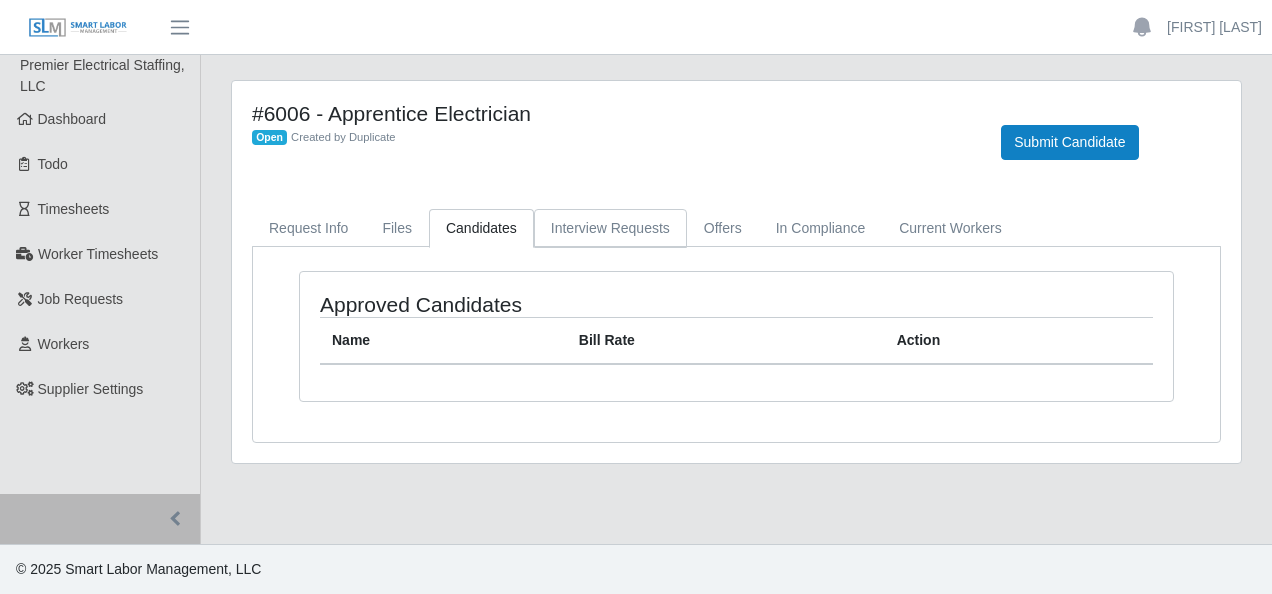 click on "Interview Requests" at bounding box center [610, 228] 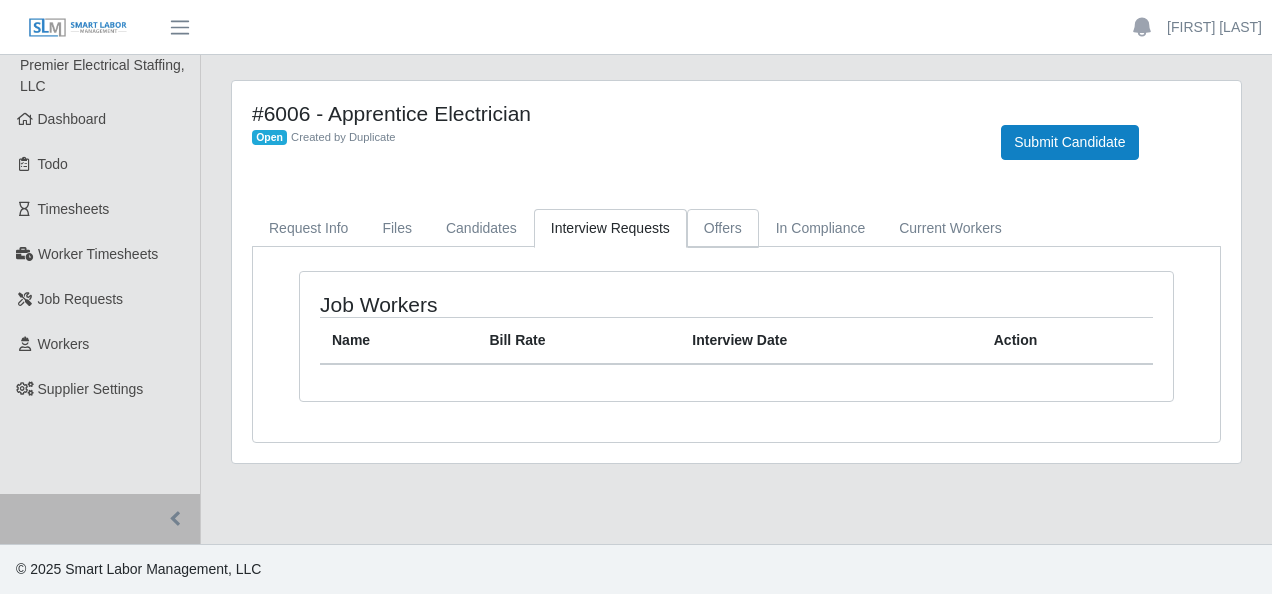 click on "Offers" at bounding box center (723, 228) 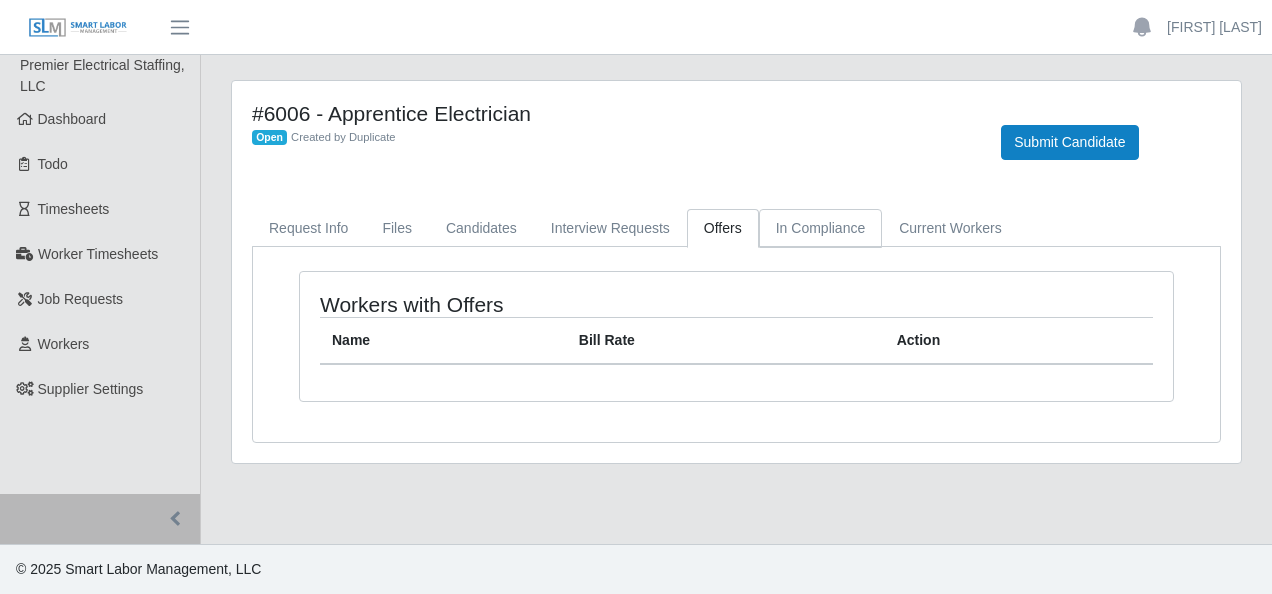 click on "In Compliance" at bounding box center (821, 228) 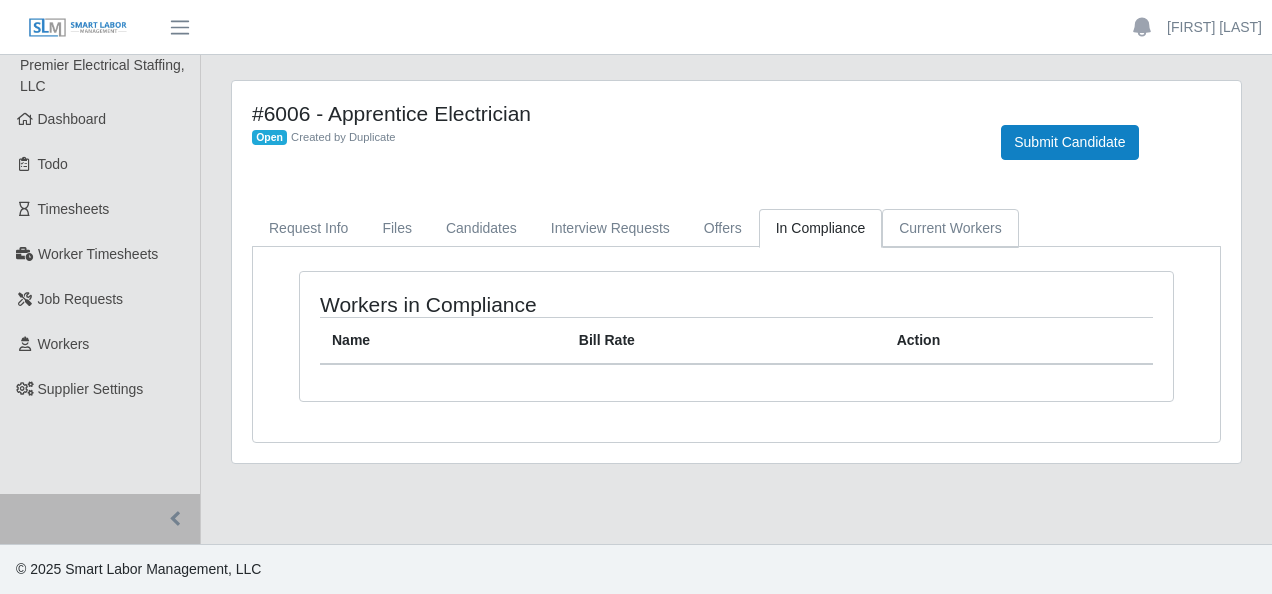 click on "Current Workers" at bounding box center [950, 228] 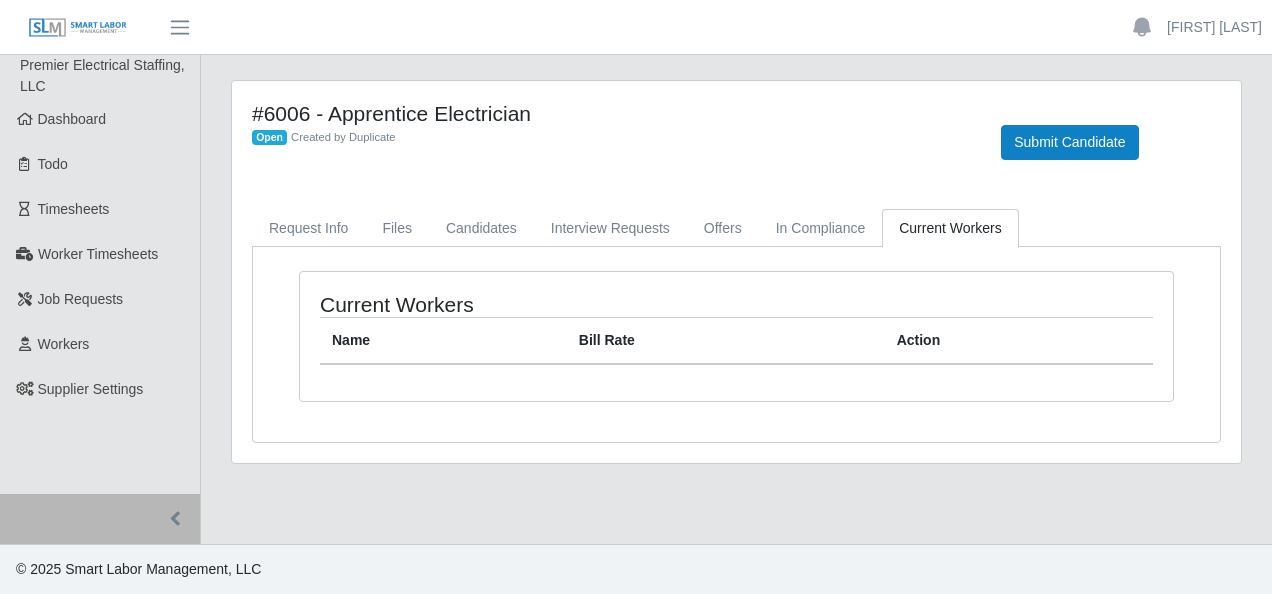 click on "Job Requests" at bounding box center [100, 299] 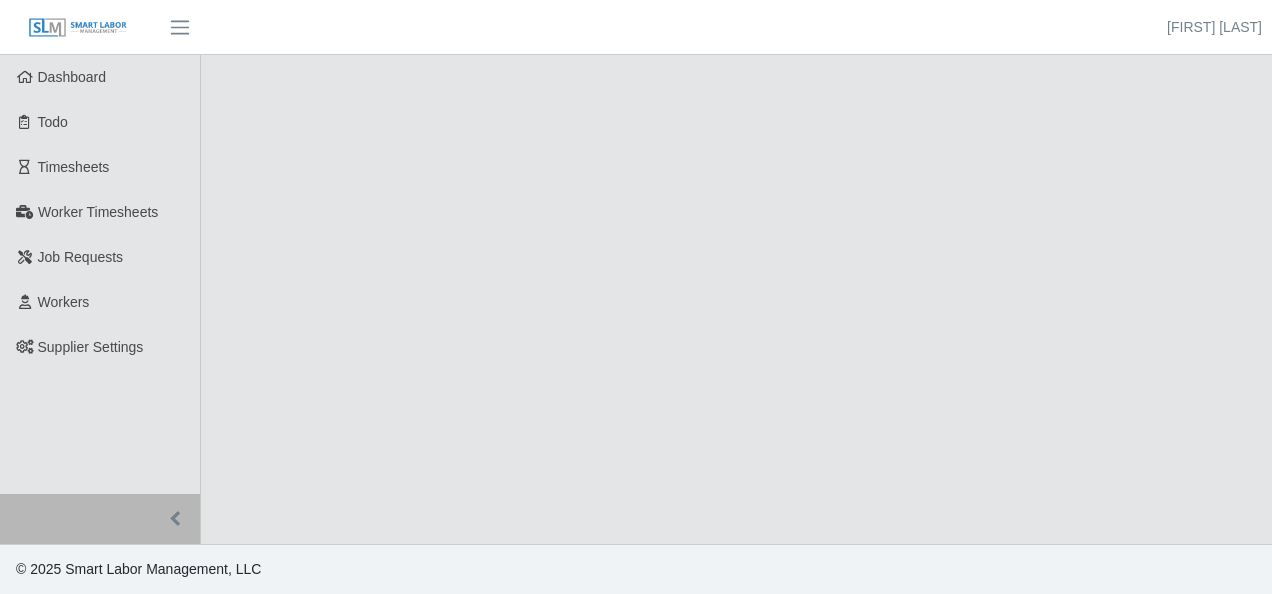 scroll, scrollTop: 0, scrollLeft: 0, axis: both 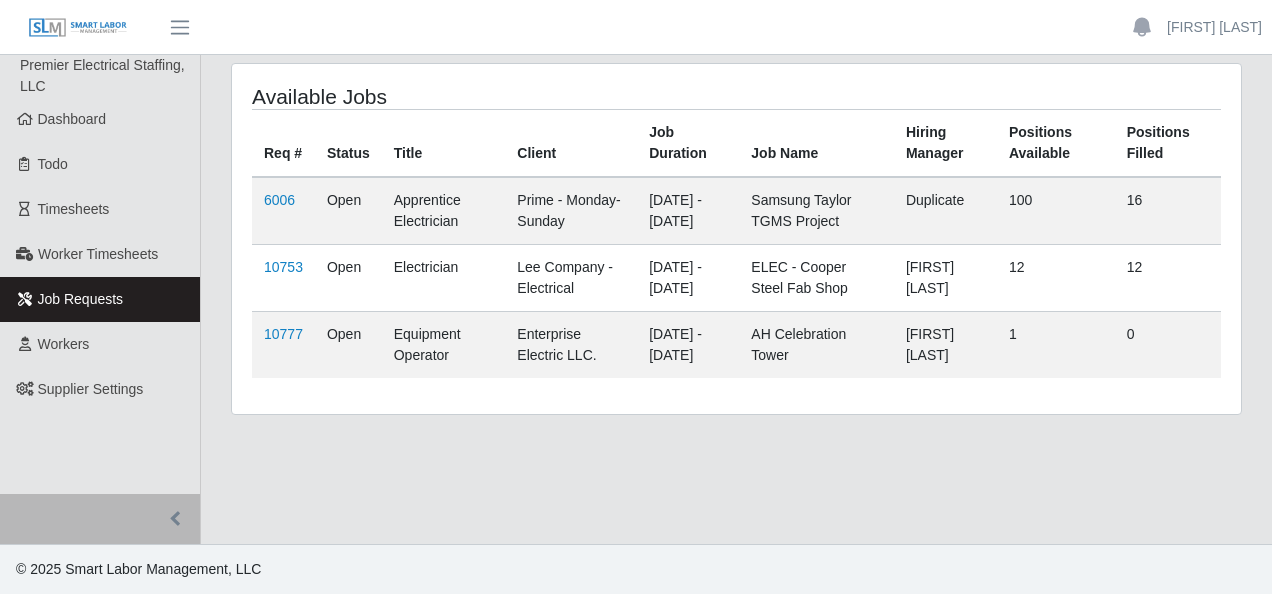 click on "Available Jobs
Req #   Status   Title   Client   Job Duration   Job Name   Hiring Manager   Positions Available   Positions Filled   6006   Open   Apprentice Electrician   Prime - Monday-Sunday   03/16/2024 - 07/25/2026   Samsung Taylor TGMS Project   Duplicate   100   16 10753   Open   Electrician   Lee Company - Electrical   07/30/2025 - 09/21/2025   ELEC - Cooper Steel Fab Shop   Michael Bain   12   12 10777   Open   Equipment Operator   Enterprise Electric LLC.   07/30/2025 - 10/31/2025   AH Celebration Tower   Richard Guzy   1   0" at bounding box center [736, 299] 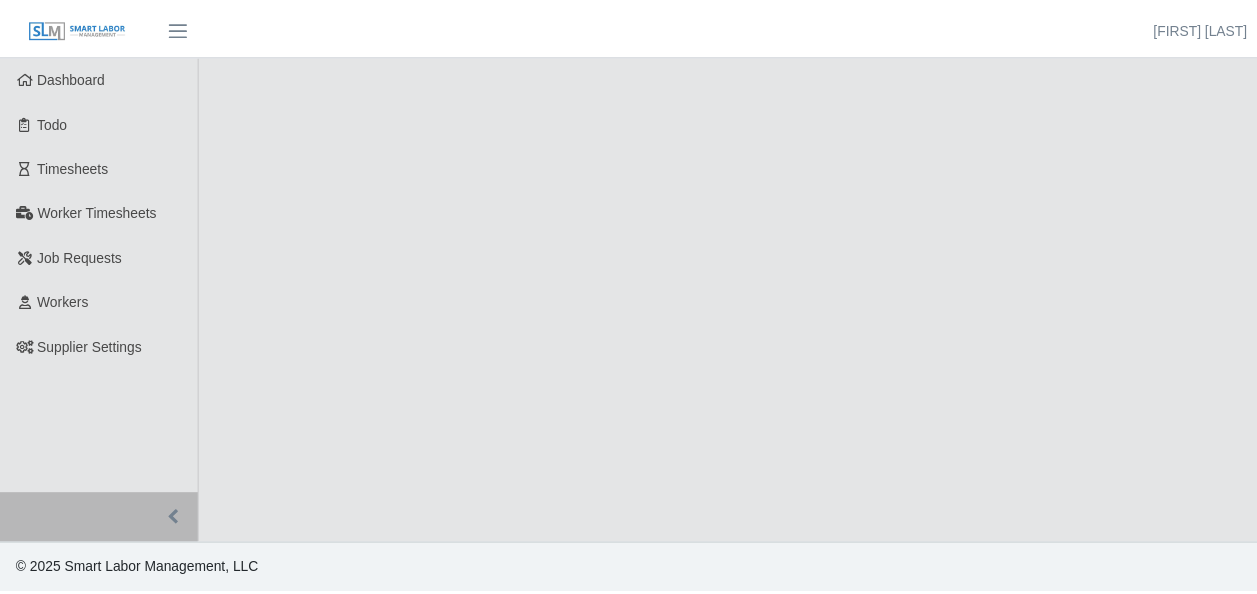 scroll, scrollTop: 0, scrollLeft: 0, axis: both 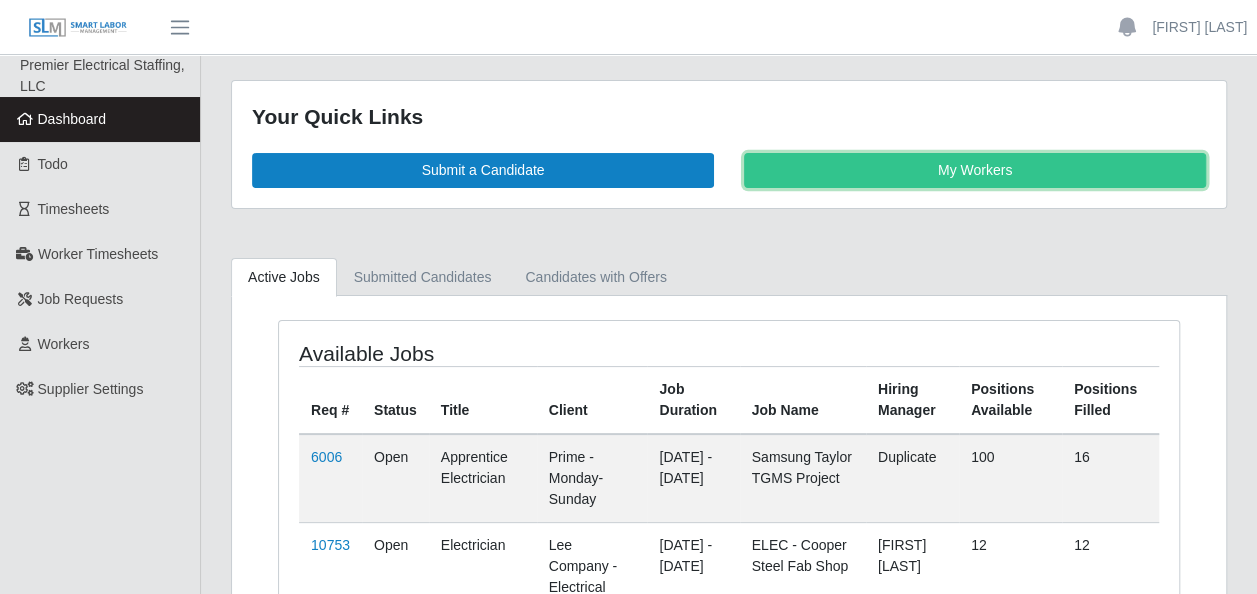 click on "My Workers" at bounding box center [975, 170] 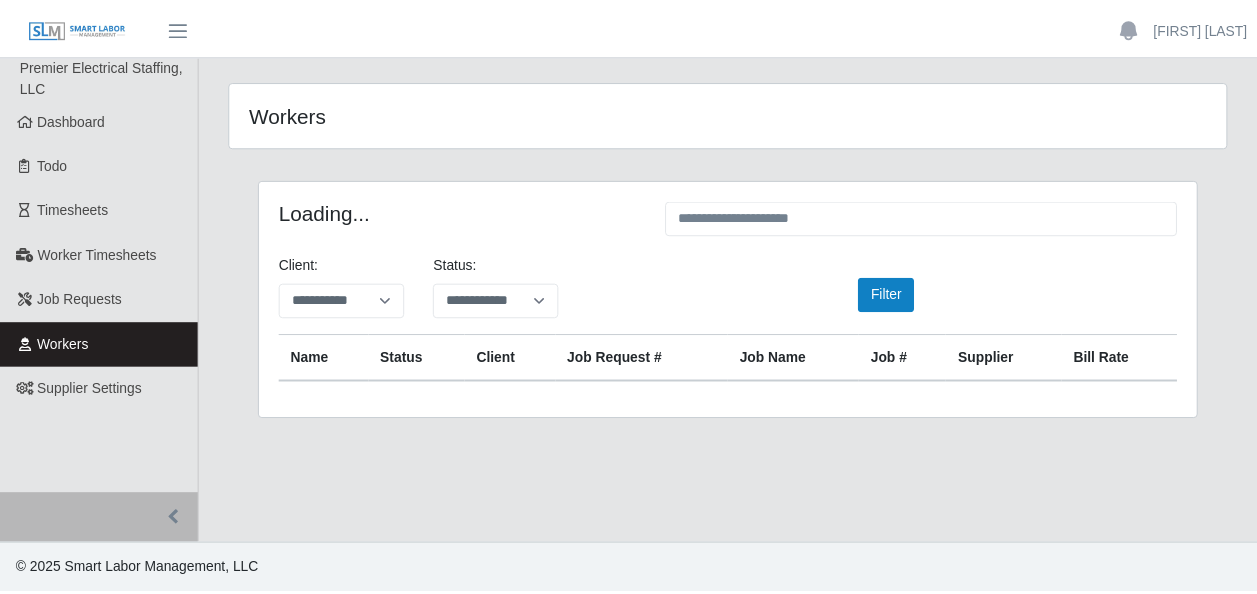 scroll, scrollTop: 0, scrollLeft: 0, axis: both 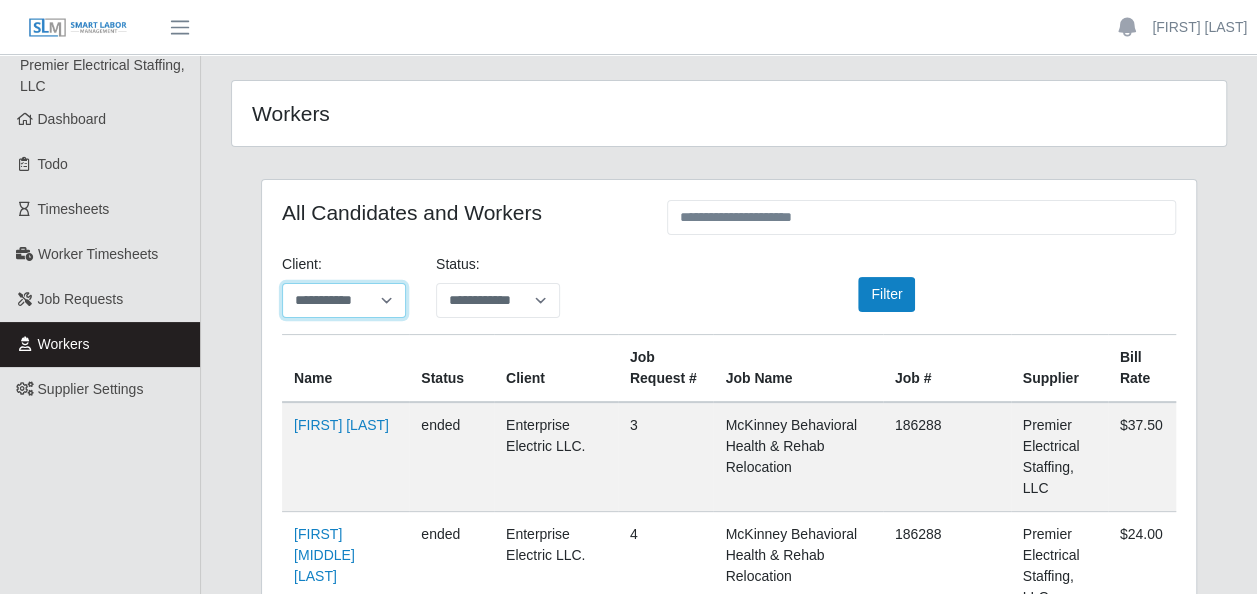 click on "**********" at bounding box center [344, 300] 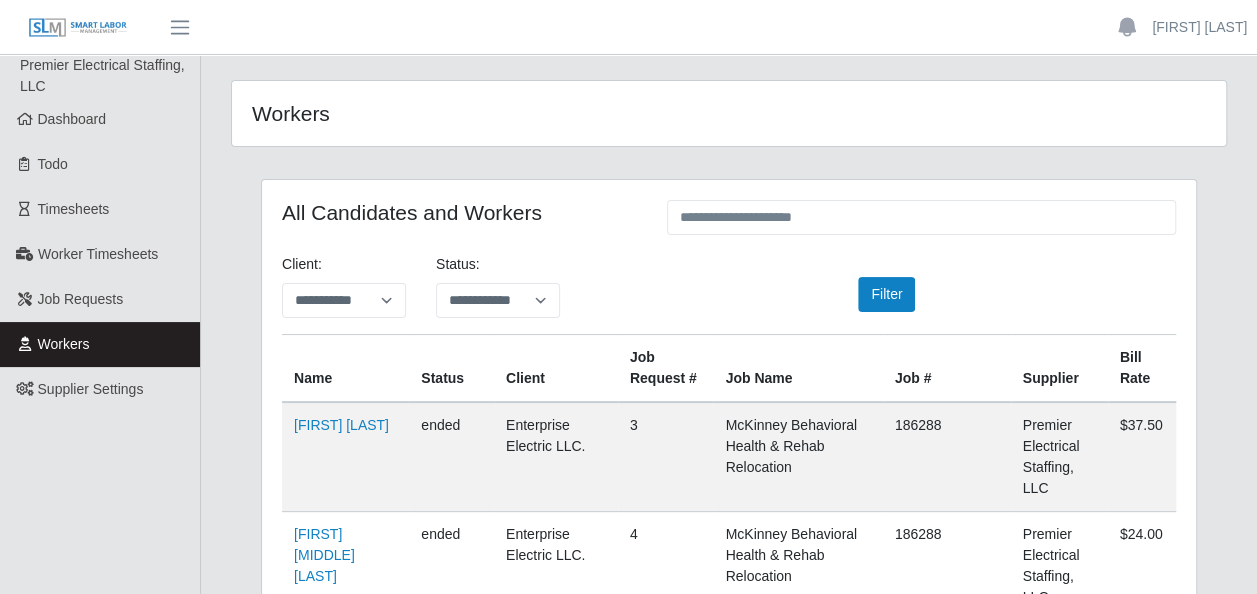click on "All Candidates and Workers" at bounding box center (459, 219) 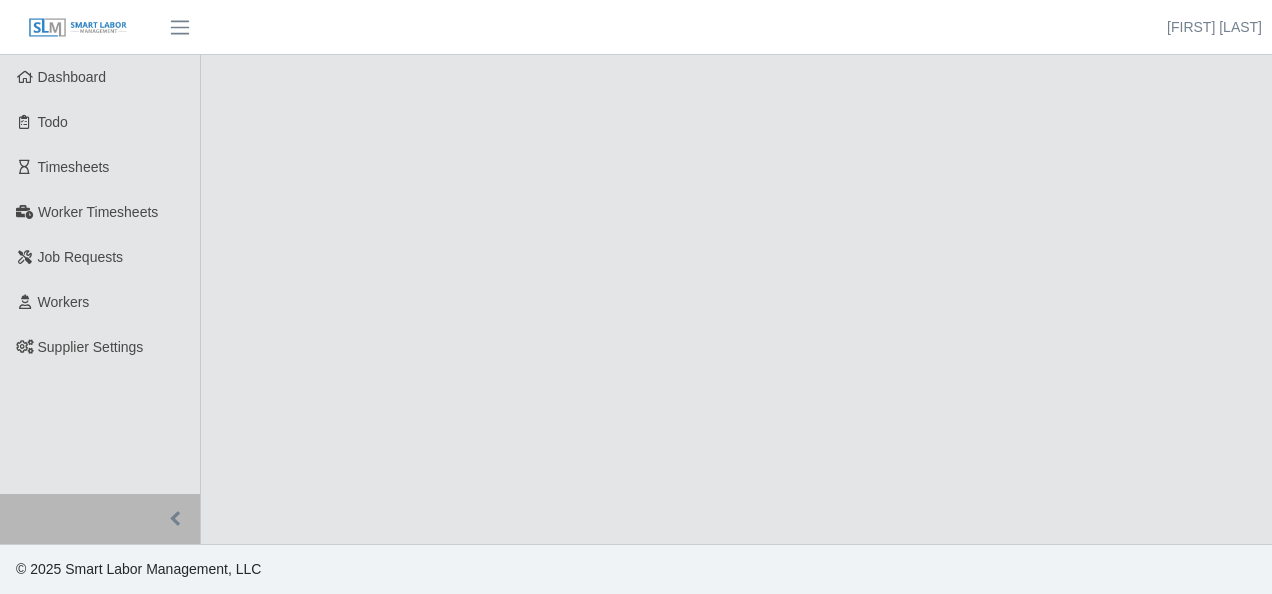 scroll, scrollTop: 0, scrollLeft: 0, axis: both 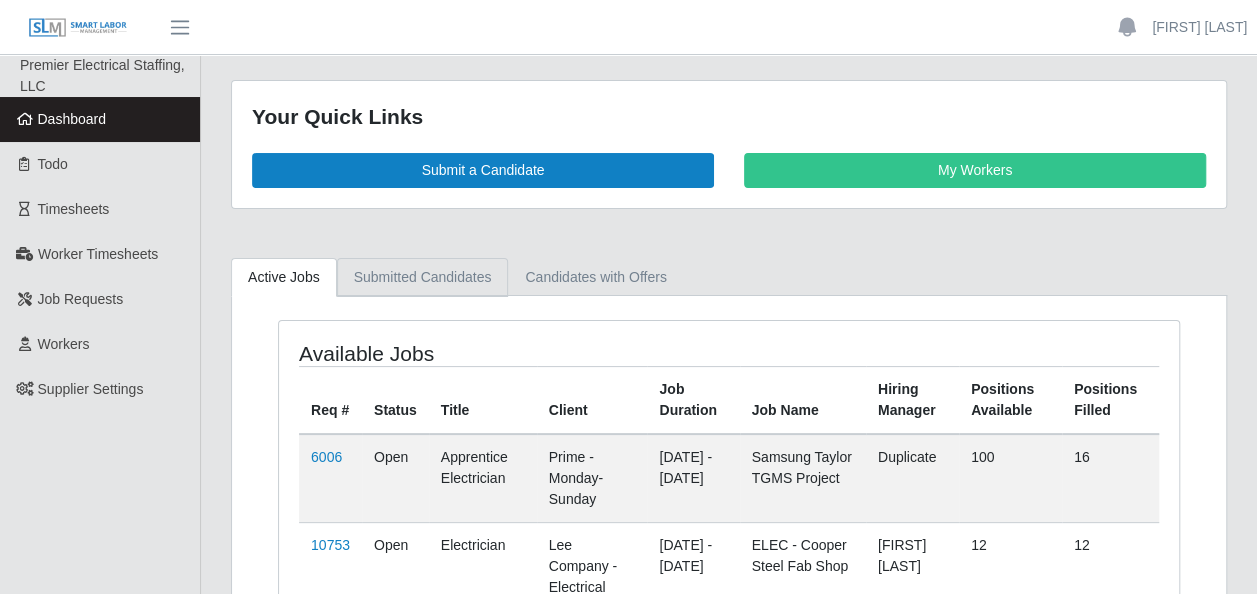 click on "Submitted Candidates" at bounding box center [423, 277] 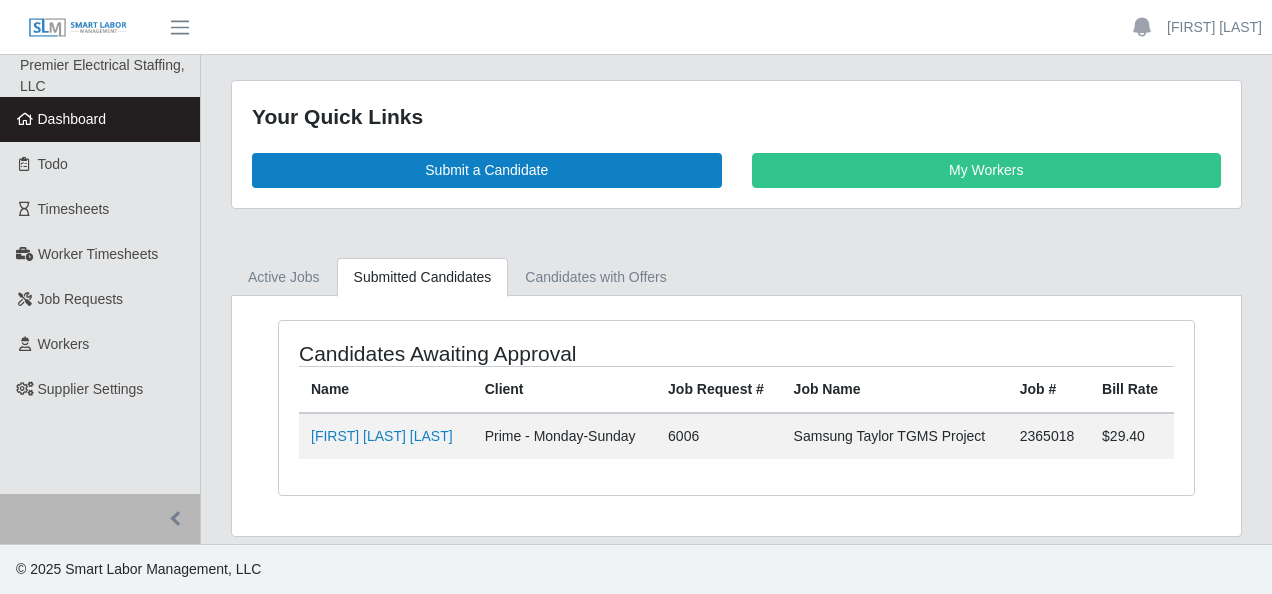 click on "[FIRST] [LAST] [LAST]" at bounding box center [382, 436] 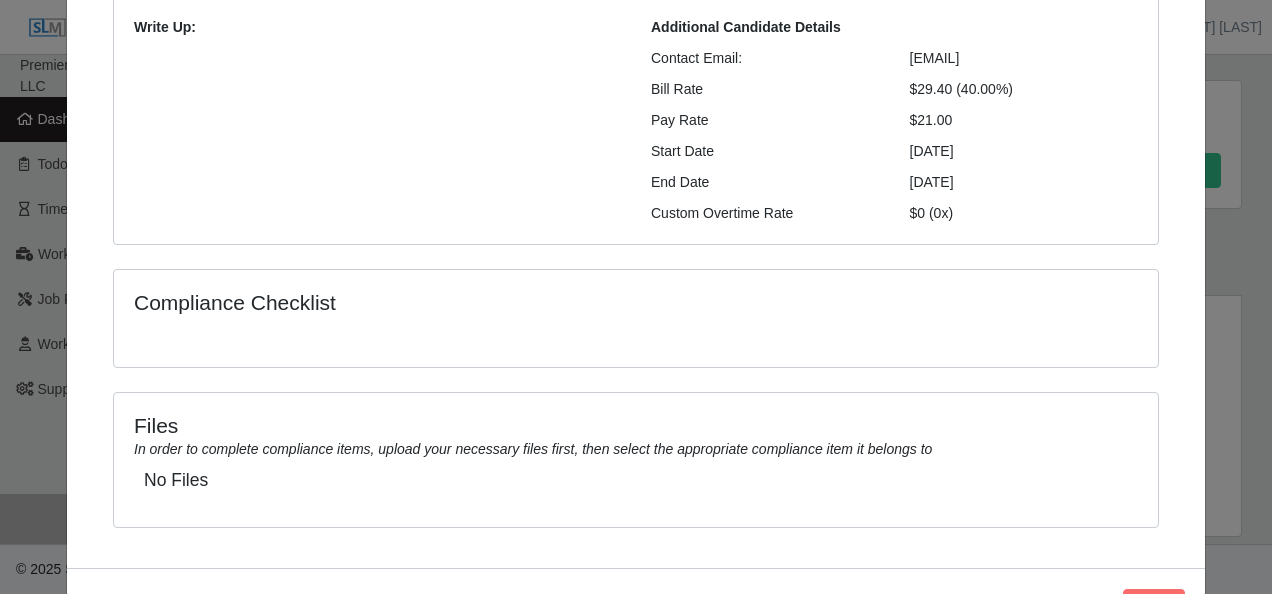 scroll, scrollTop: 1, scrollLeft: 0, axis: vertical 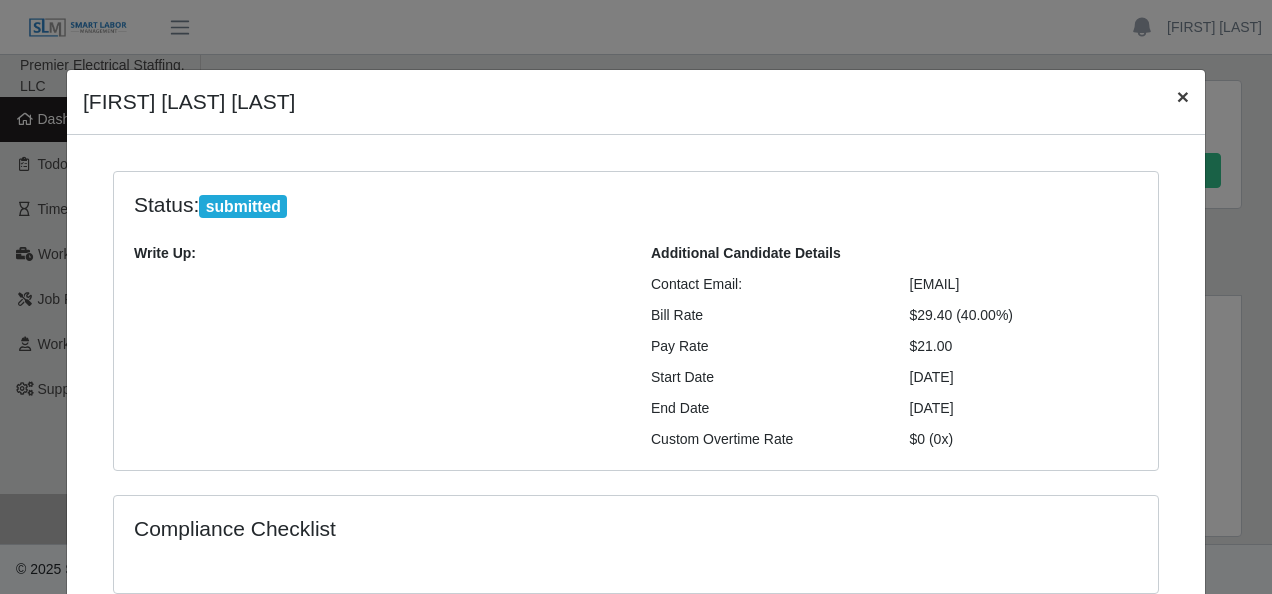 click on "×" at bounding box center (1183, 96) 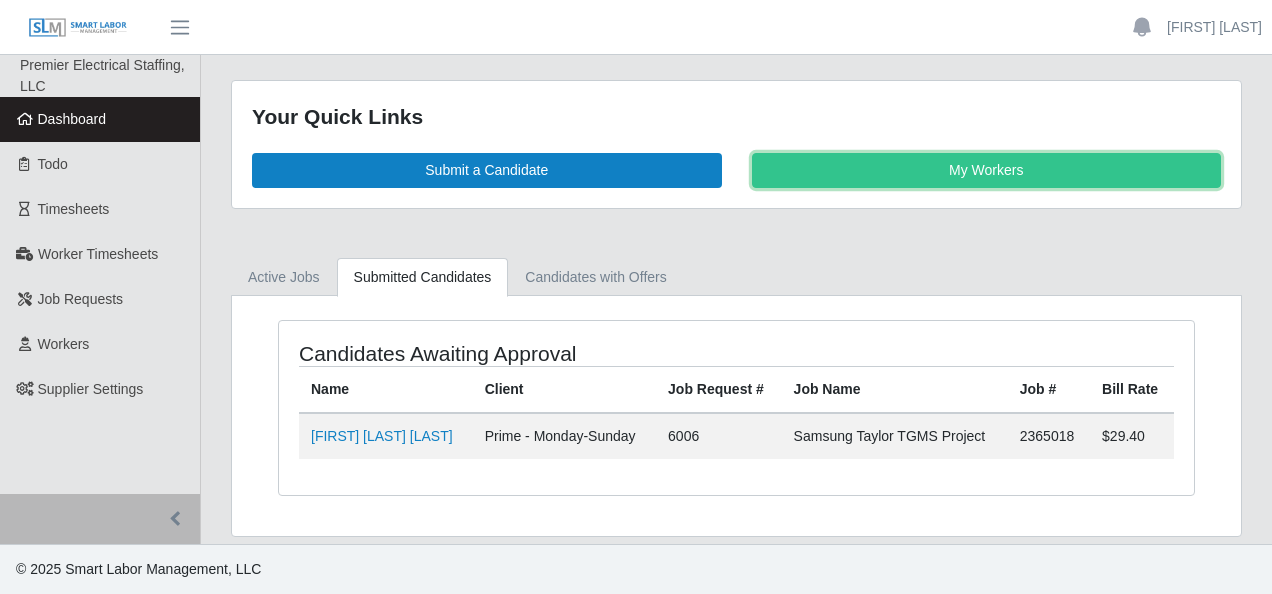 click on "My Workers" at bounding box center [987, 170] 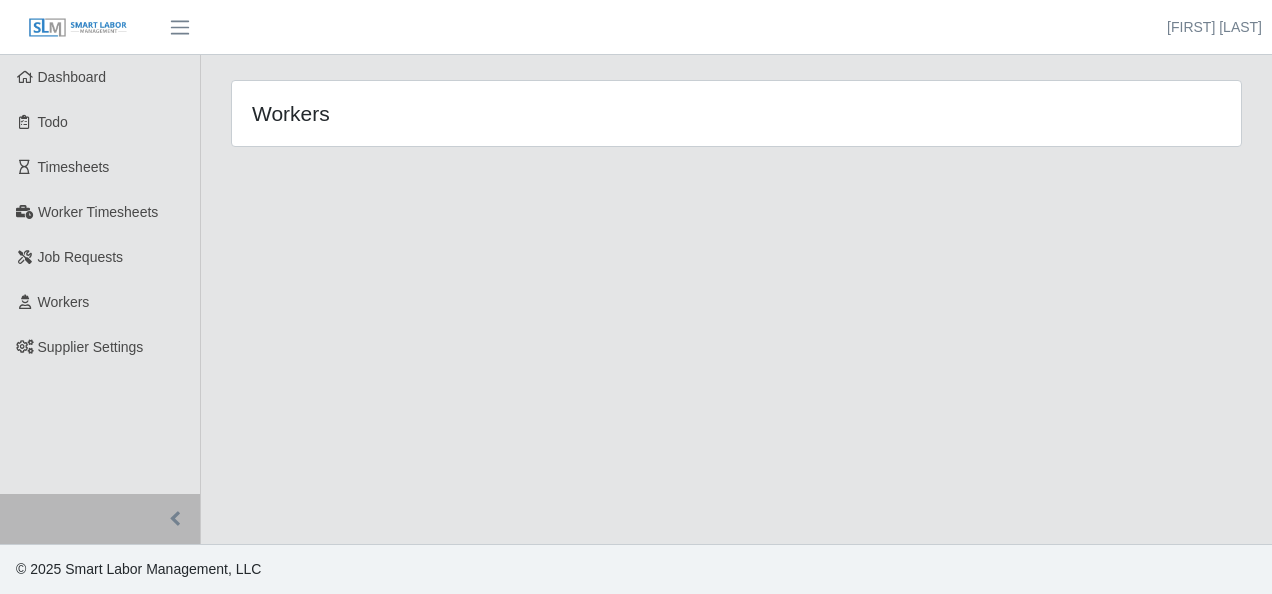 scroll, scrollTop: 0, scrollLeft: 0, axis: both 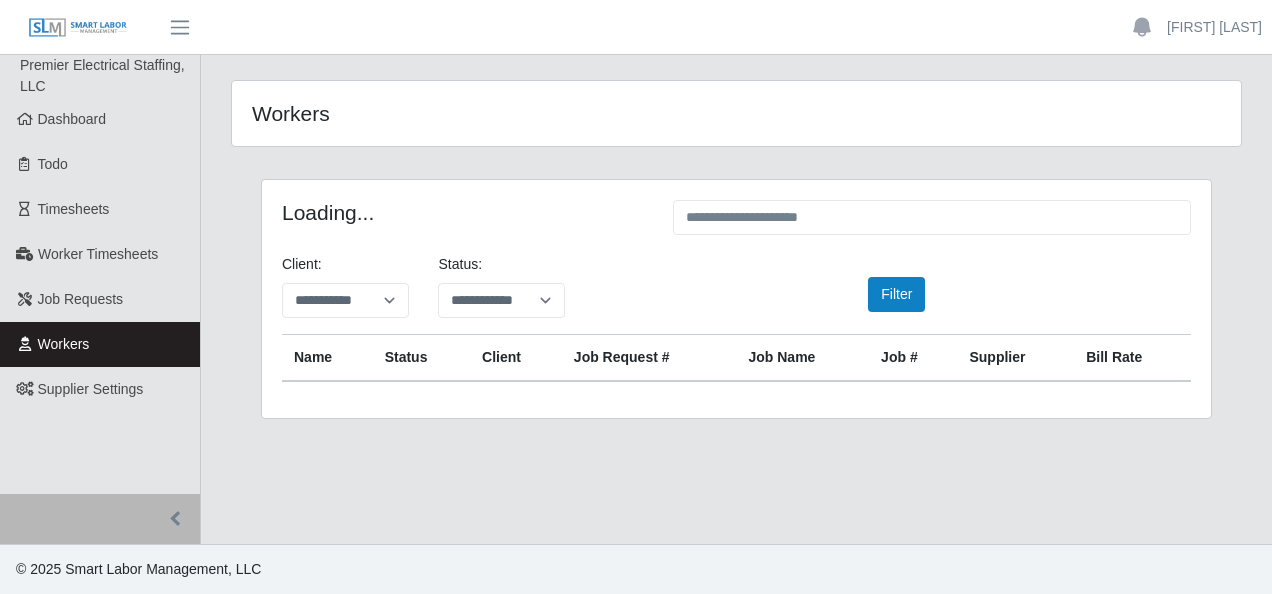 click on "Workers" at bounding box center (100, 344) 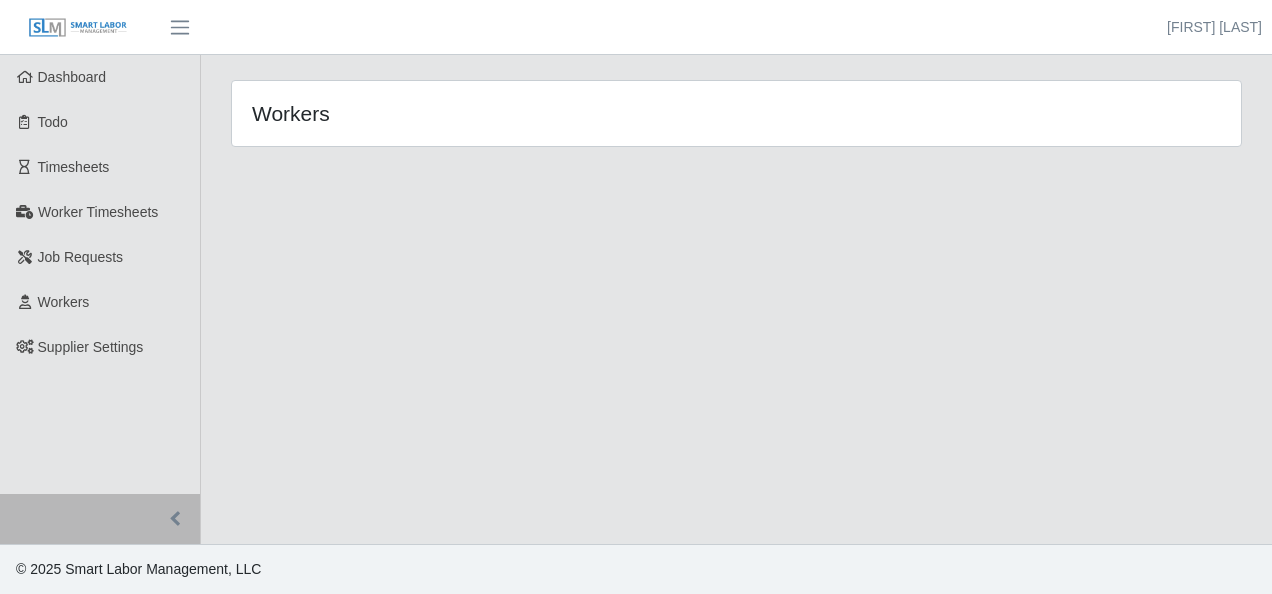scroll, scrollTop: 0, scrollLeft: 0, axis: both 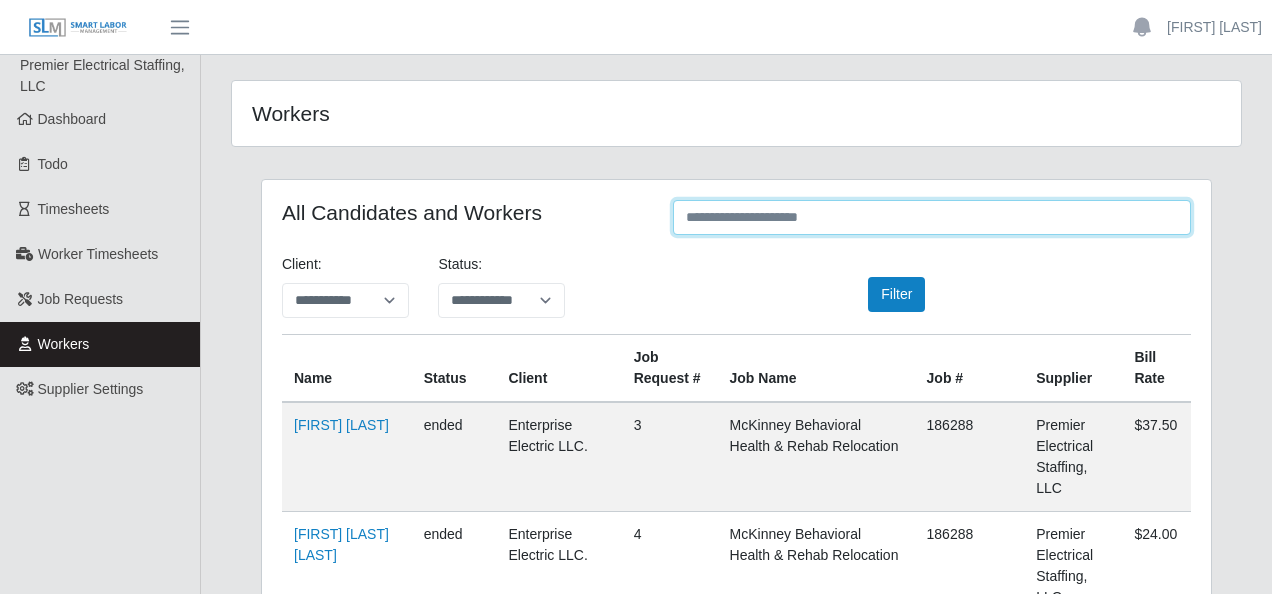 click at bounding box center [932, 217] 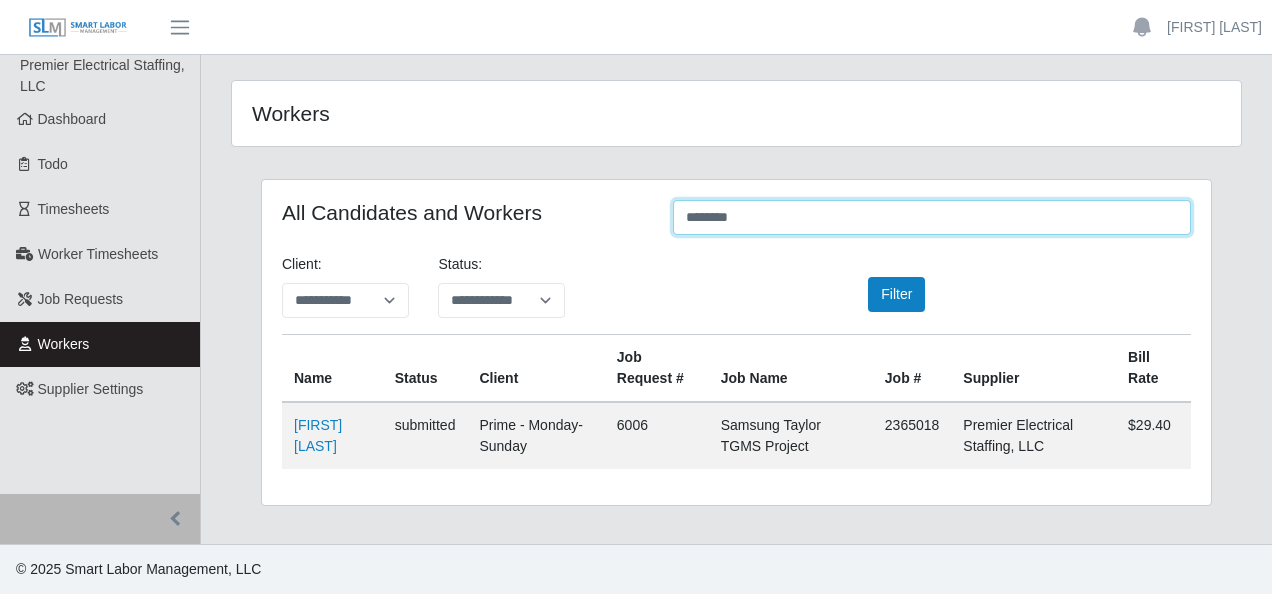 type on "********" 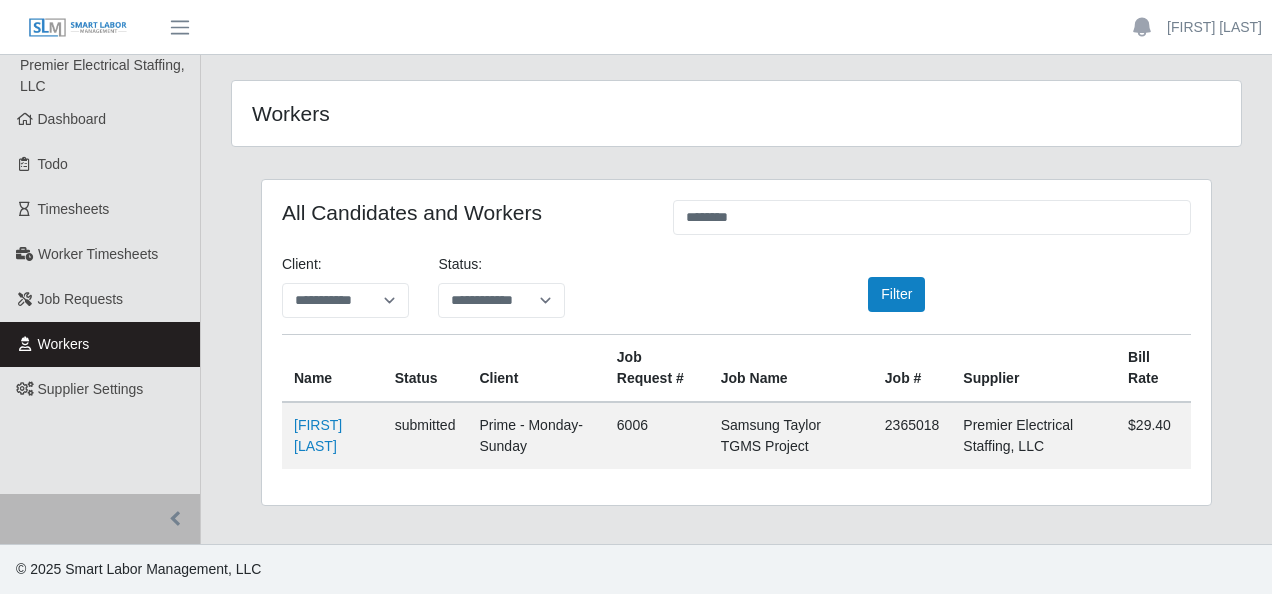 click on "MARIA PINEDA NIETO" at bounding box center [318, 435] 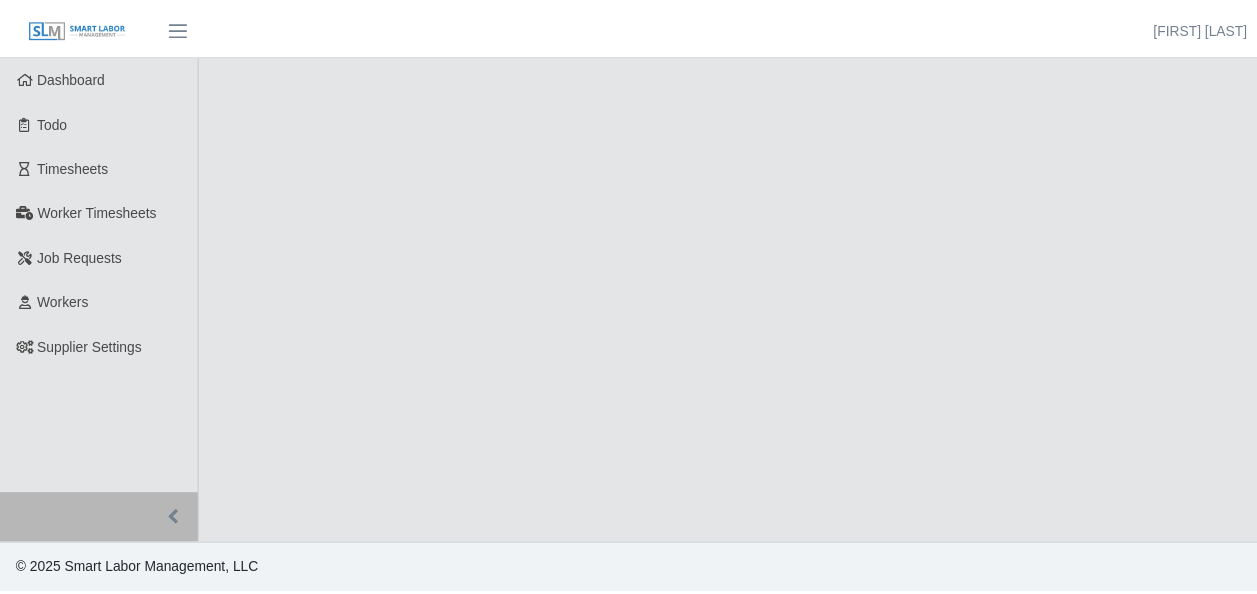 scroll, scrollTop: 0, scrollLeft: 0, axis: both 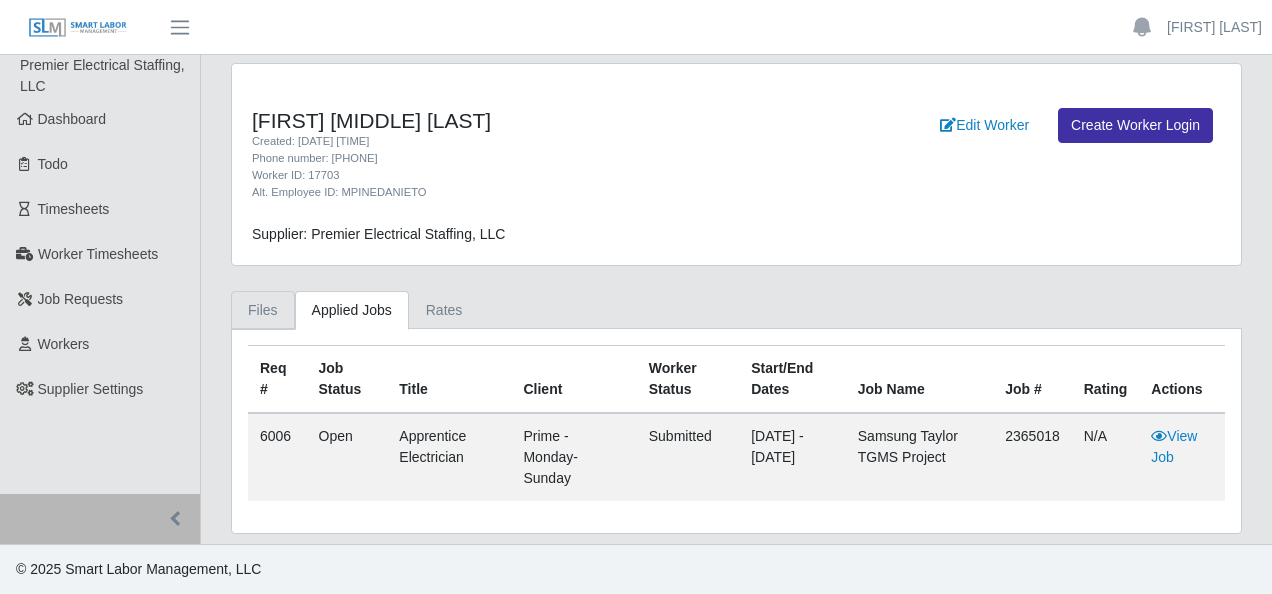 drag, startPoint x: 257, startPoint y: 312, endPoint x: 276, endPoint y: 311, distance: 19.026299 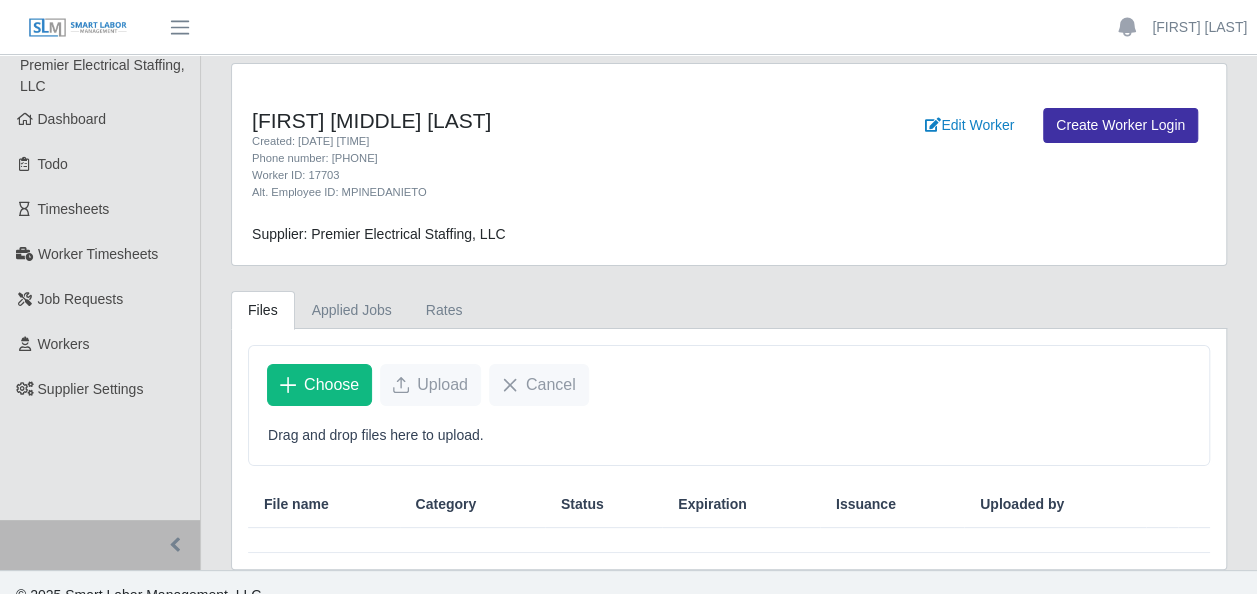 scroll, scrollTop: 21, scrollLeft: 0, axis: vertical 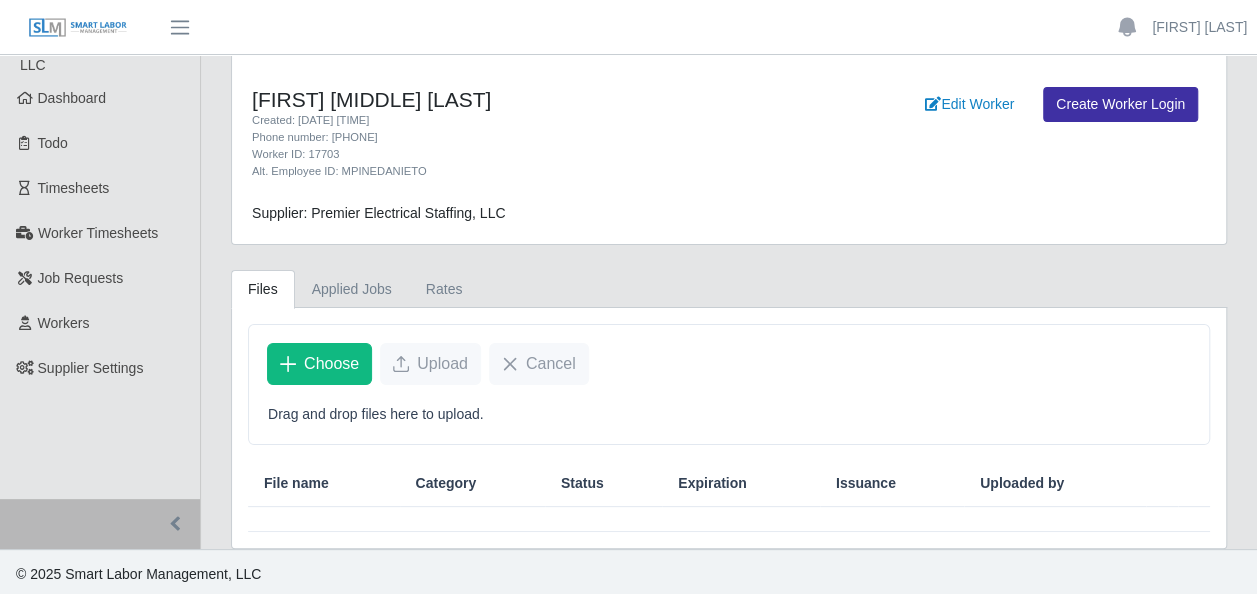 drag, startPoint x: 314, startPoint y: 350, endPoint x: 328, endPoint y: 347, distance: 14.3178215 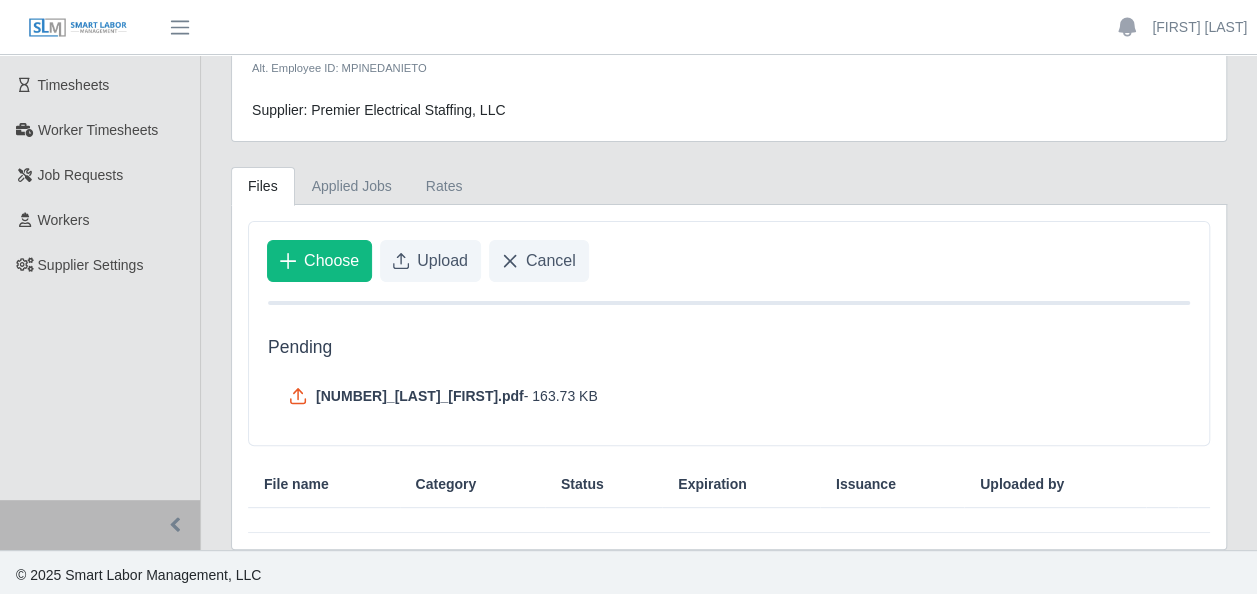 scroll, scrollTop: 125, scrollLeft: 0, axis: vertical 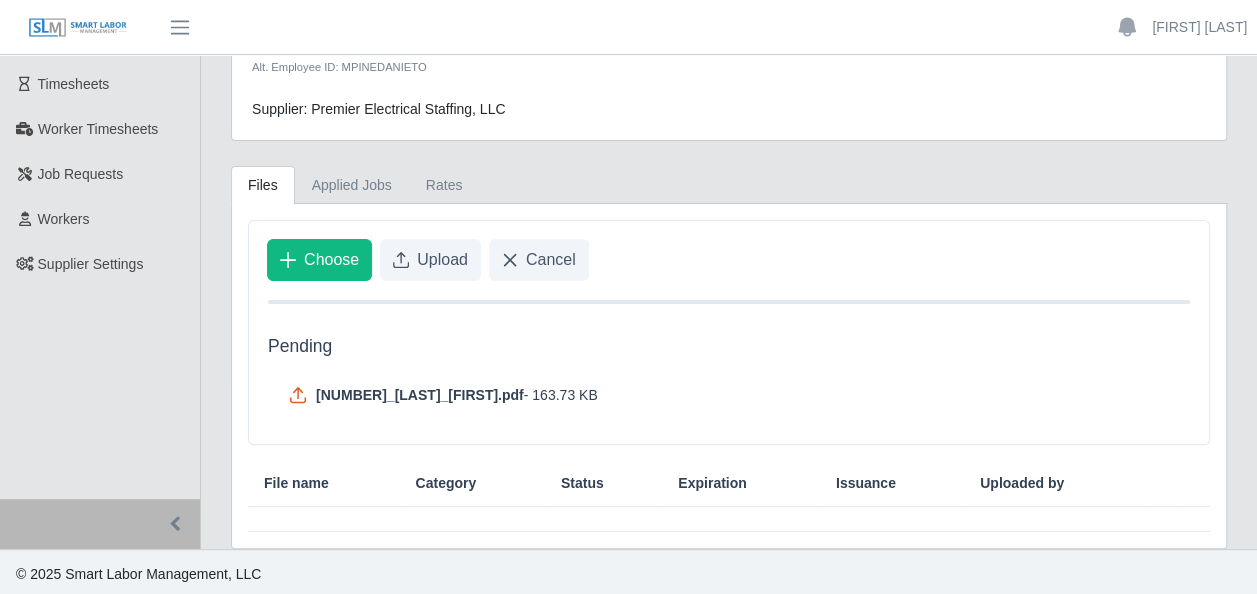 click on "Cancel" 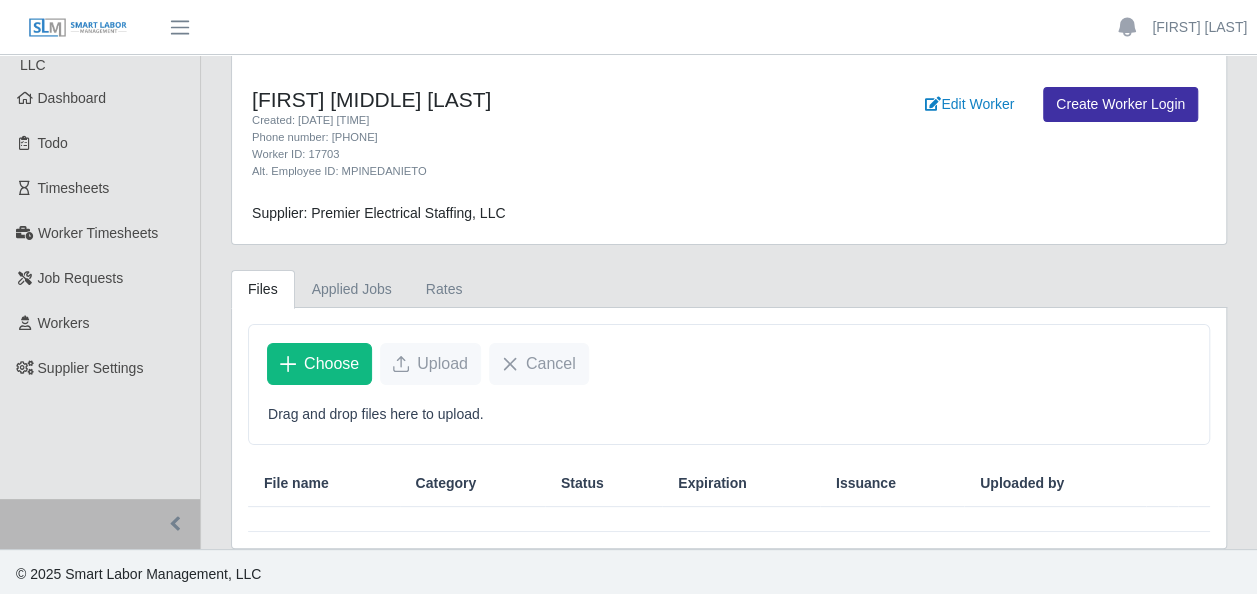 drag, startPoint x: 343, startPoint y: 359, endPoint x: 330, endPoint y: 366, distance: 14.764823 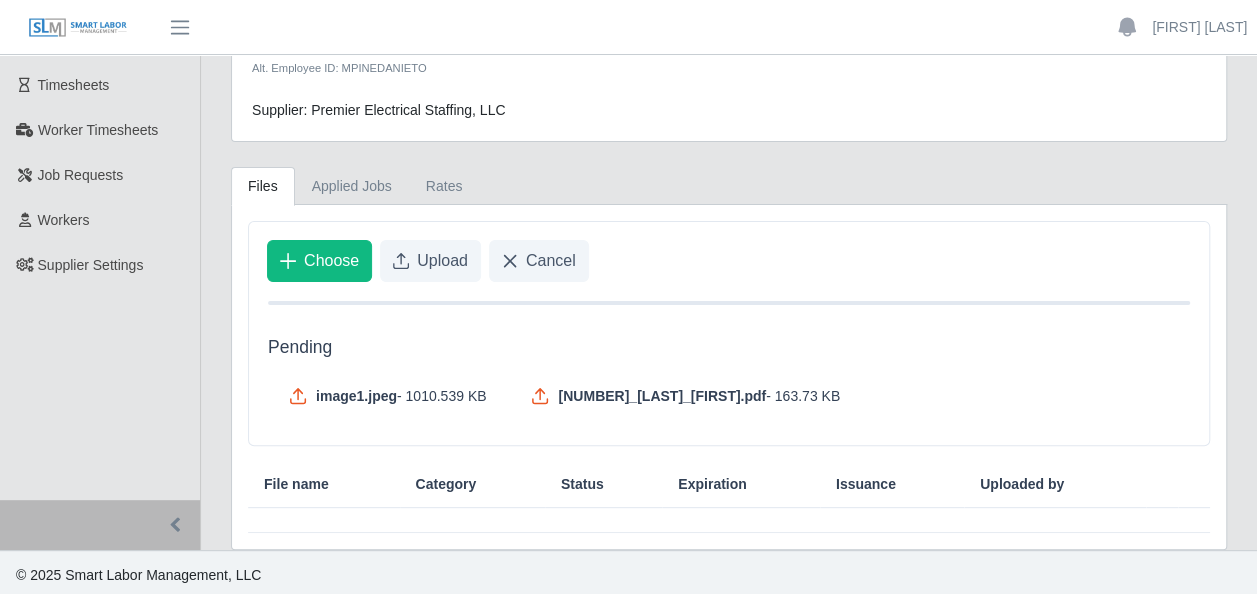 scroll, scrollTop: 125, scrollLeft: 0, axis: vertical 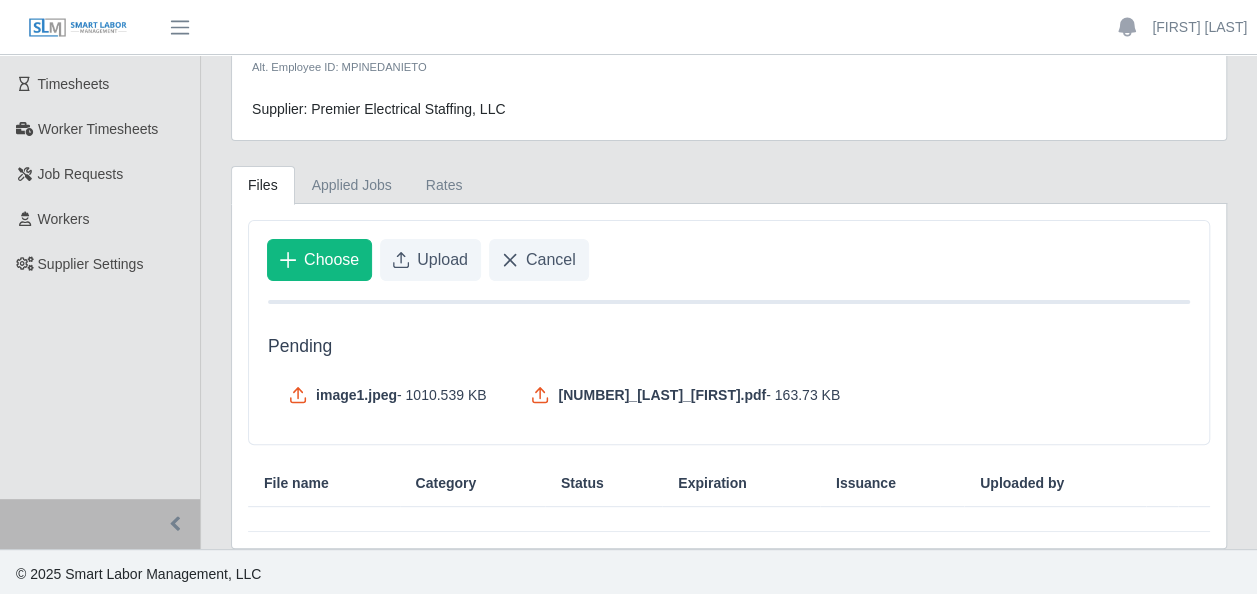 click on "Choose" 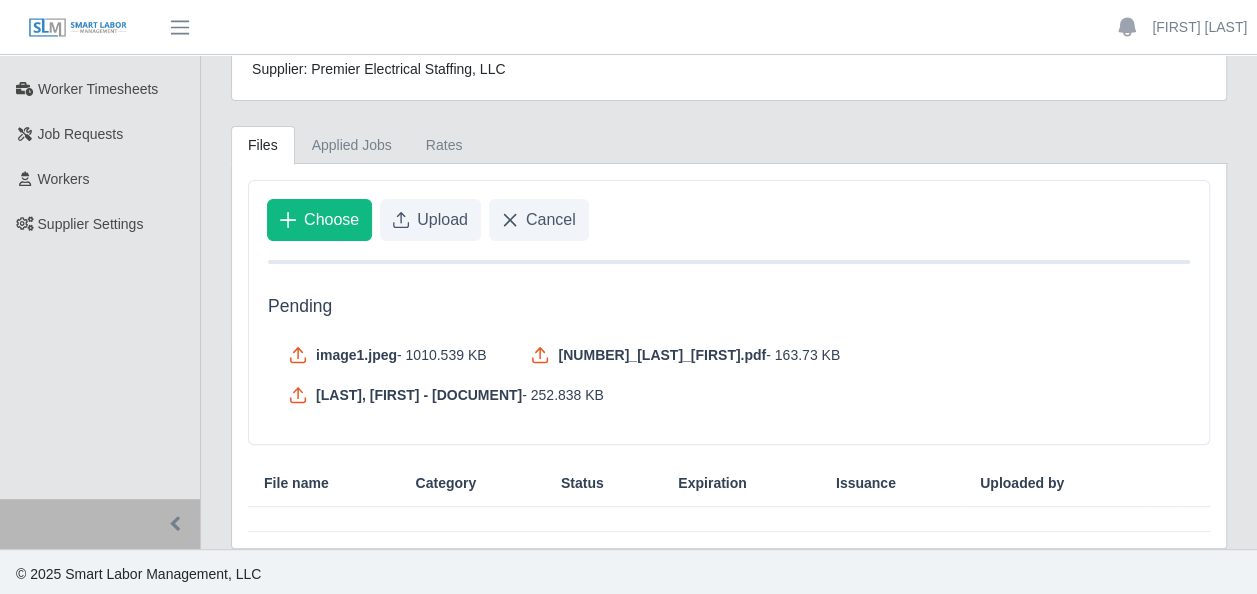 click on "Choose" 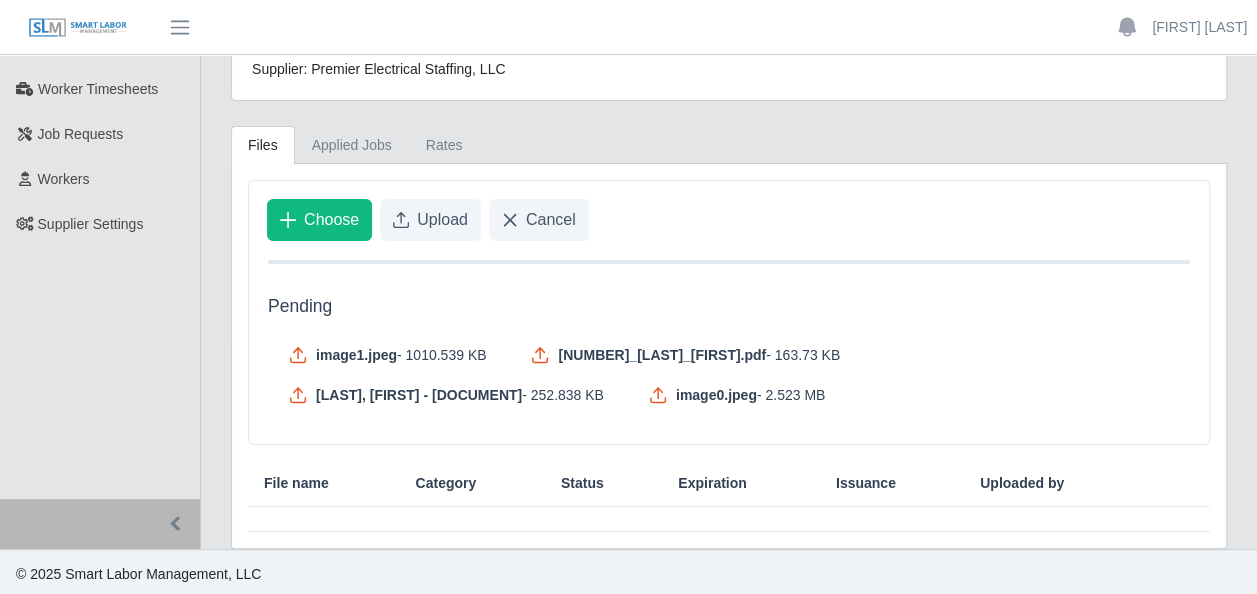 click on "Choose" 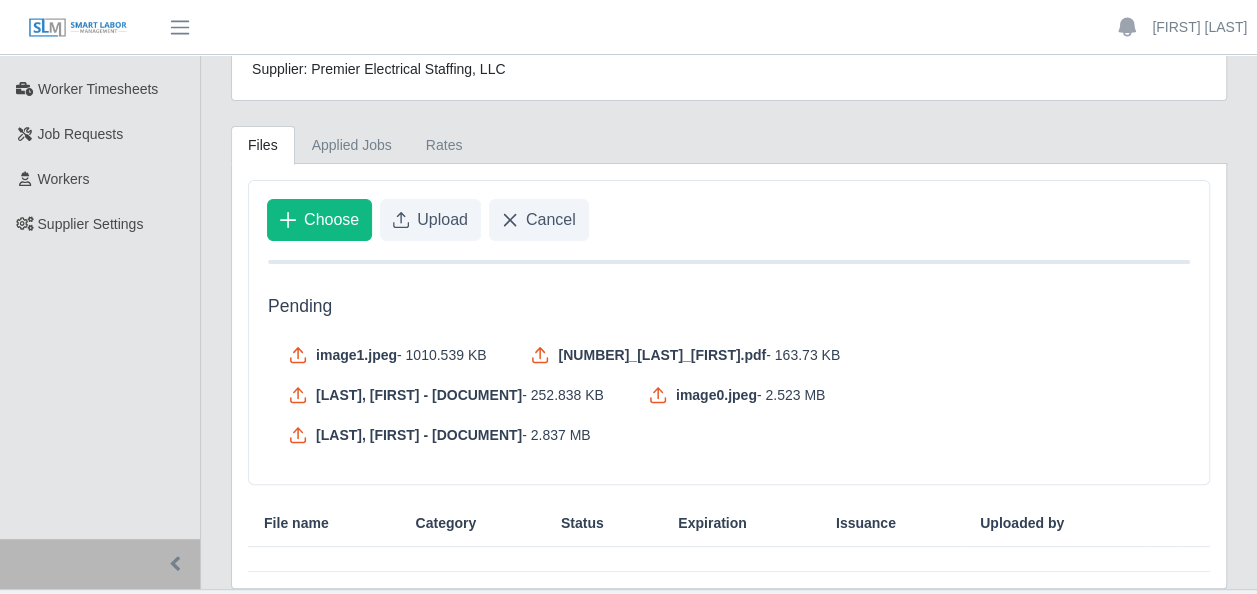 scroll, scrollTop: 205, scrollLeft: 0, axis: vertical 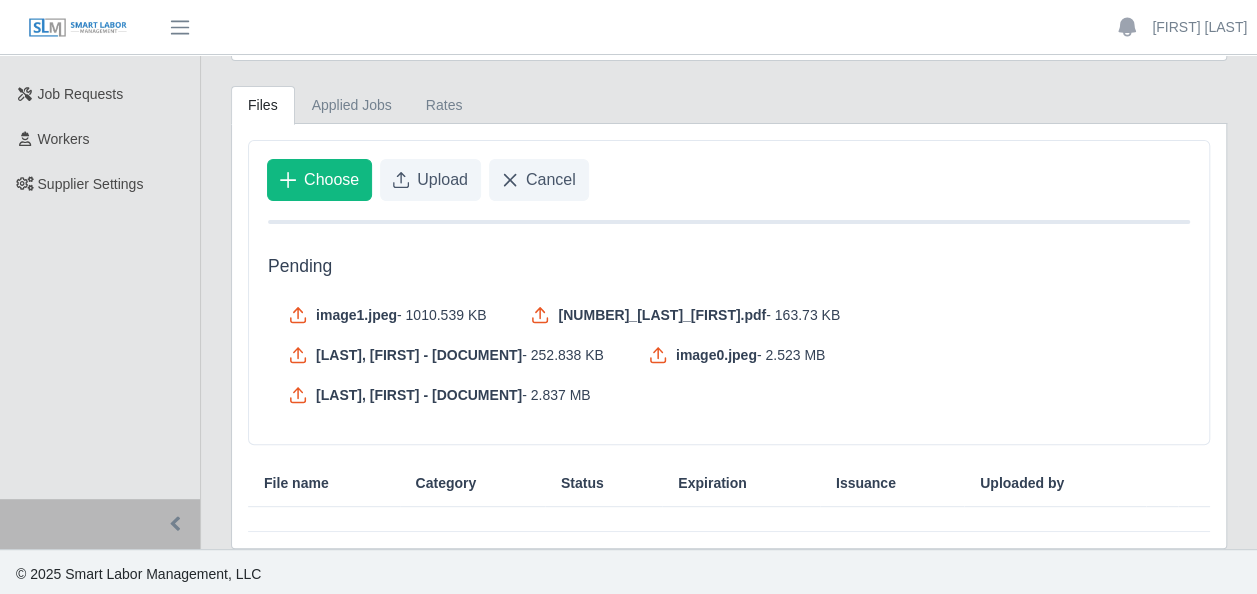 drag, startPoint x: 648, startPoint y: 535, endPoint x: 542, endPoint y: 419, distance: 157.13689 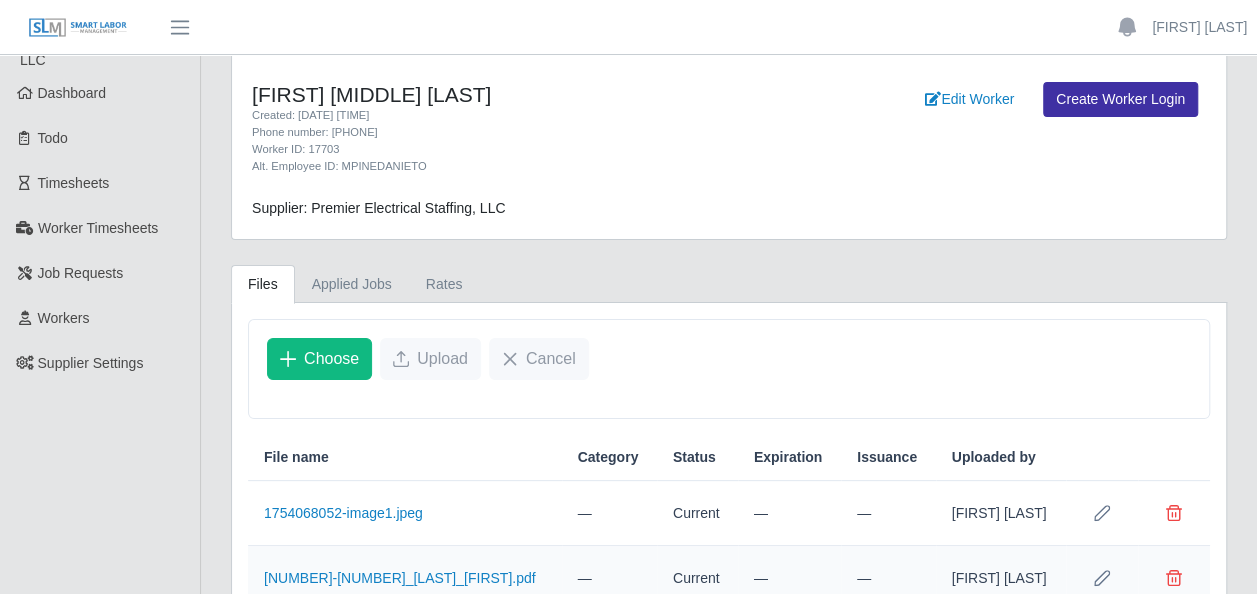 scroll, scrollTop: 16, scrollLeft: 0, axis: vertical 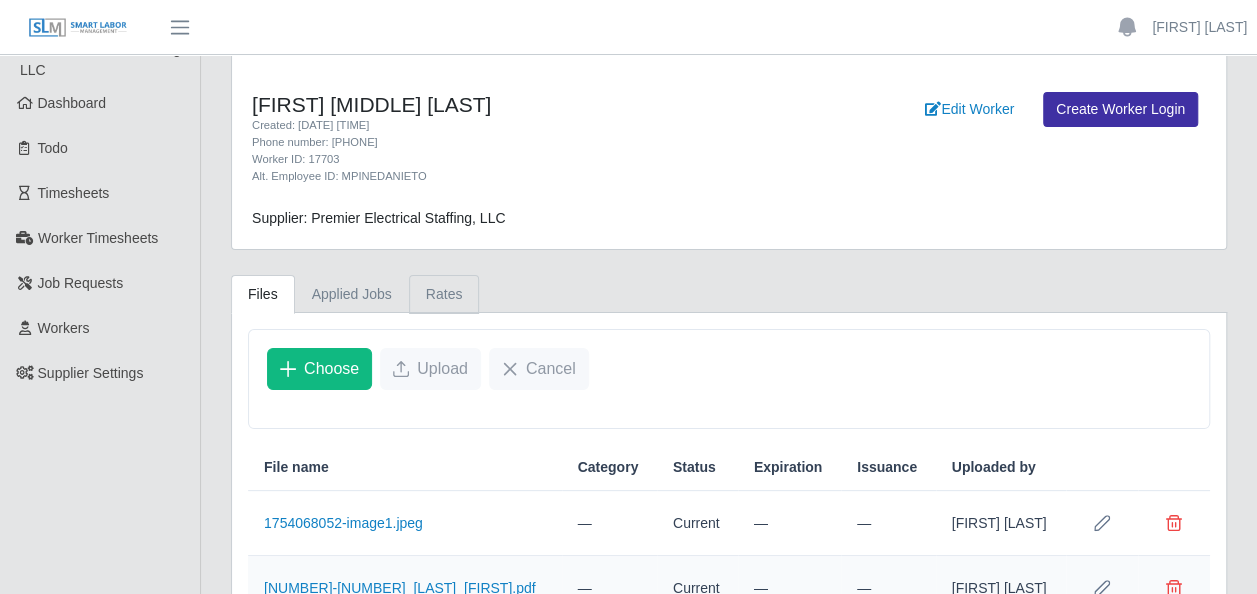 click on "Rates" at bounding box center [444, 294] 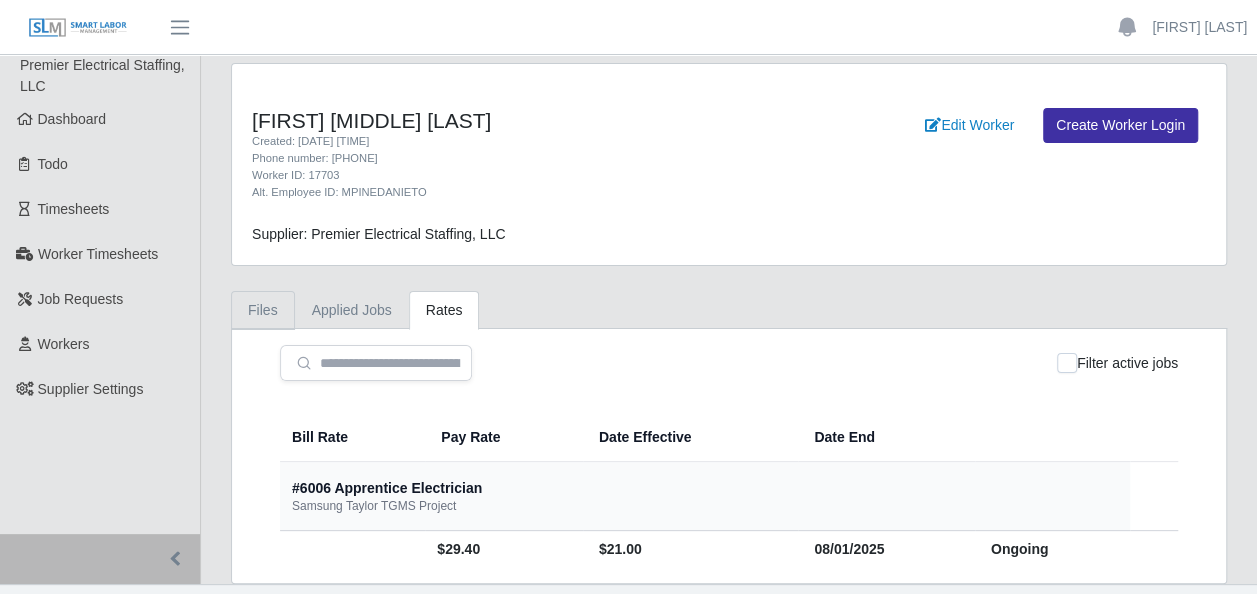 click on "Files" at bounding box center (263, 310) 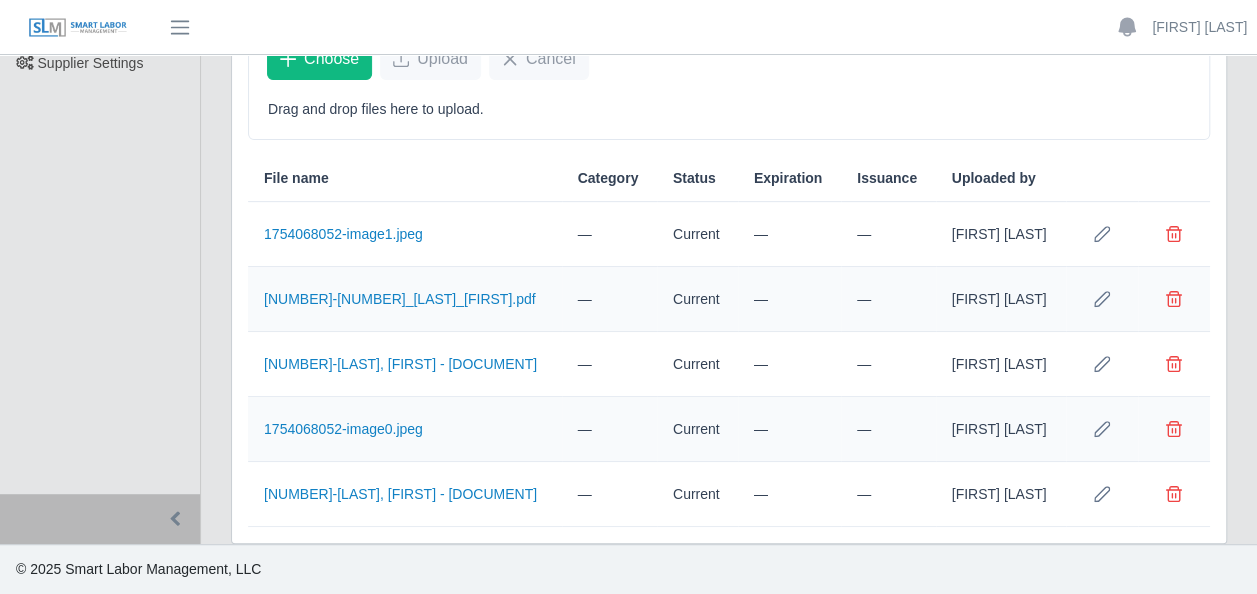 scroll, scrollTop: 330, scrollLeft: 0, axis: vertical 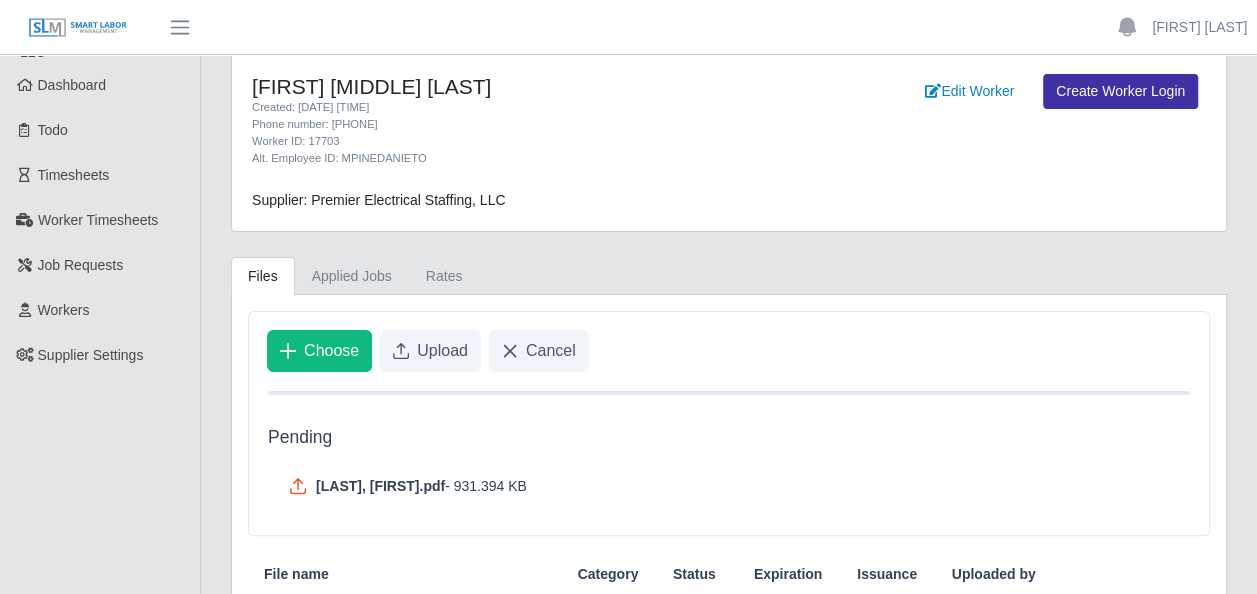 click on "Upload" 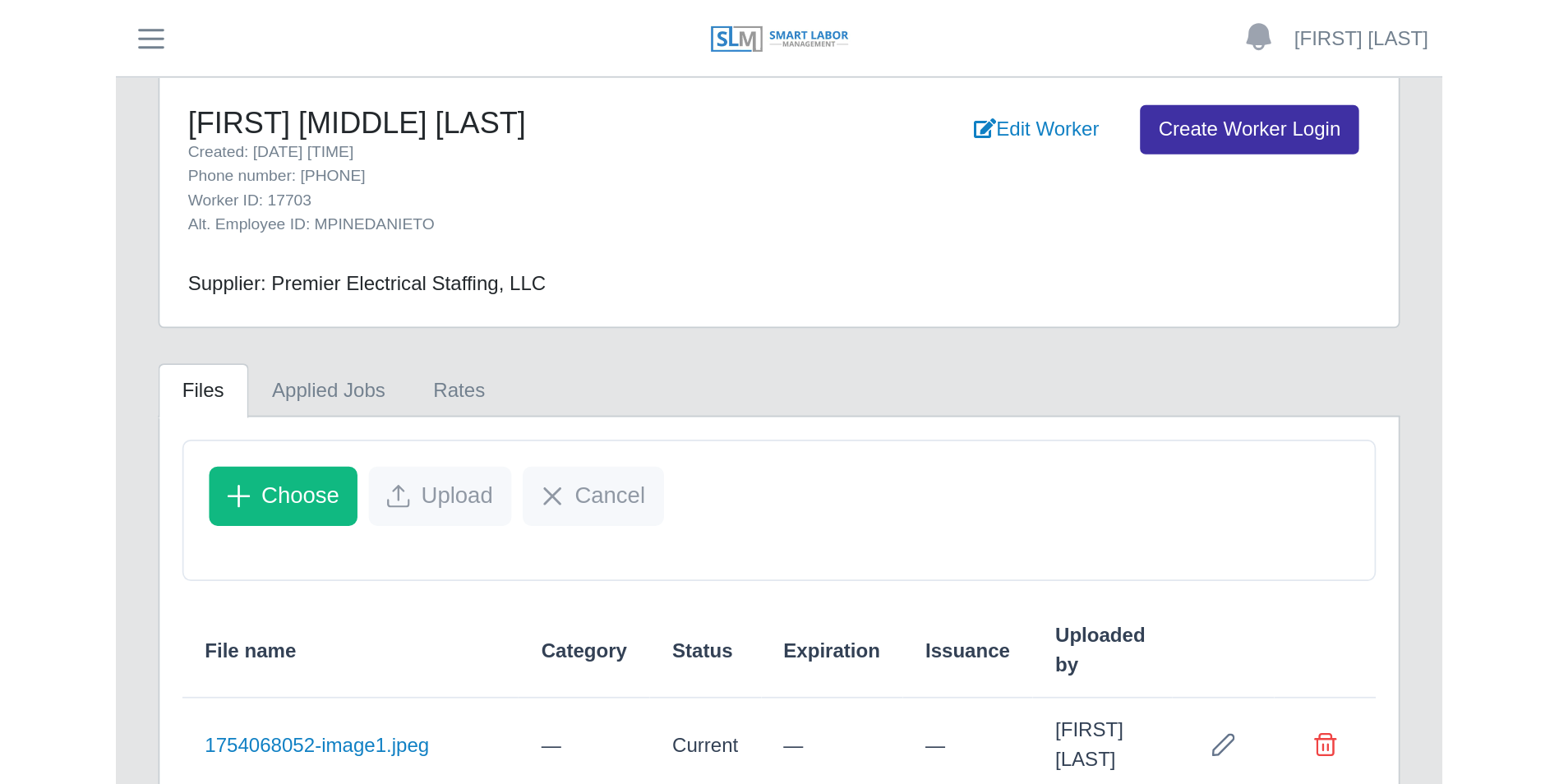 scroll, scrollTop: 8, scrollLeft: 0, axis: vertical 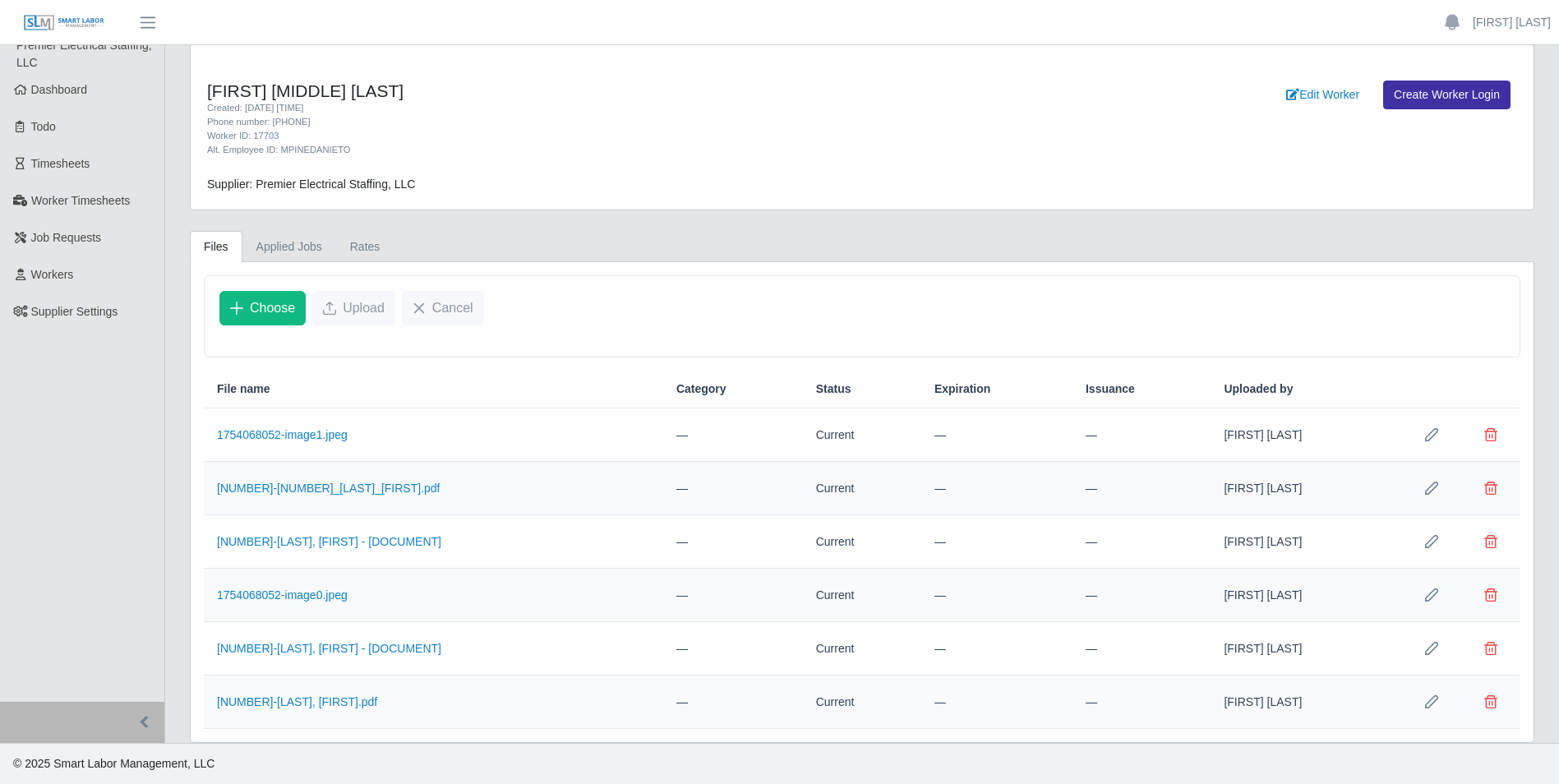 click on "Choose" 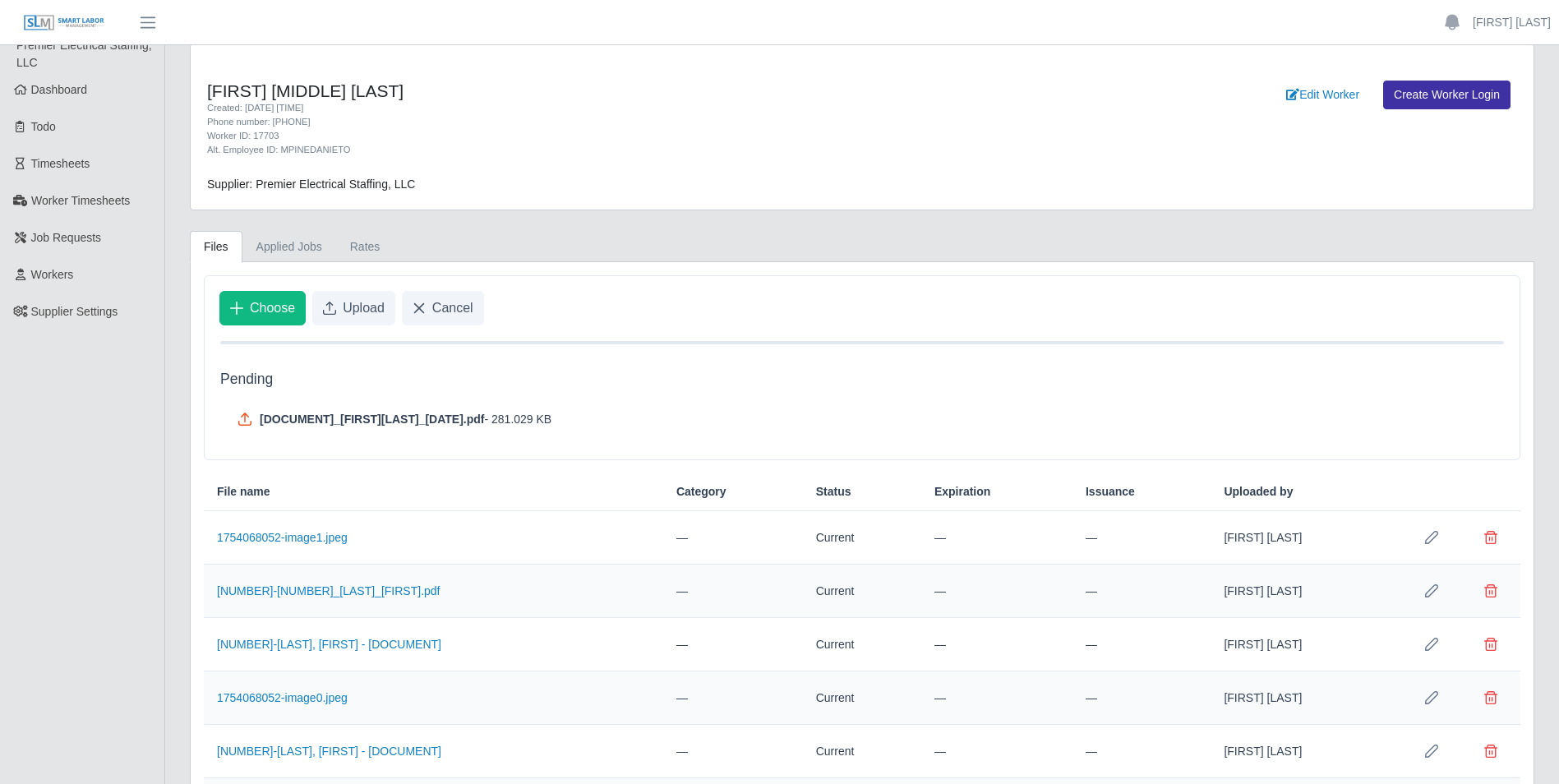 click on "Upload" 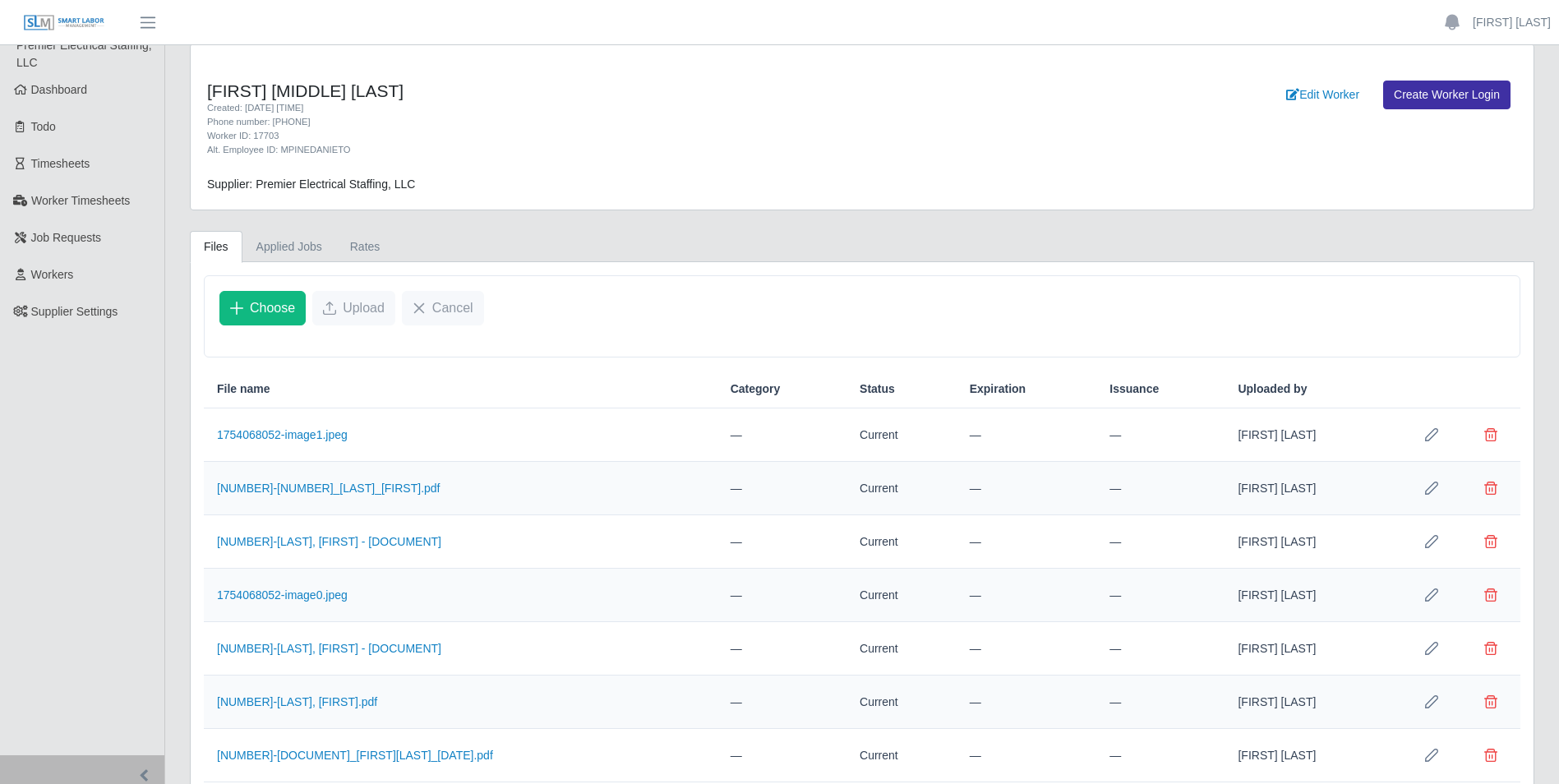 click on "Choose" 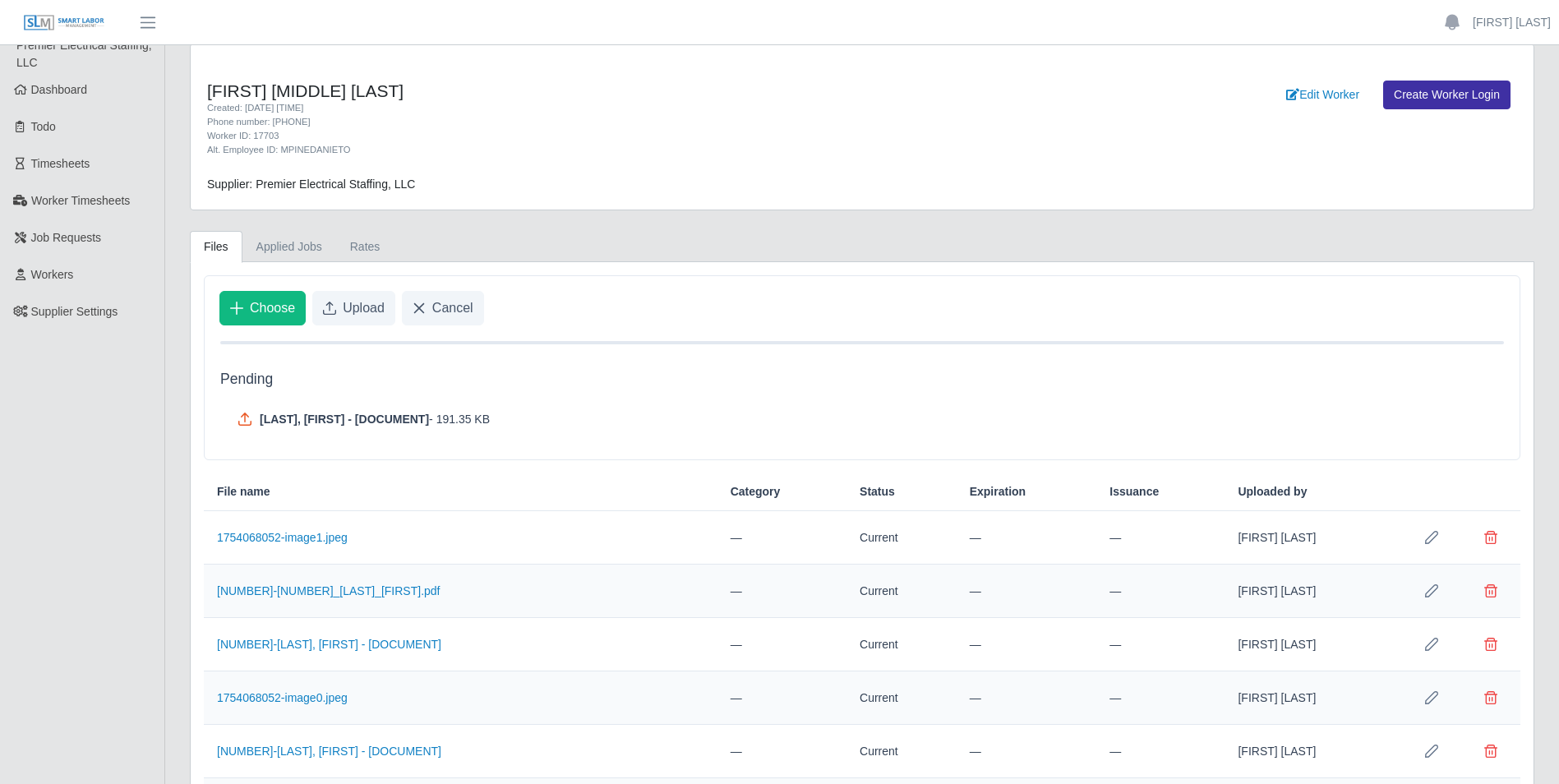 scroll, scrollTop: 111, scrollLeft: 0, axis: vertical 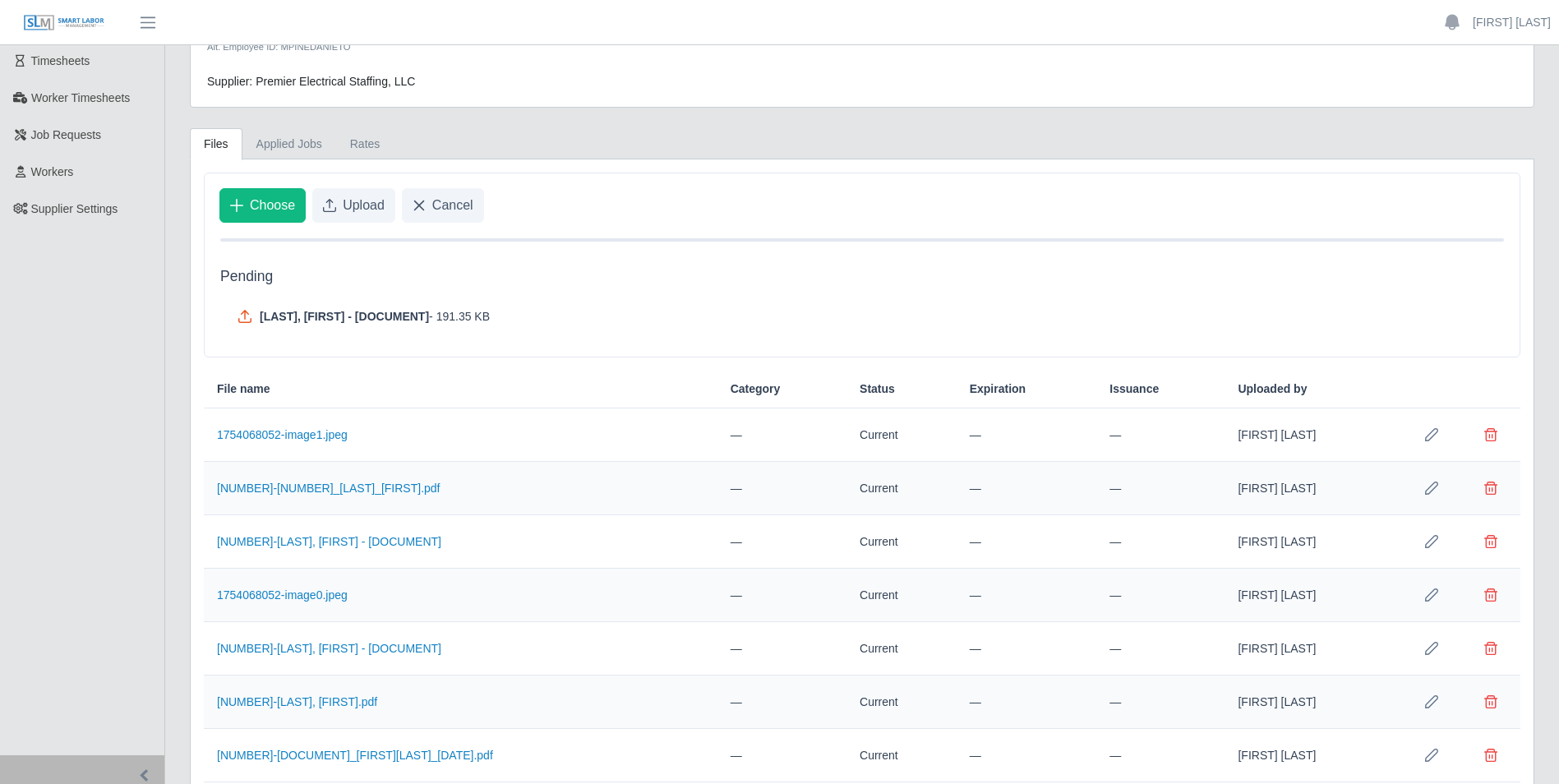 click on "Upload" 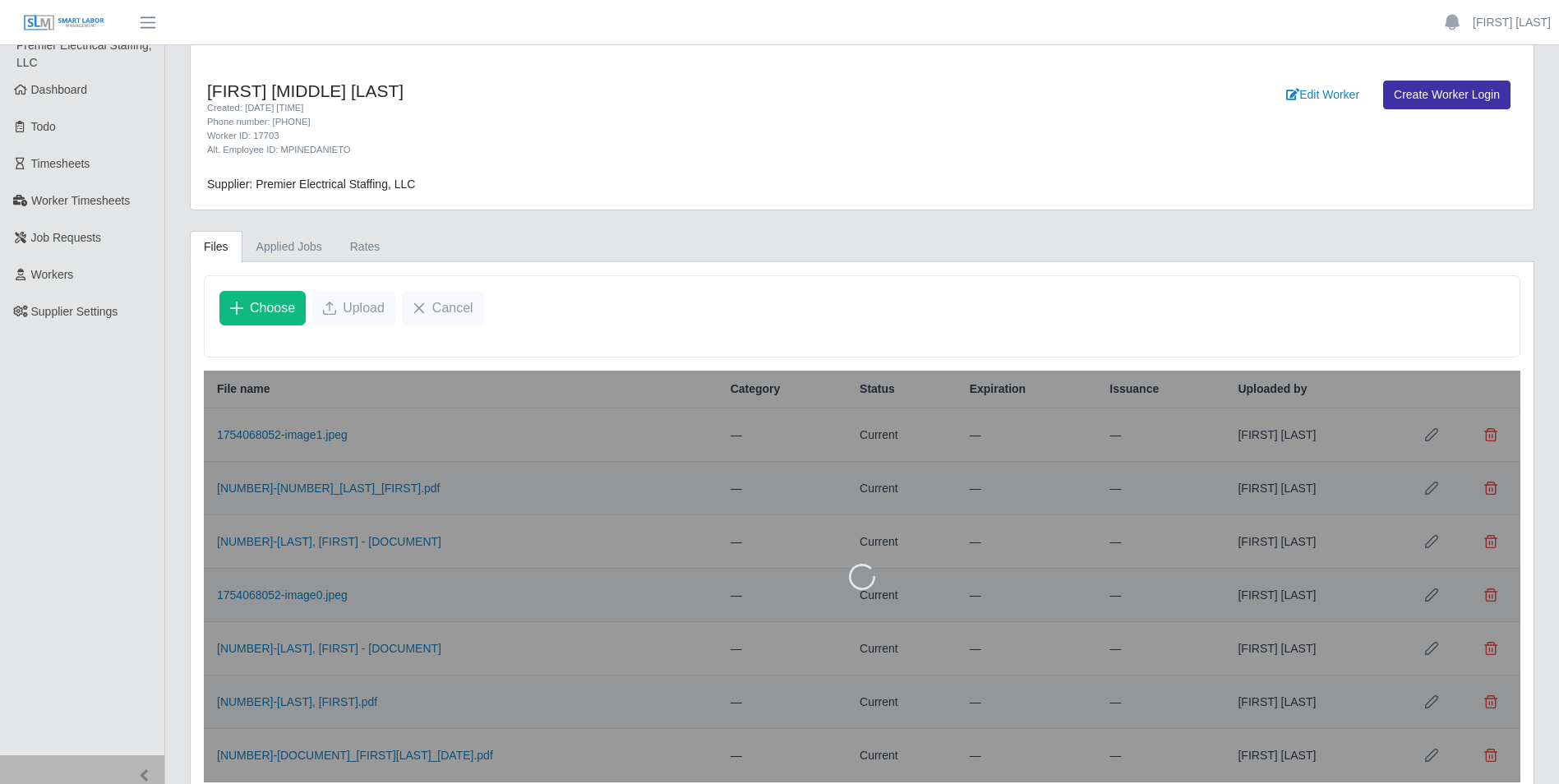 scroll, scrollTop: 62, scrollLeft: 0, axis: vertical 